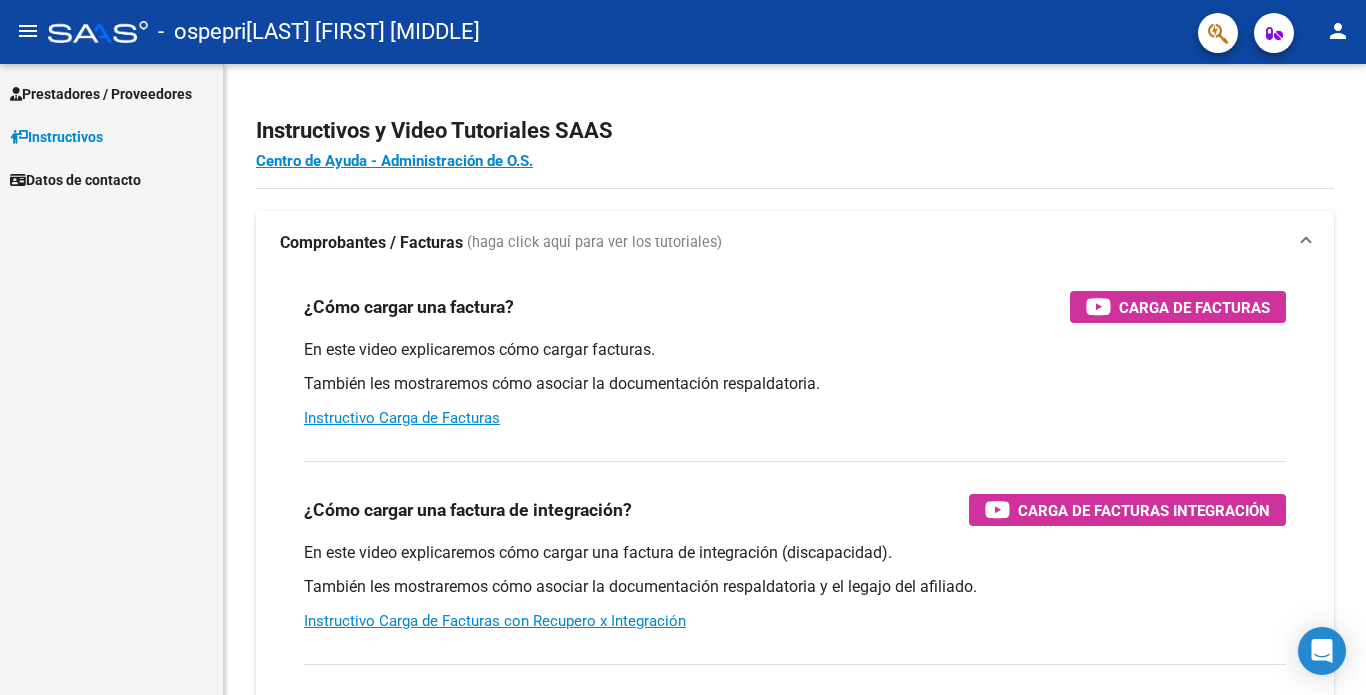 scroll, scrollTop: 0, scrollLeft: 0, axis: both 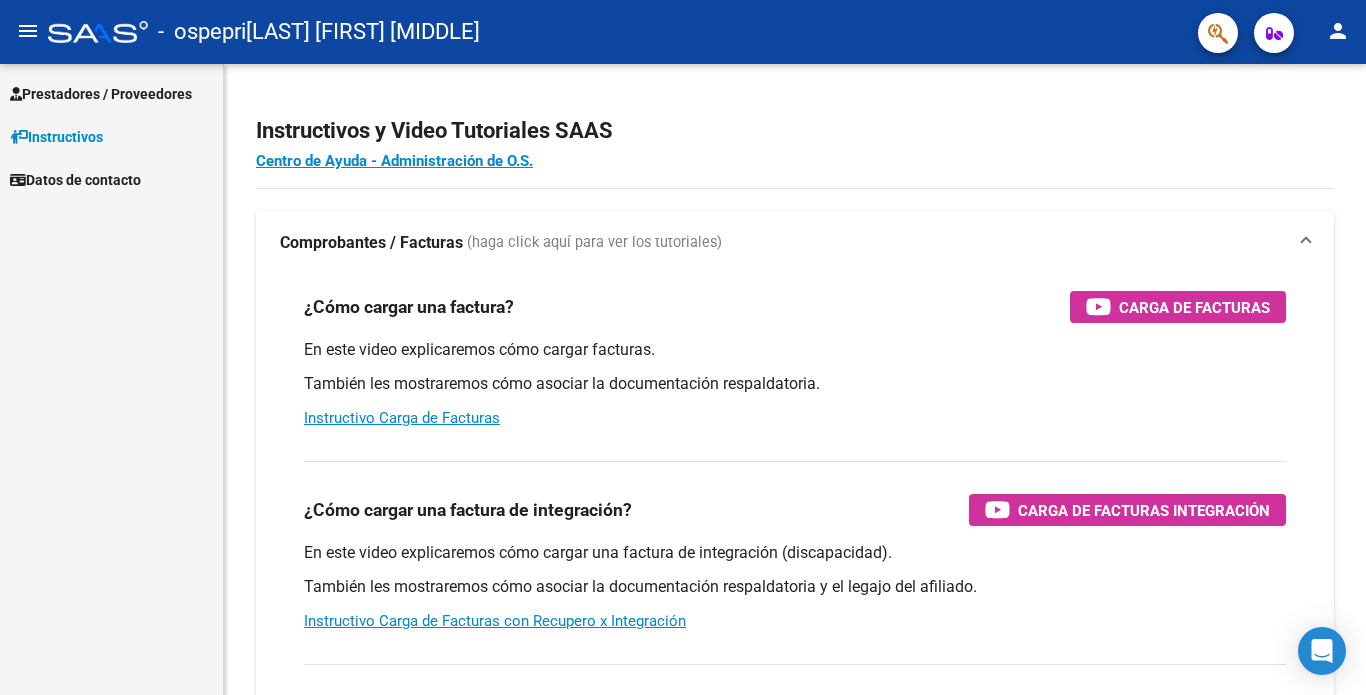 click on "Prestadores / Proveedores" at bounding box center [101, 94] 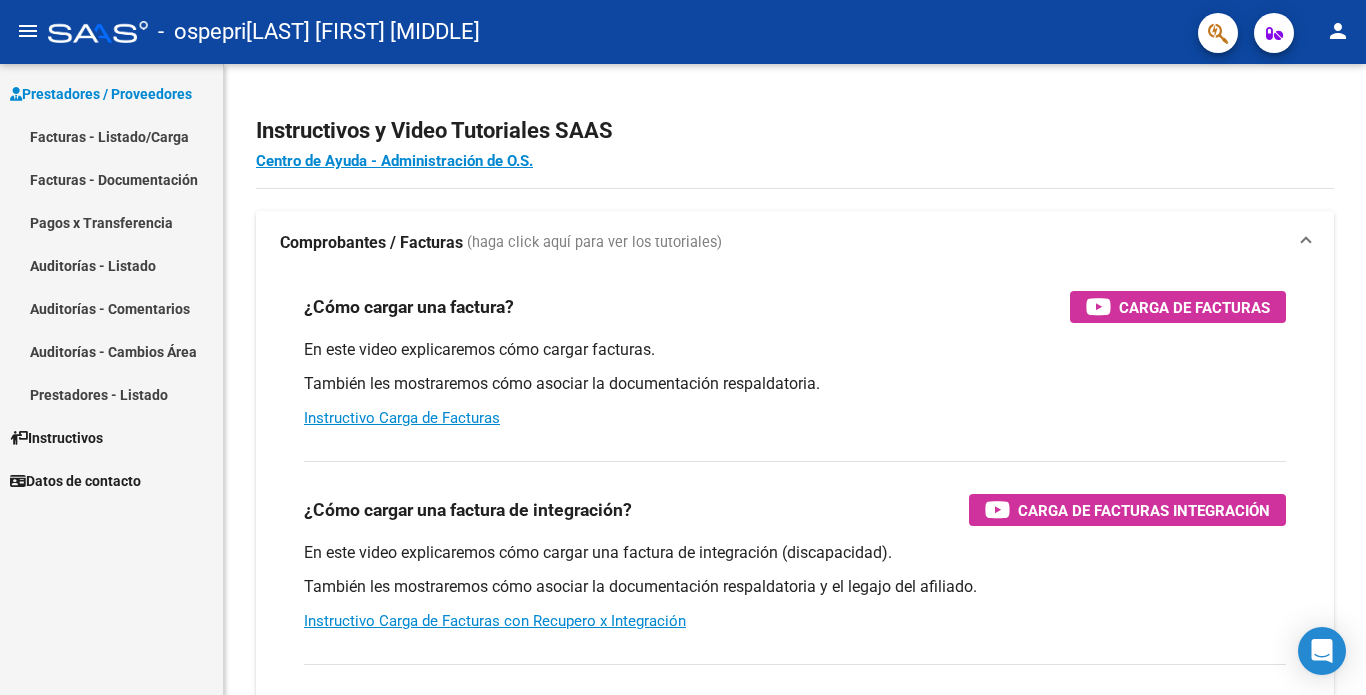 click on "Facturas - Listado/Carga" at bounding box center (111, 136) 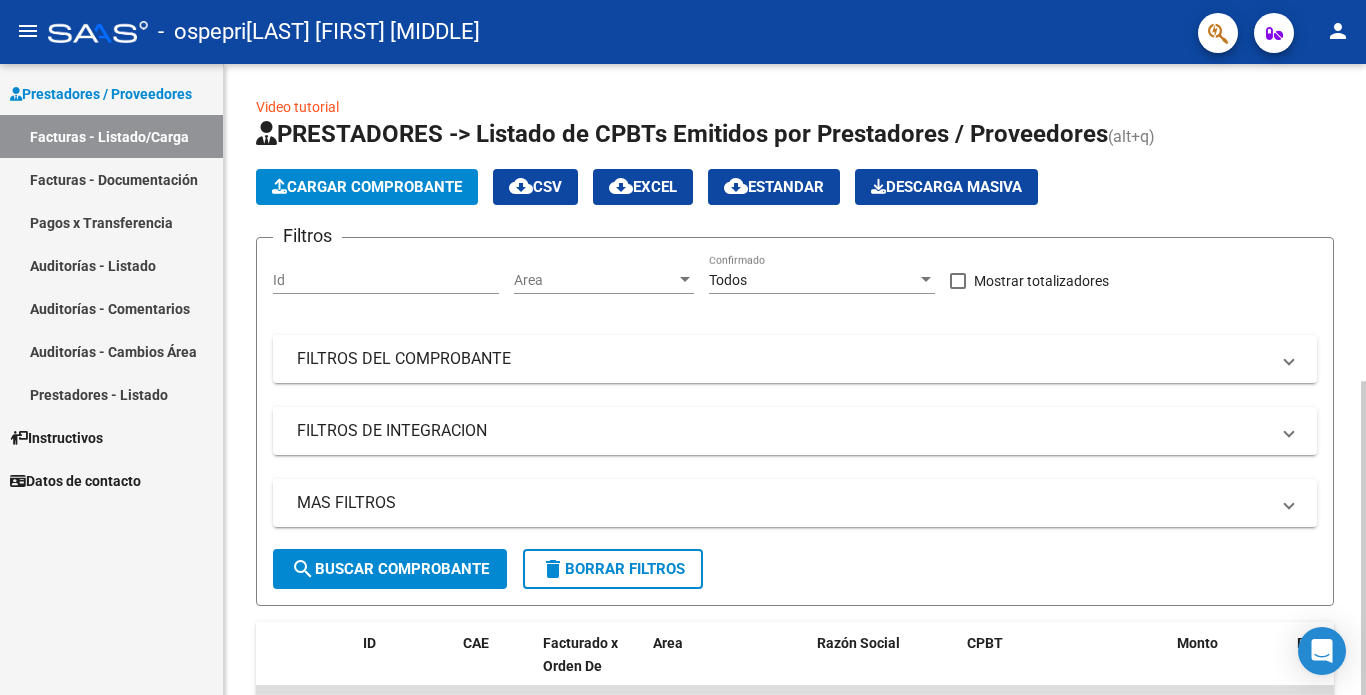 click on "Cargar Comprobante" 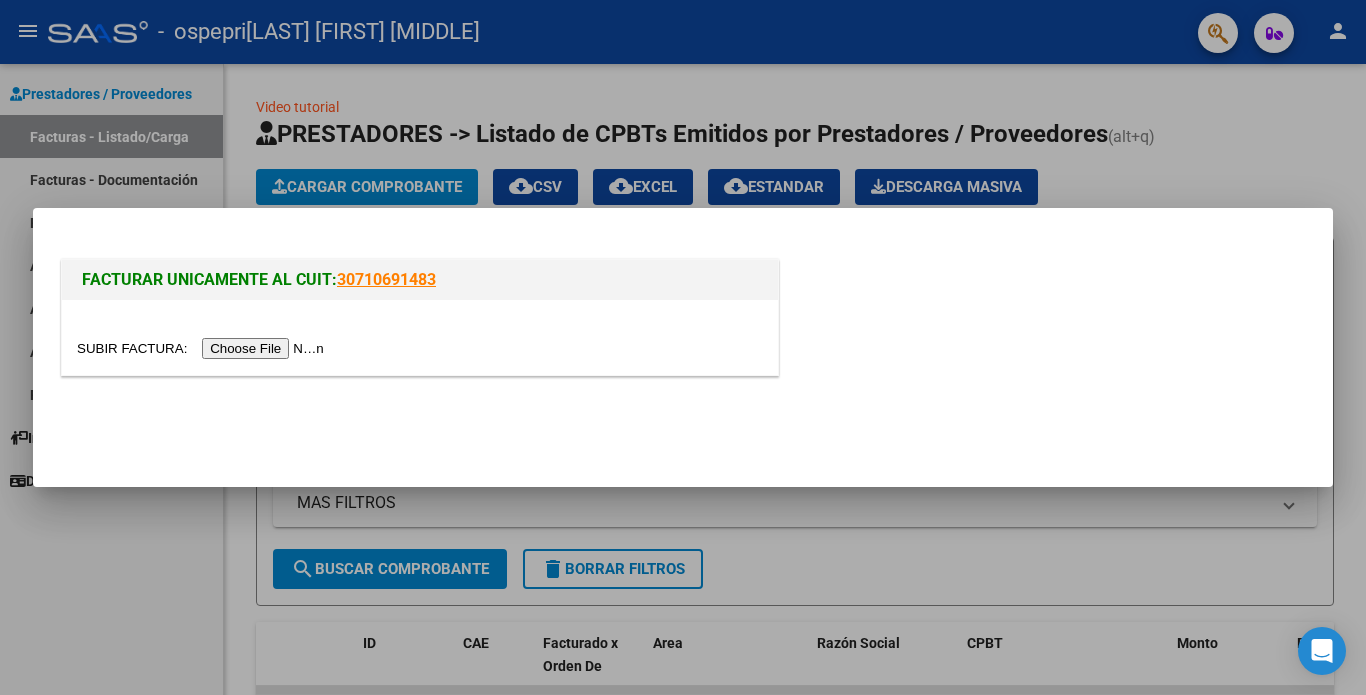 click at bounding box center (203, 348) 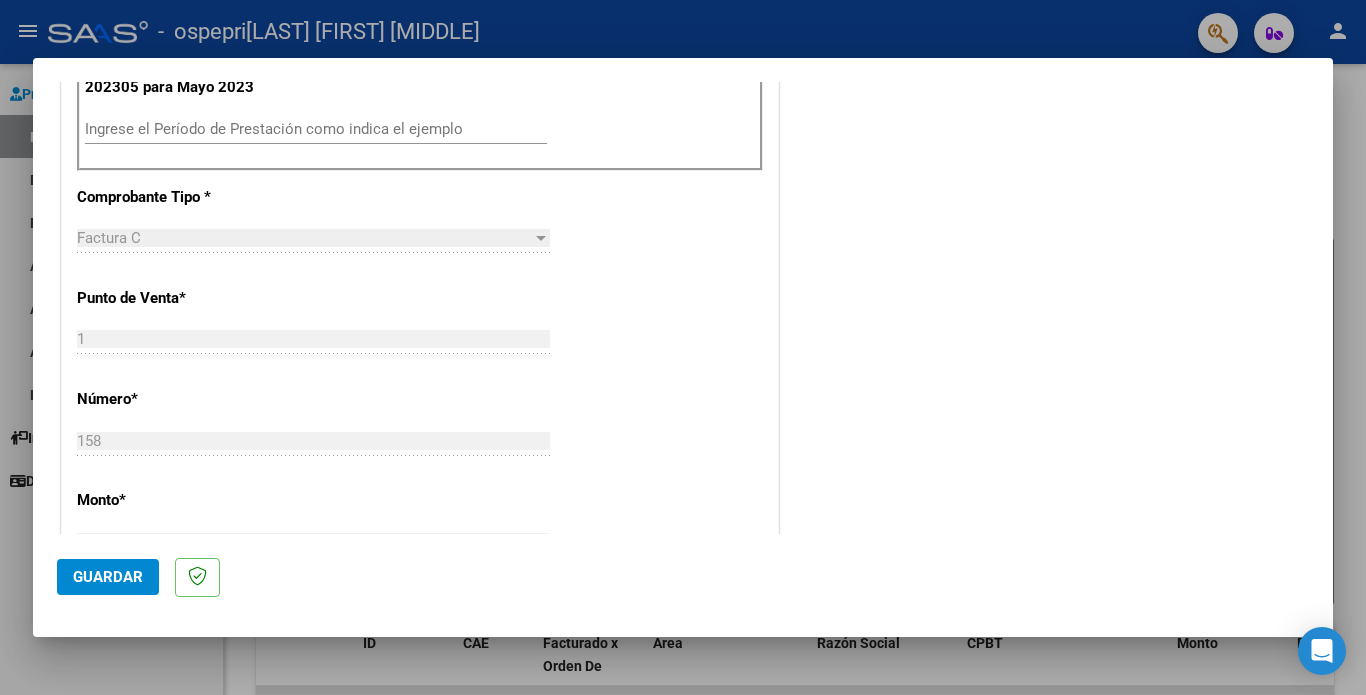 scroll, scrollTop: 596, scrollLeft: 0, axis: vertical 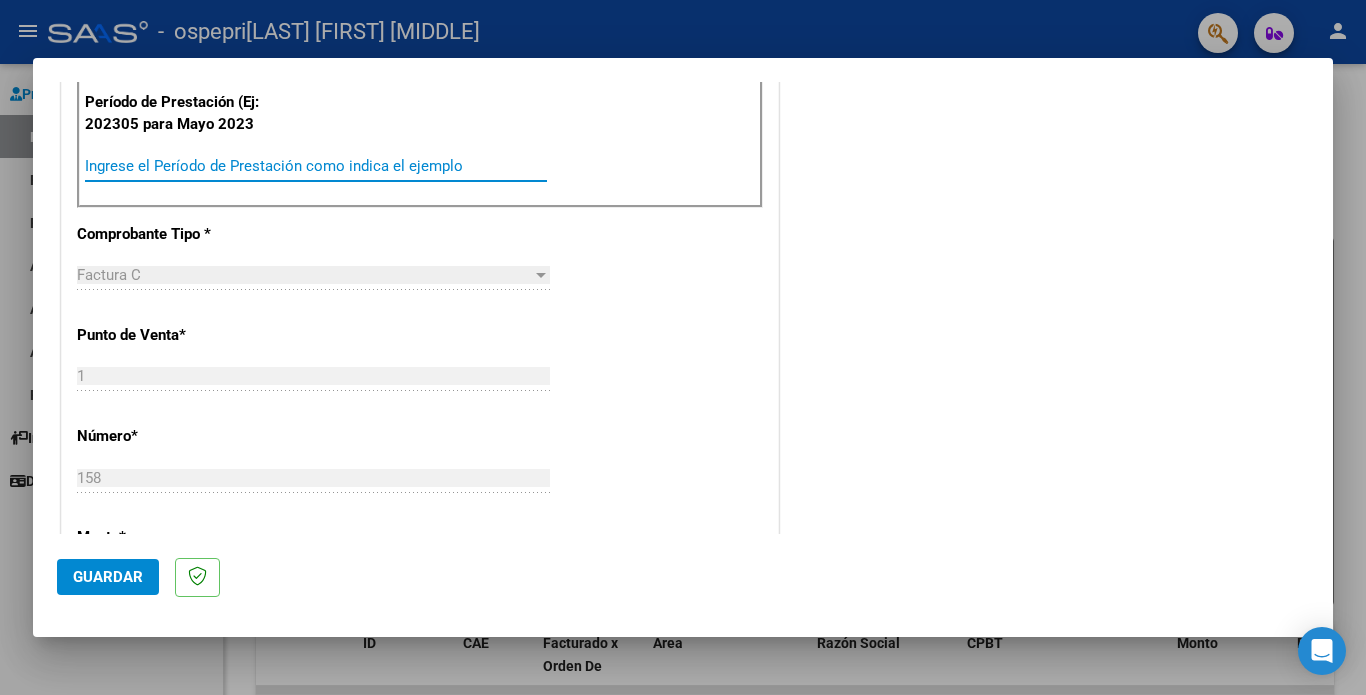 click on "Ingrese el Período de Prestación como indica el ejemplo" at bounding box center [316, 166] 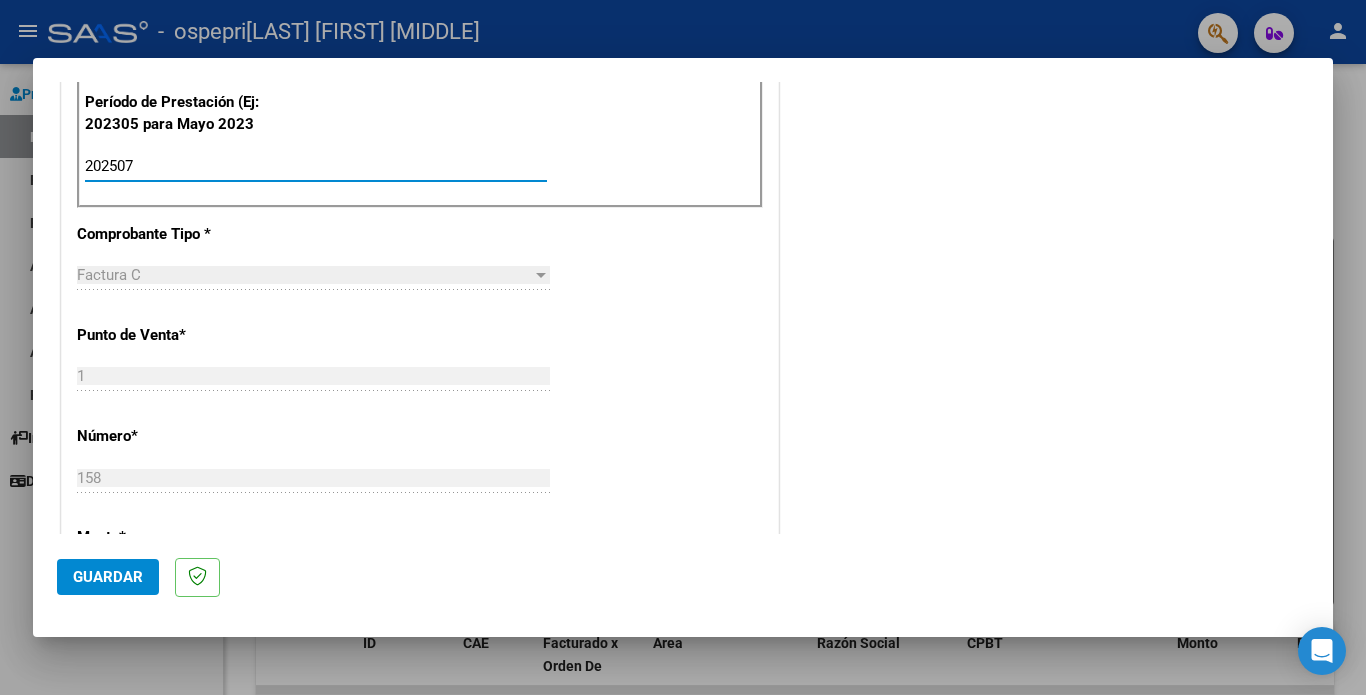 type on "202507" 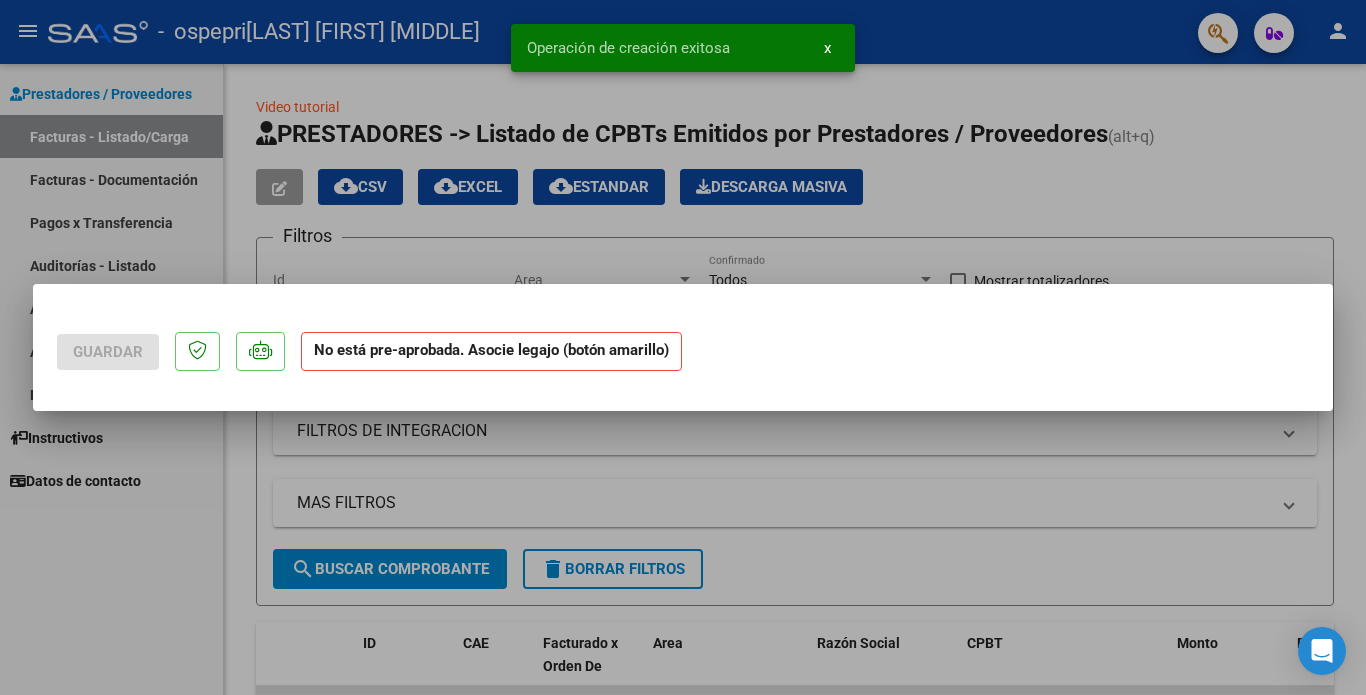scroll, scrollTop: 0, scrollLeft: 0, axis: both 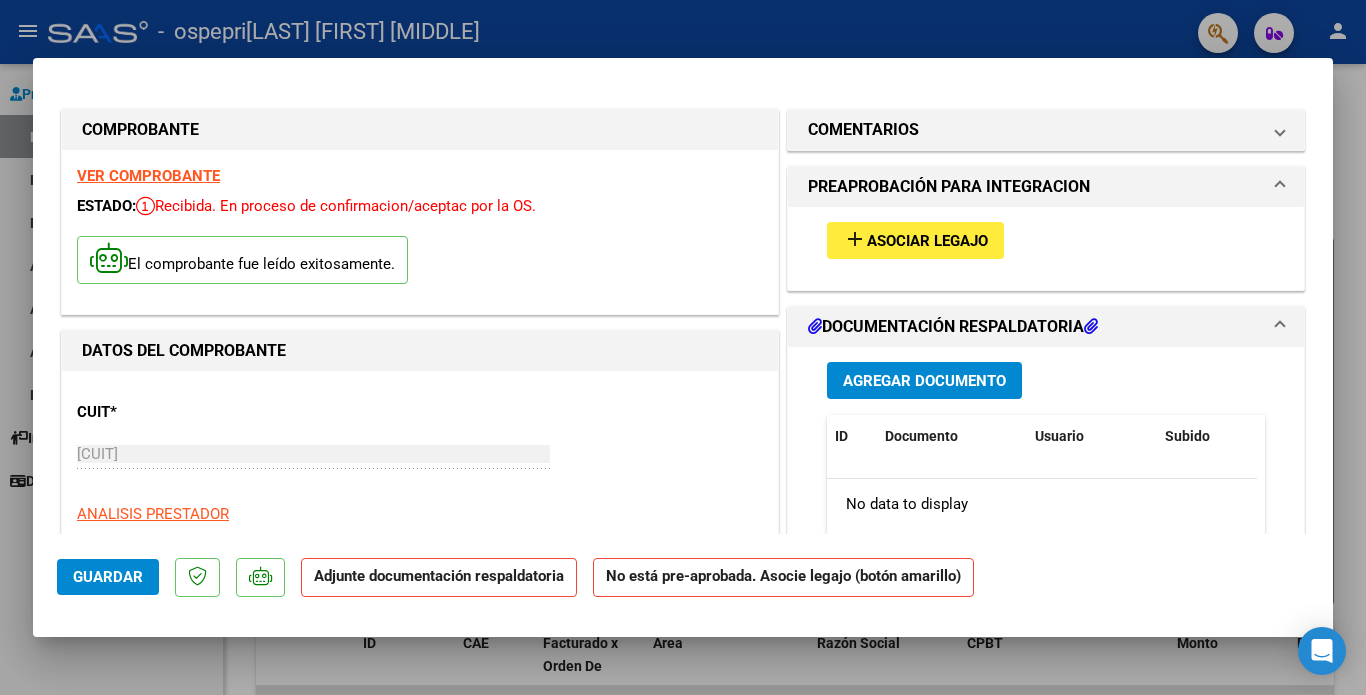 click on "Asociar Legajo" at bounding box center [927, 241] 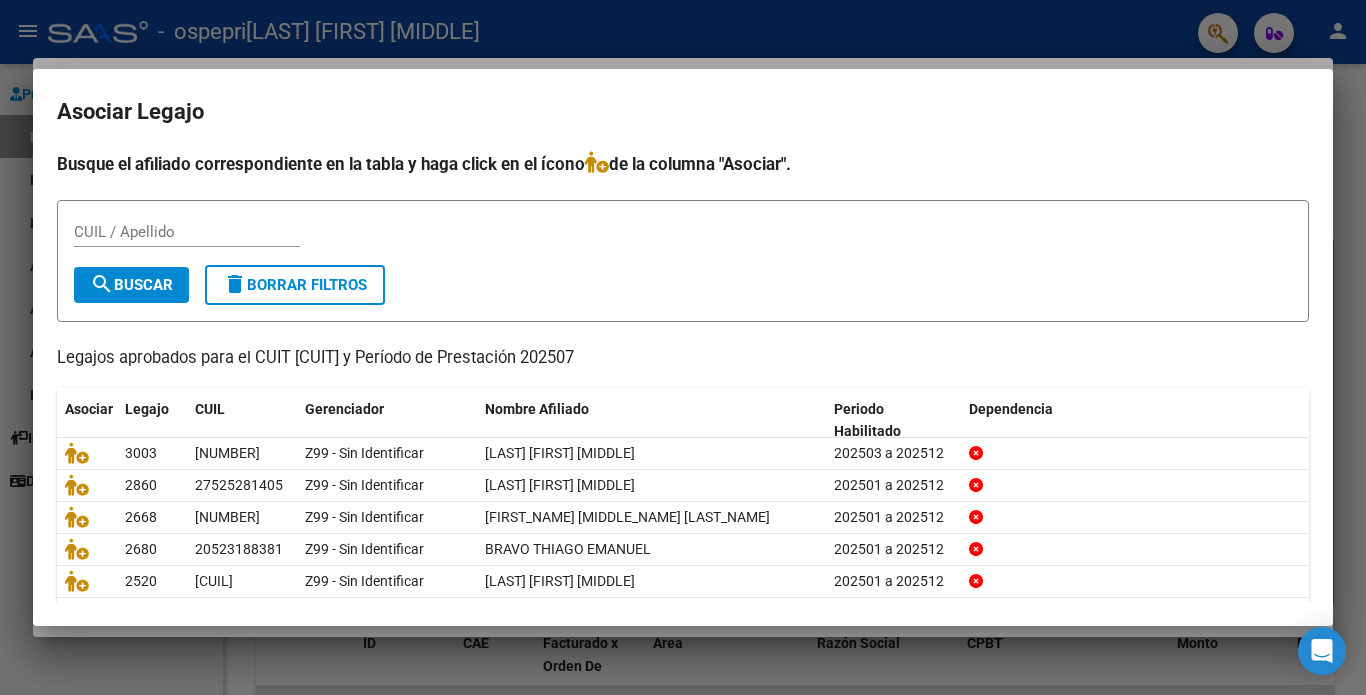 scroll, scrollTop: 69, scrollLeft: 0, axis: vertical 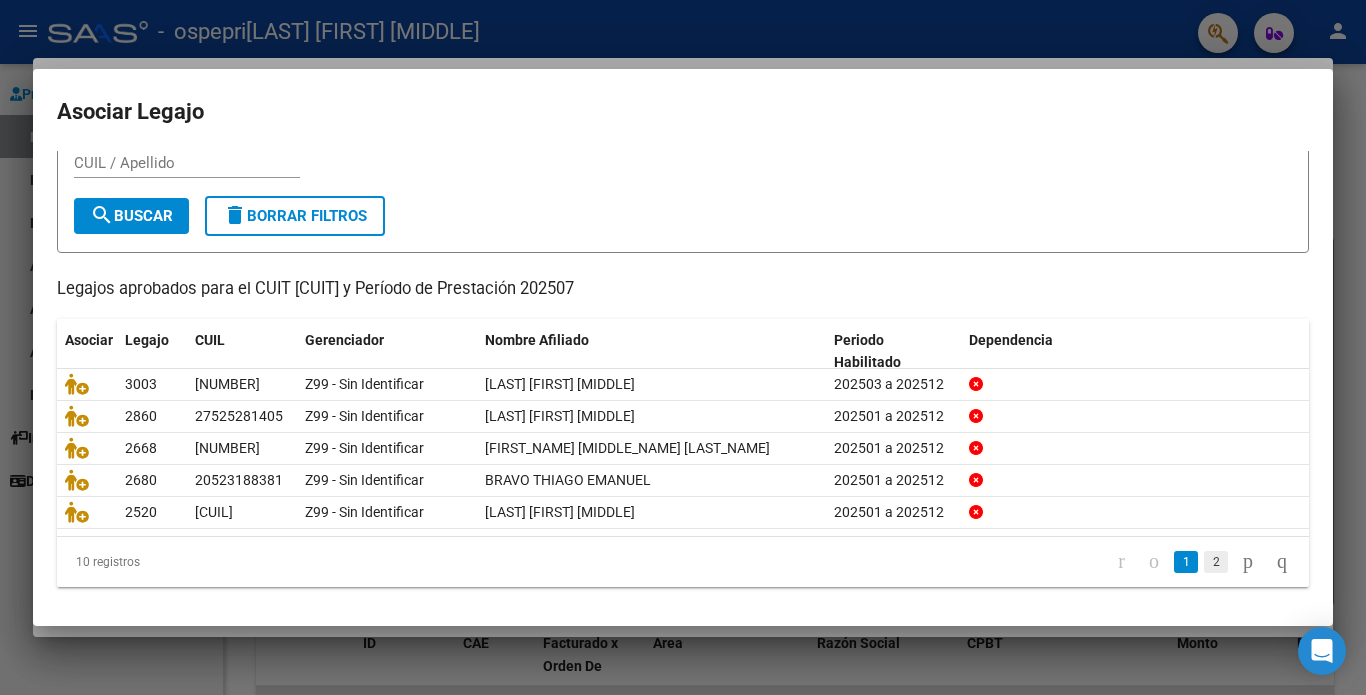 click on "2" 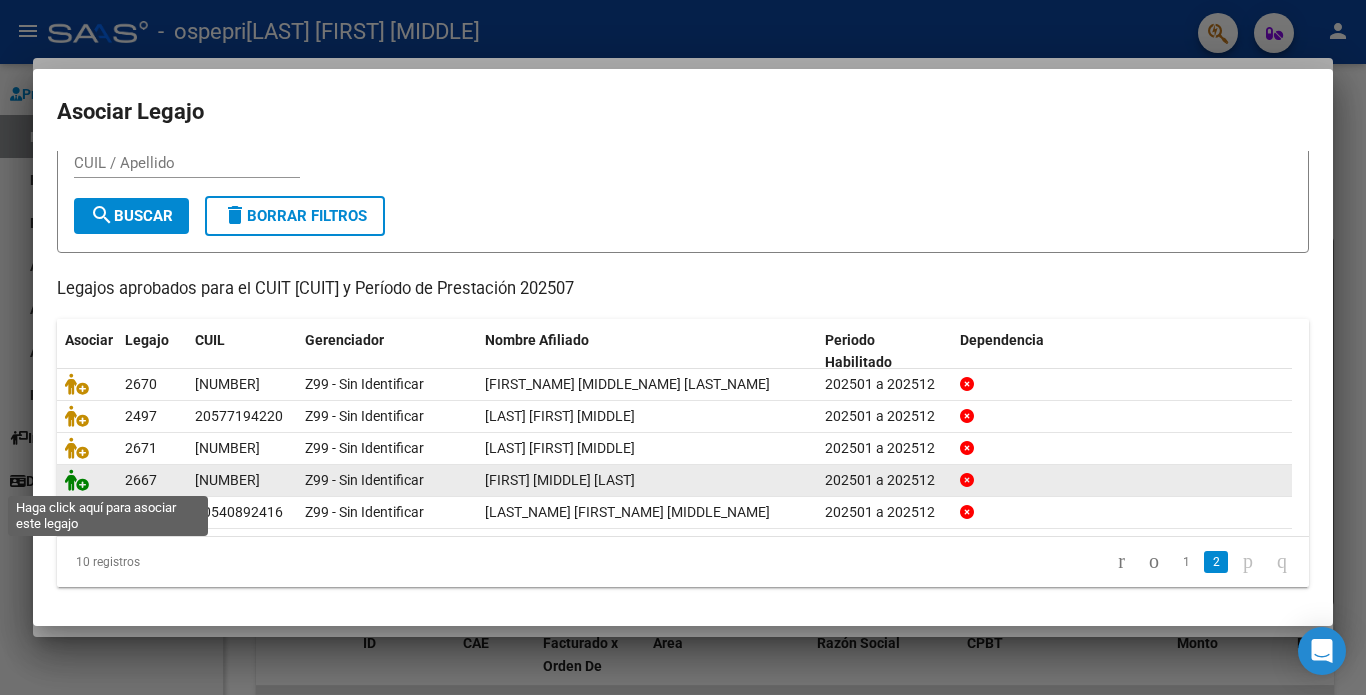 click 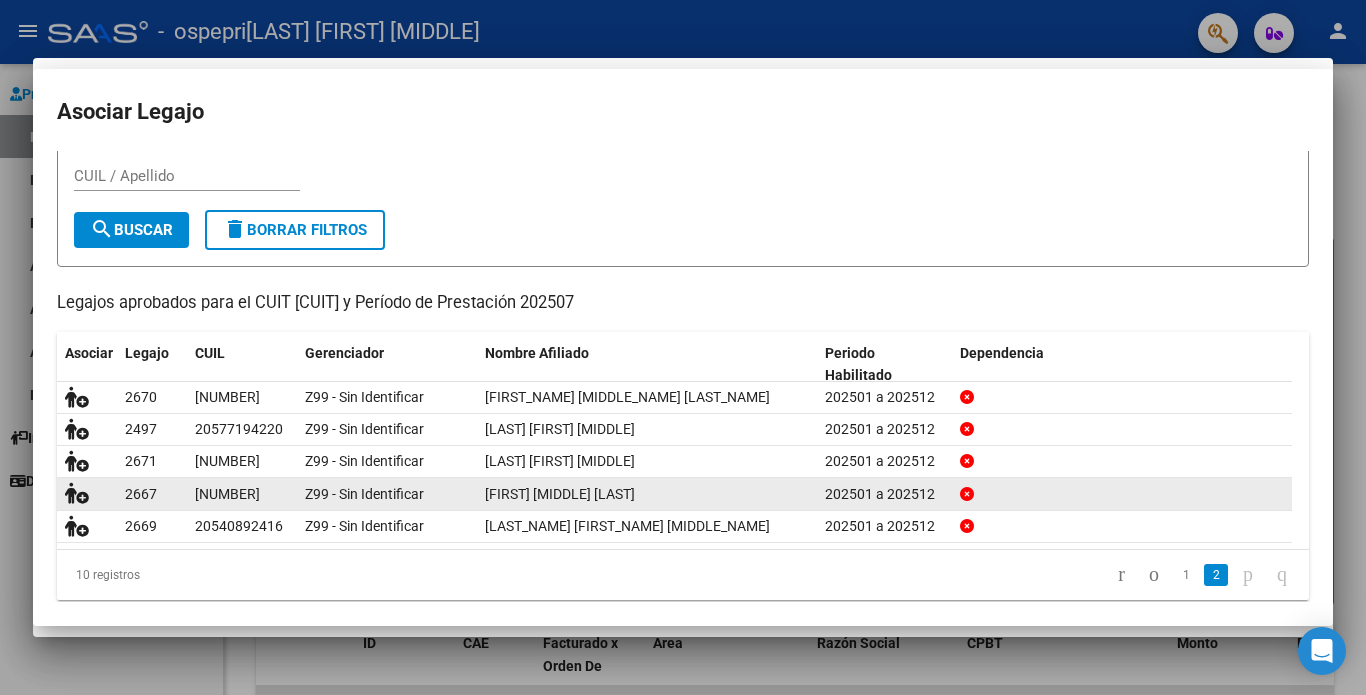 scroll, scrollTop: 0, scrollLeft: 0, axis: both 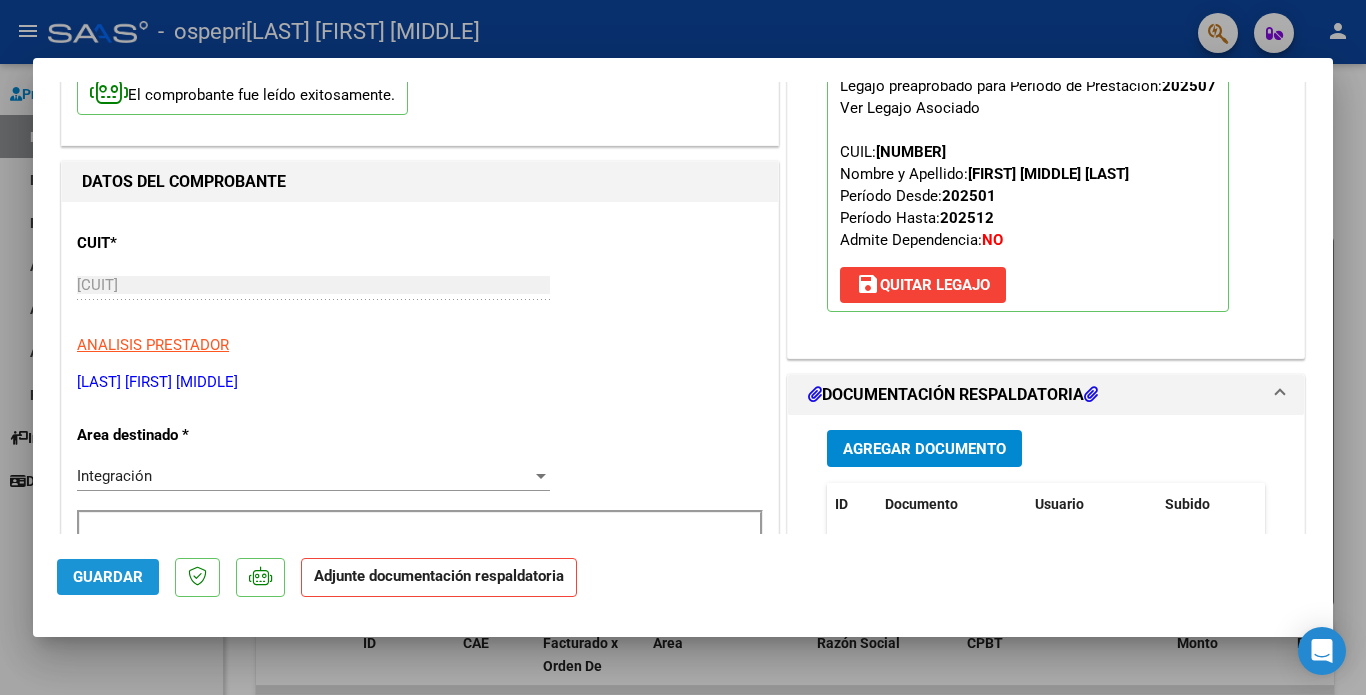 click on "Guardar" 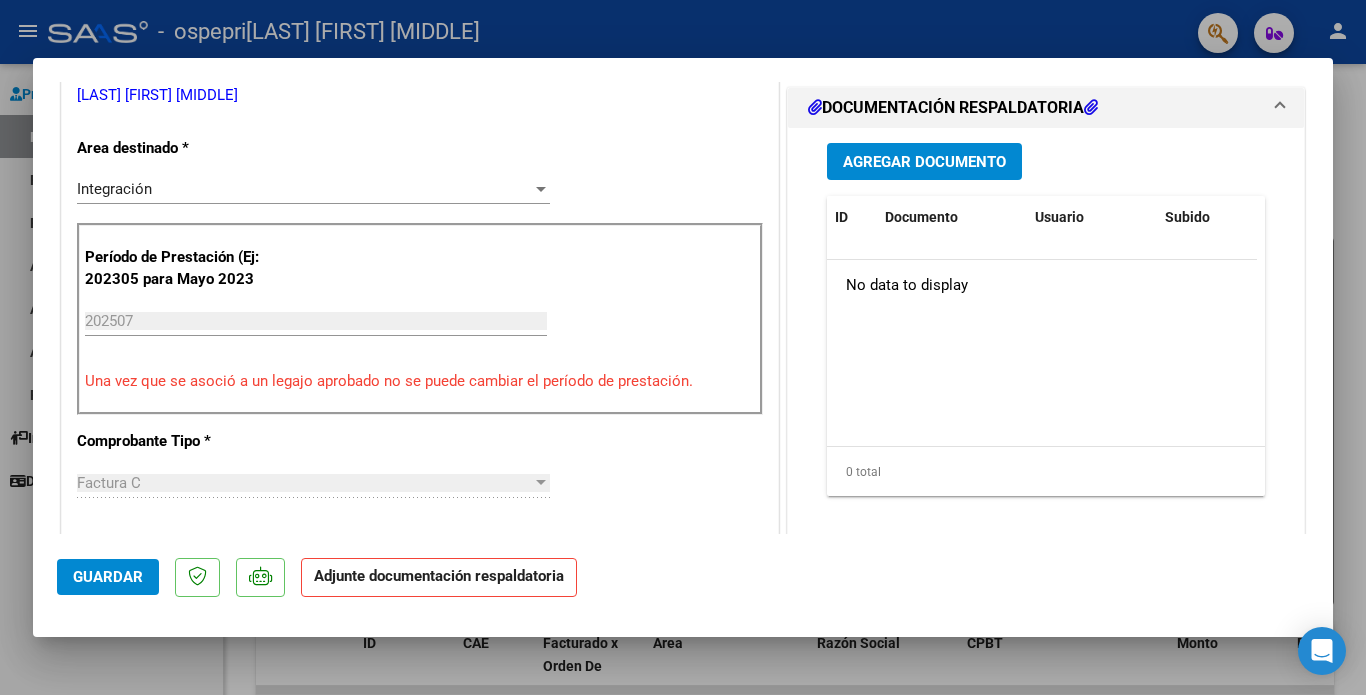 scroll, scrollTop: 486, scrollLeft: 0, axis: vertical 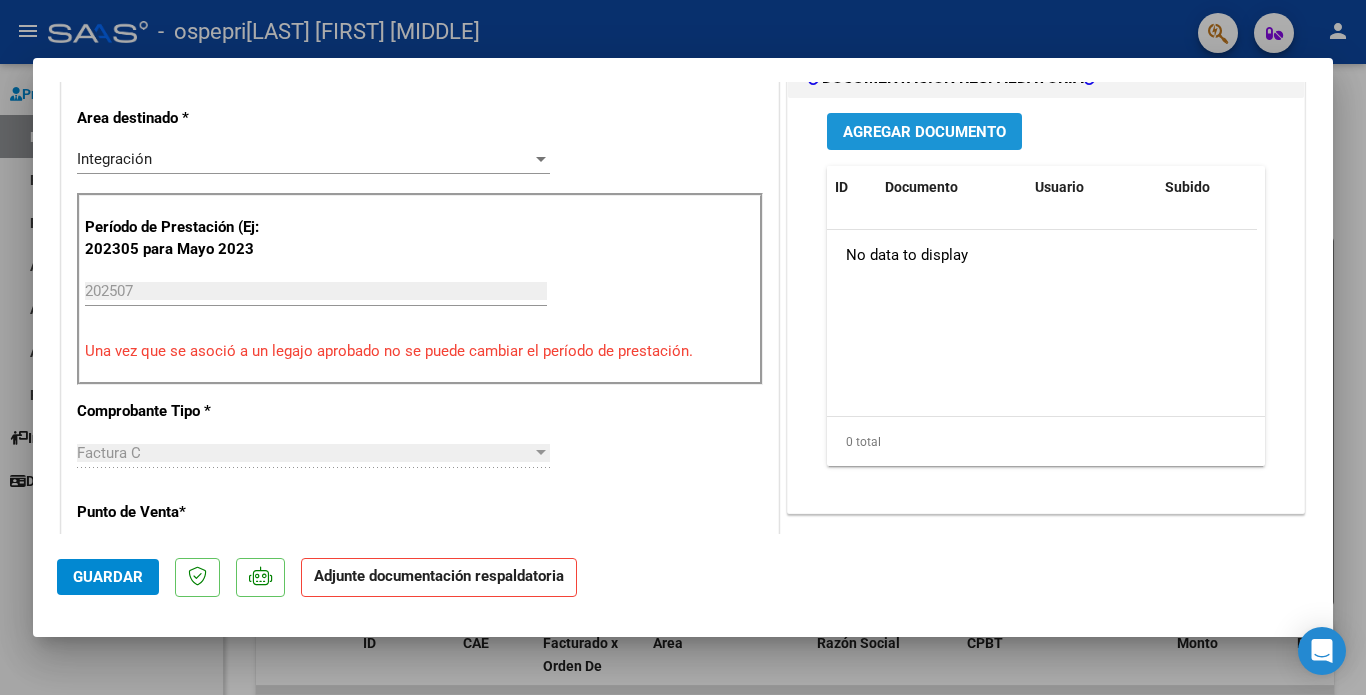 click on "Agregar Documento" at bounding box center (924, 132) 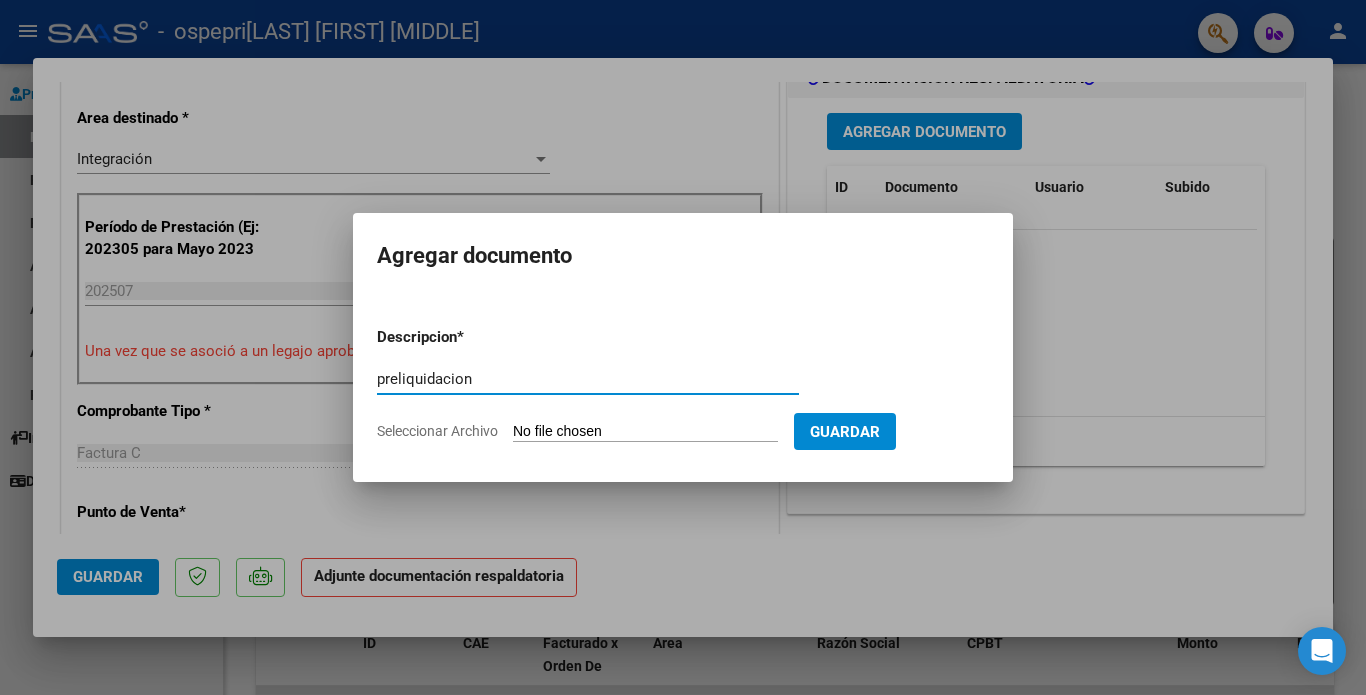 type on "preliquidacion" 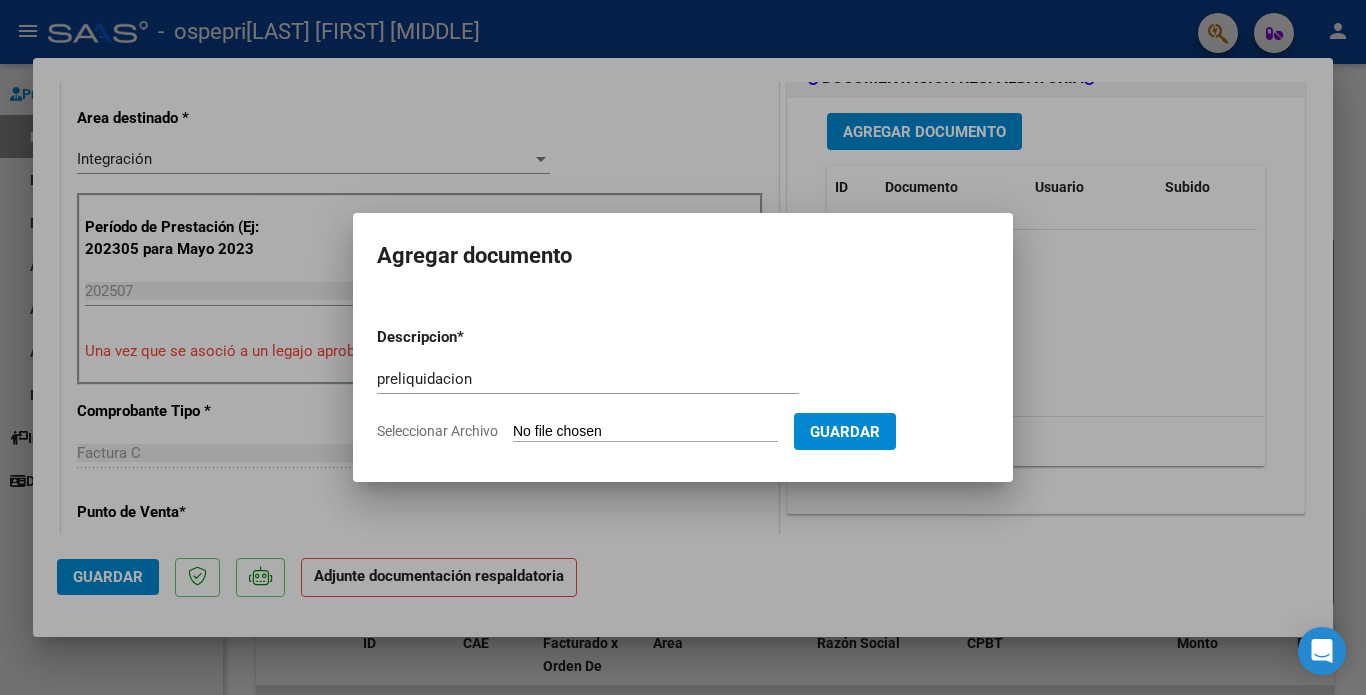 type on "C:\fakepath\apfmimpresionpreliq [LAST].pdf" 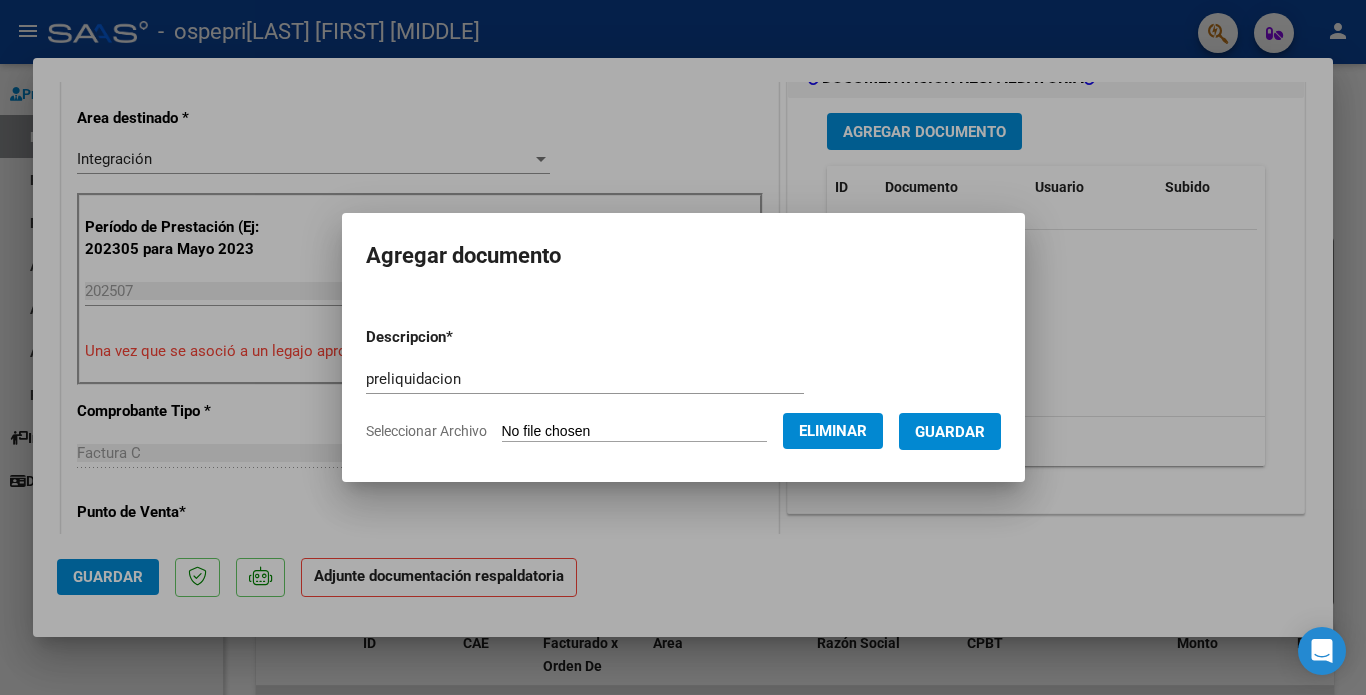 click on "Guardar" at bounding box center [950, 432] 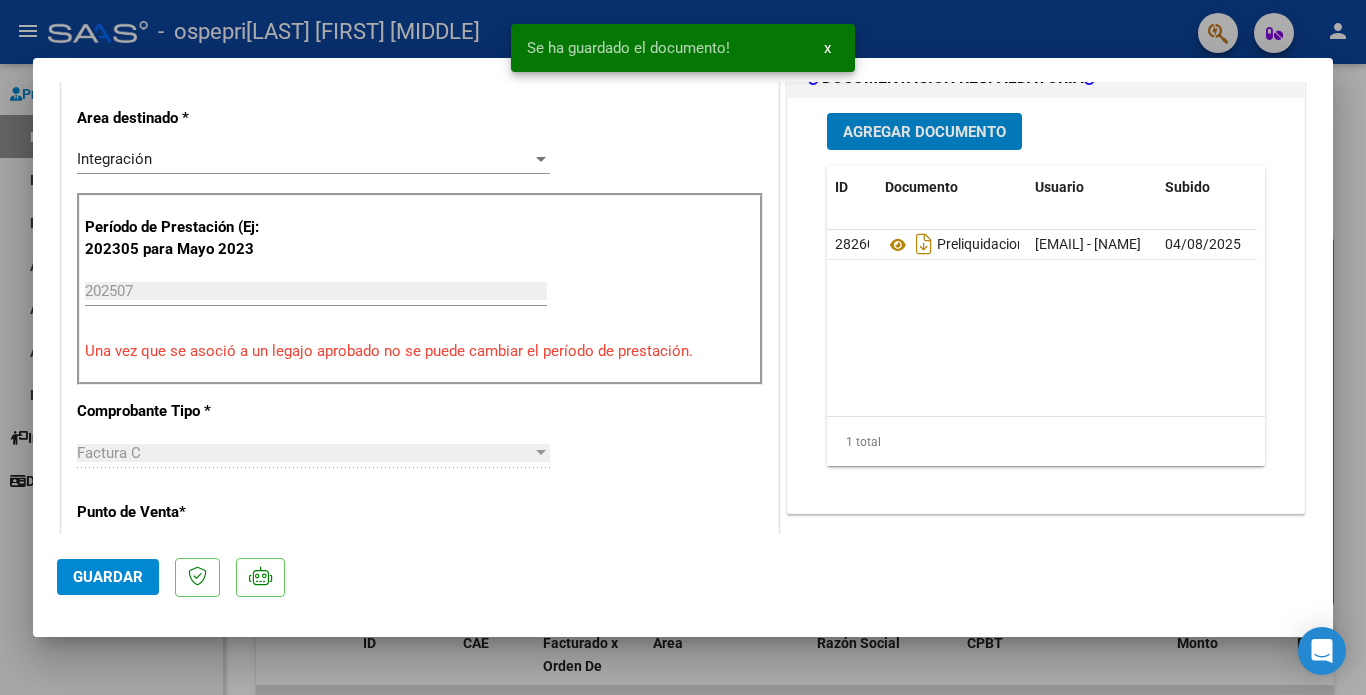 click on "Agregar Documento" at bounding box center [924, 132] 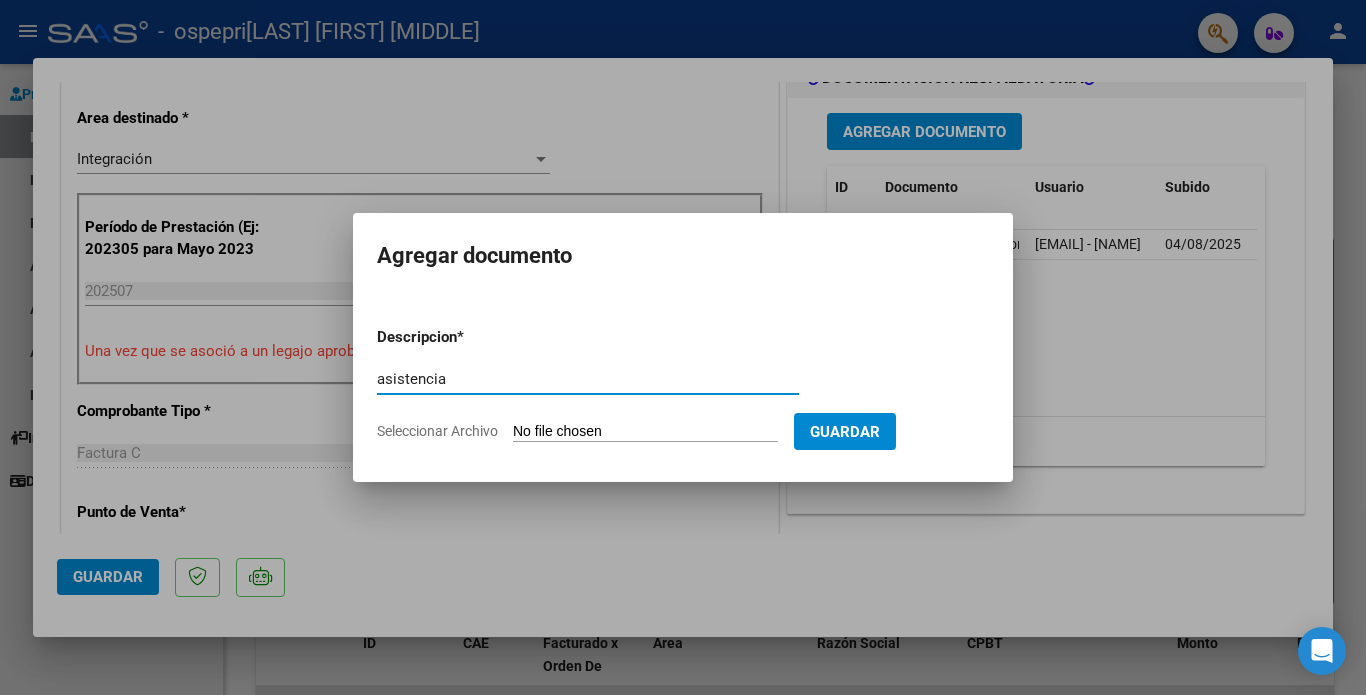 click on "asistencia" at bounding box center (588, 379) 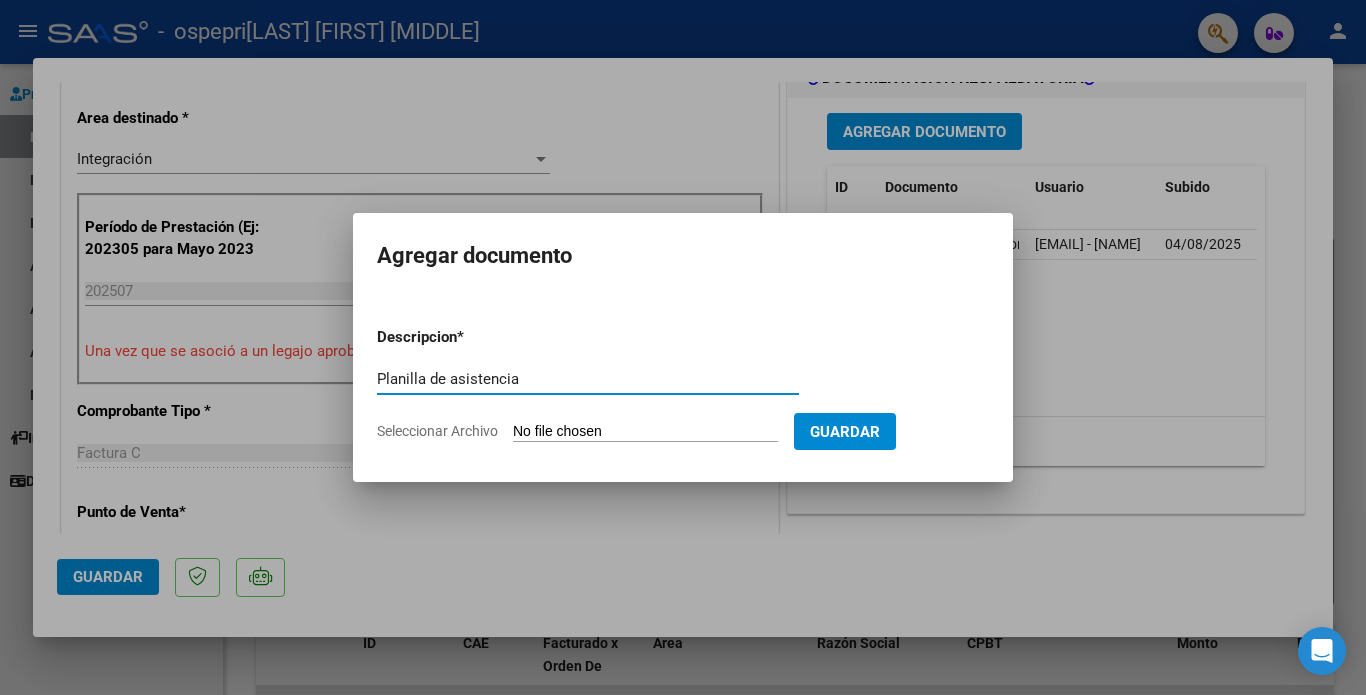 type on "Planilla de asistencia" 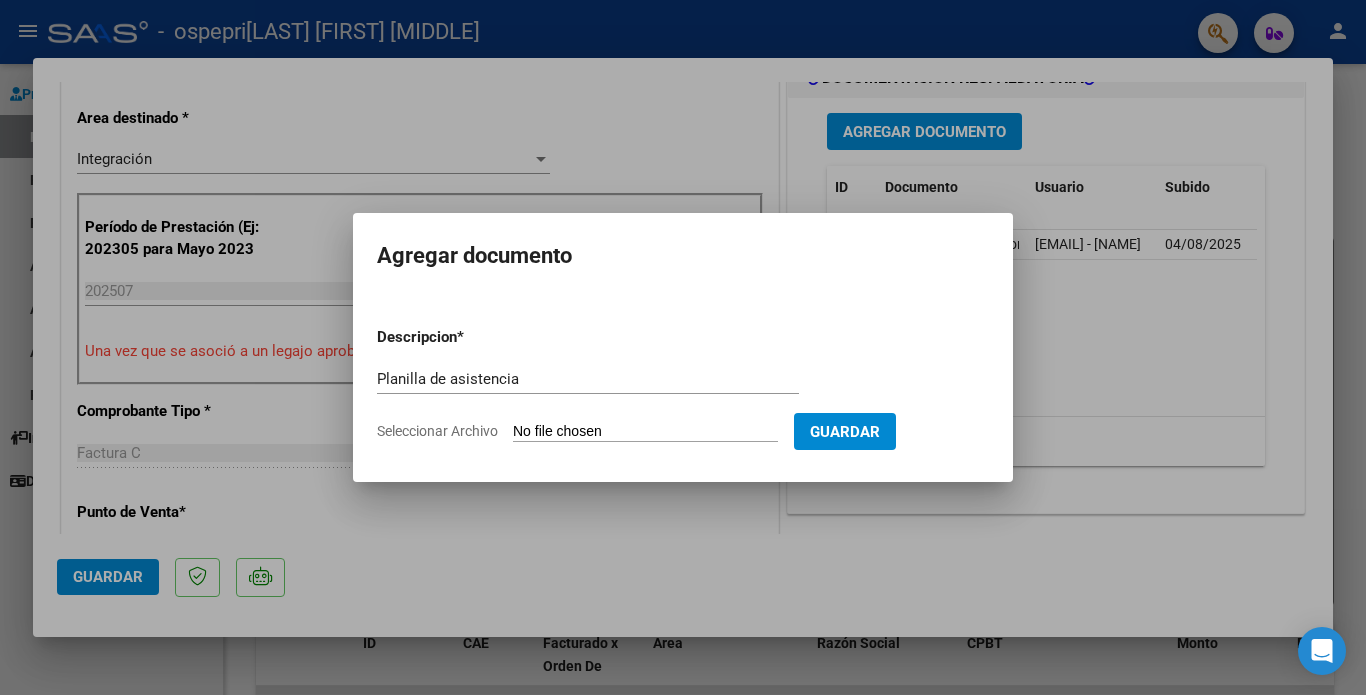 click on "Seleccionar Archivo" 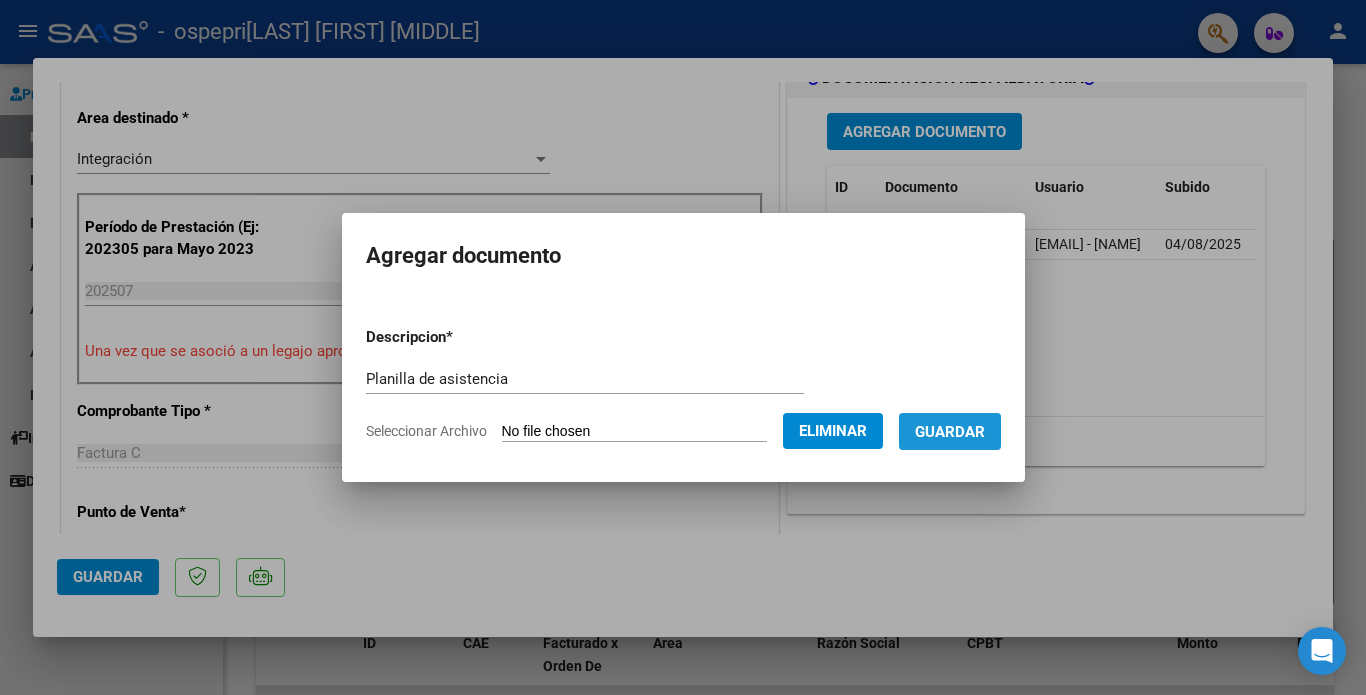 click on "Guardar" at bounding box center [950, 432] 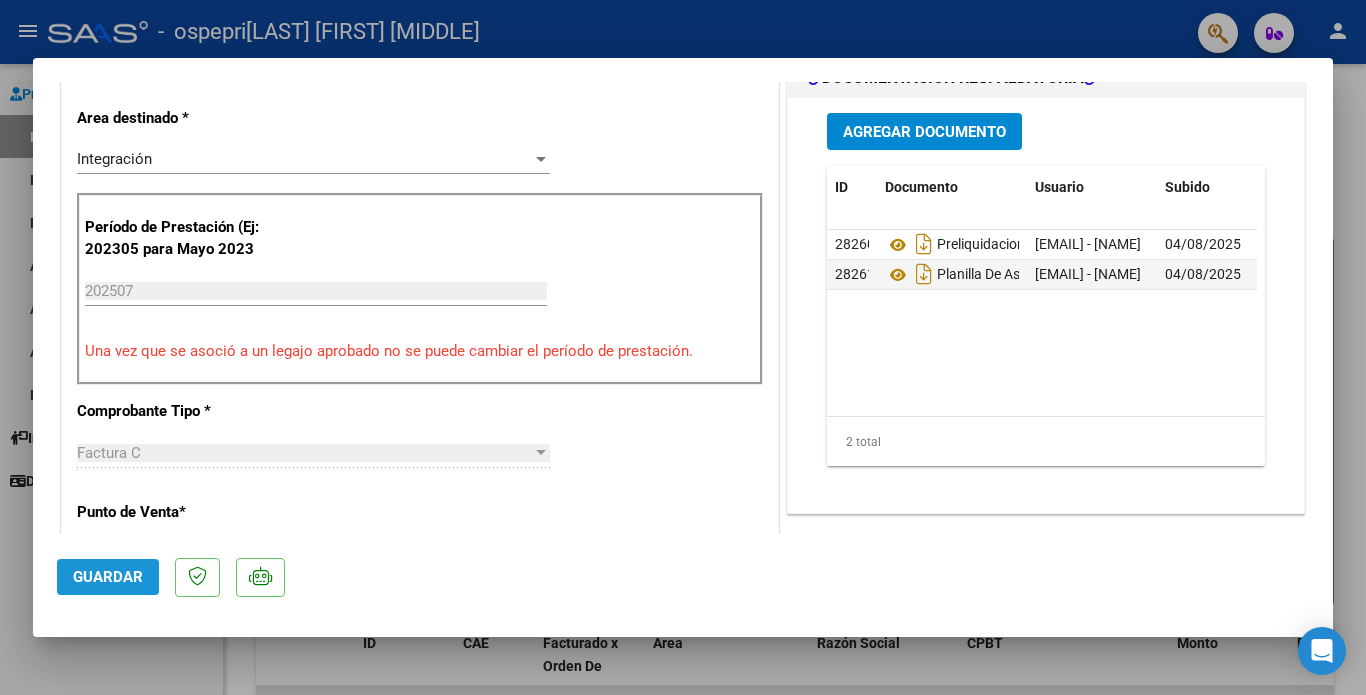 click on "Guardar" 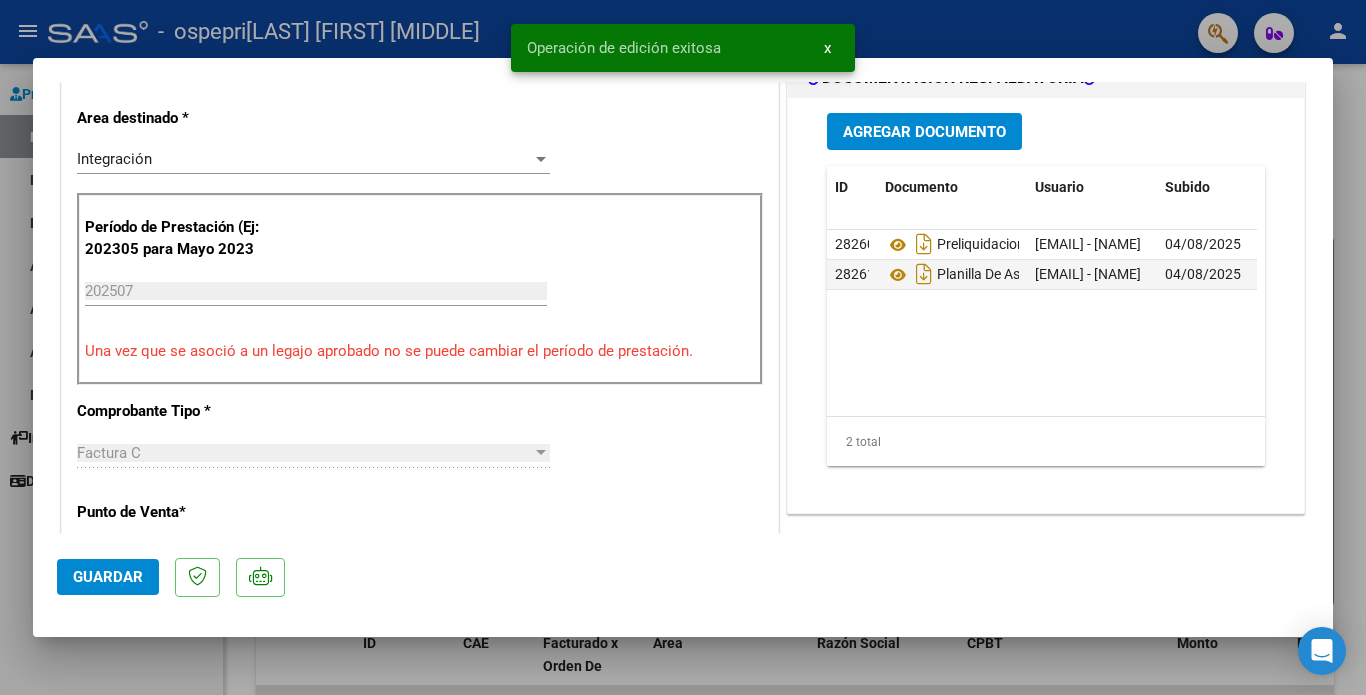 type 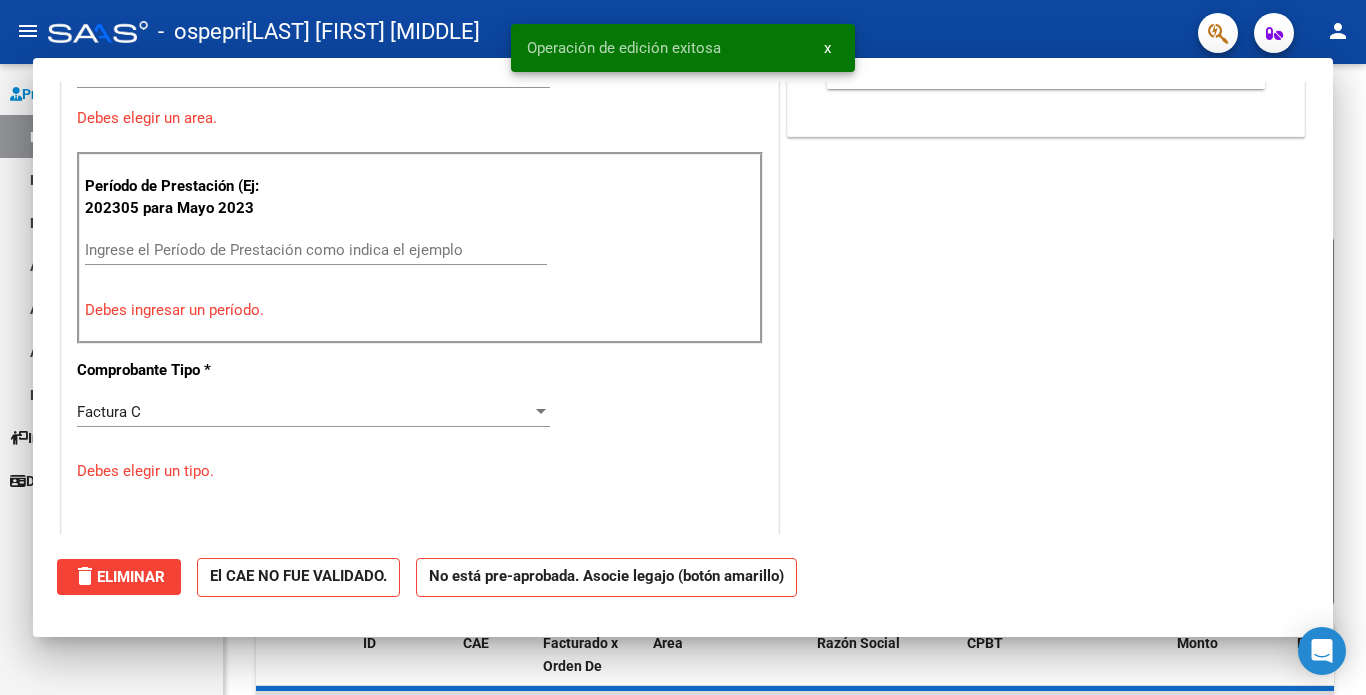 scroll, scrollTop: 400, scrollLeft: 0, axis: vertical 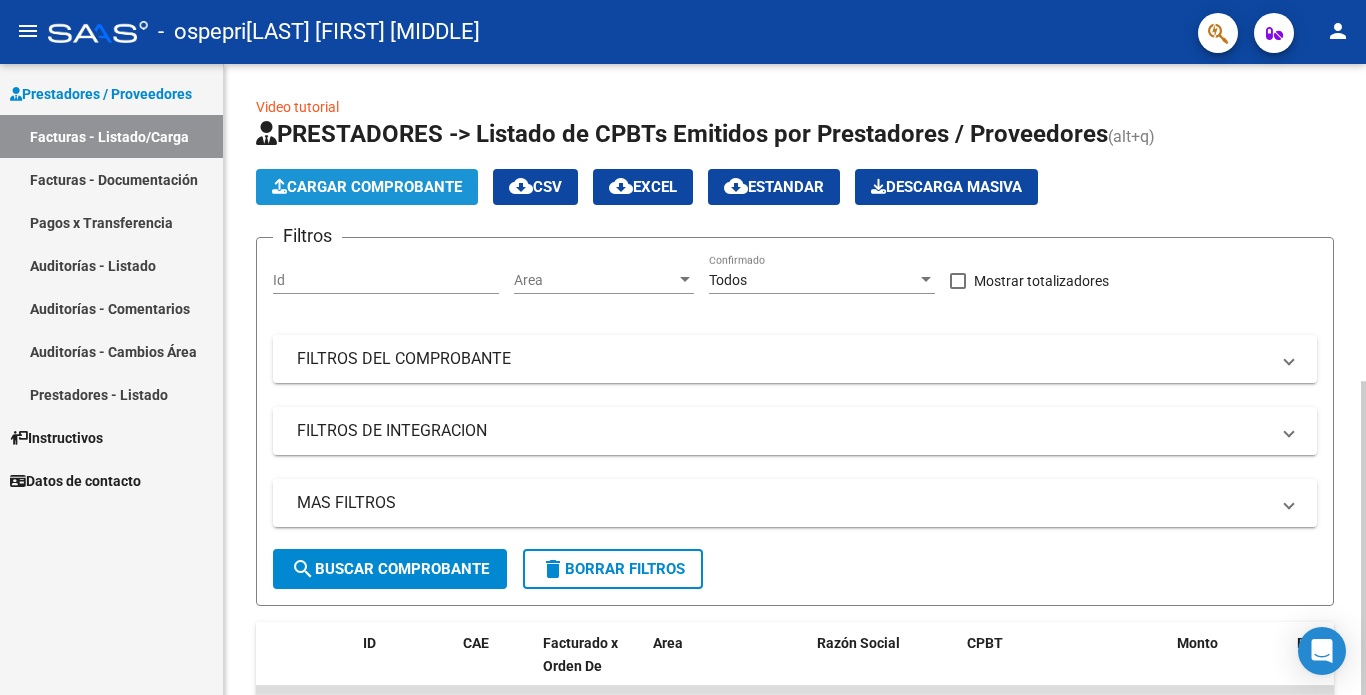 click on "Cargar Comprobante" 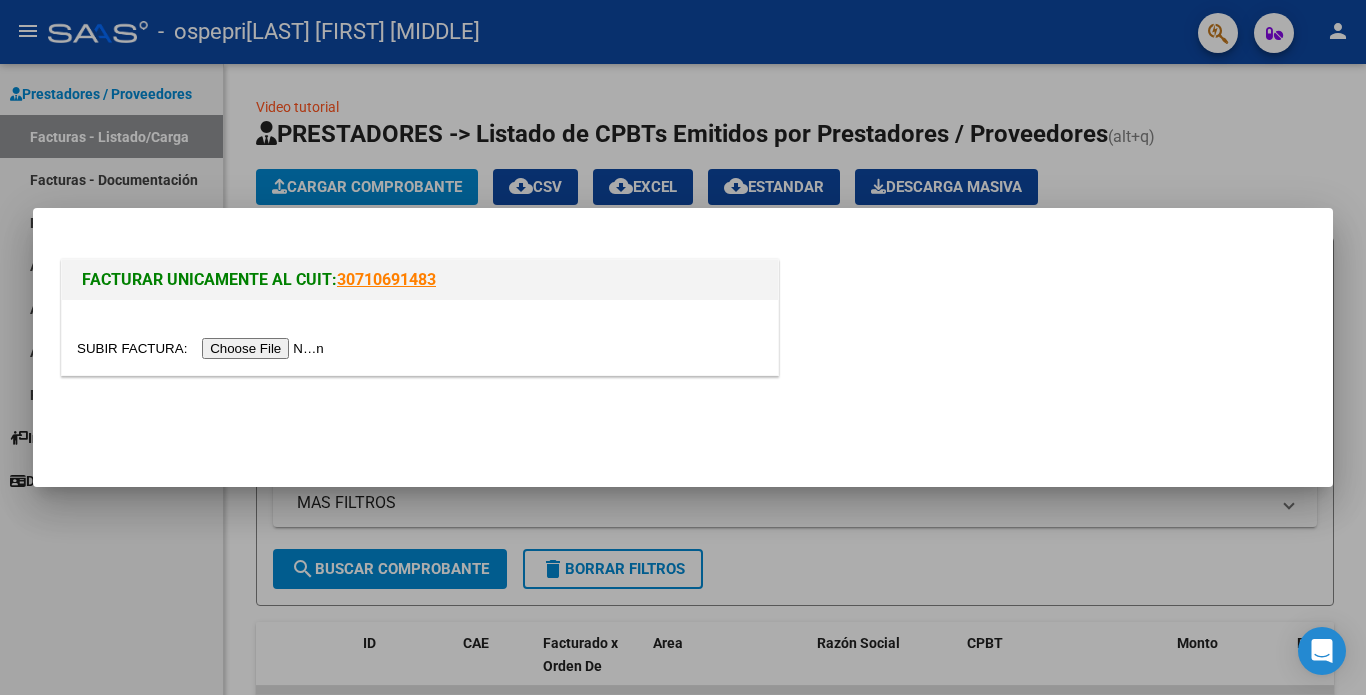 click at bounding box center (203, 348) 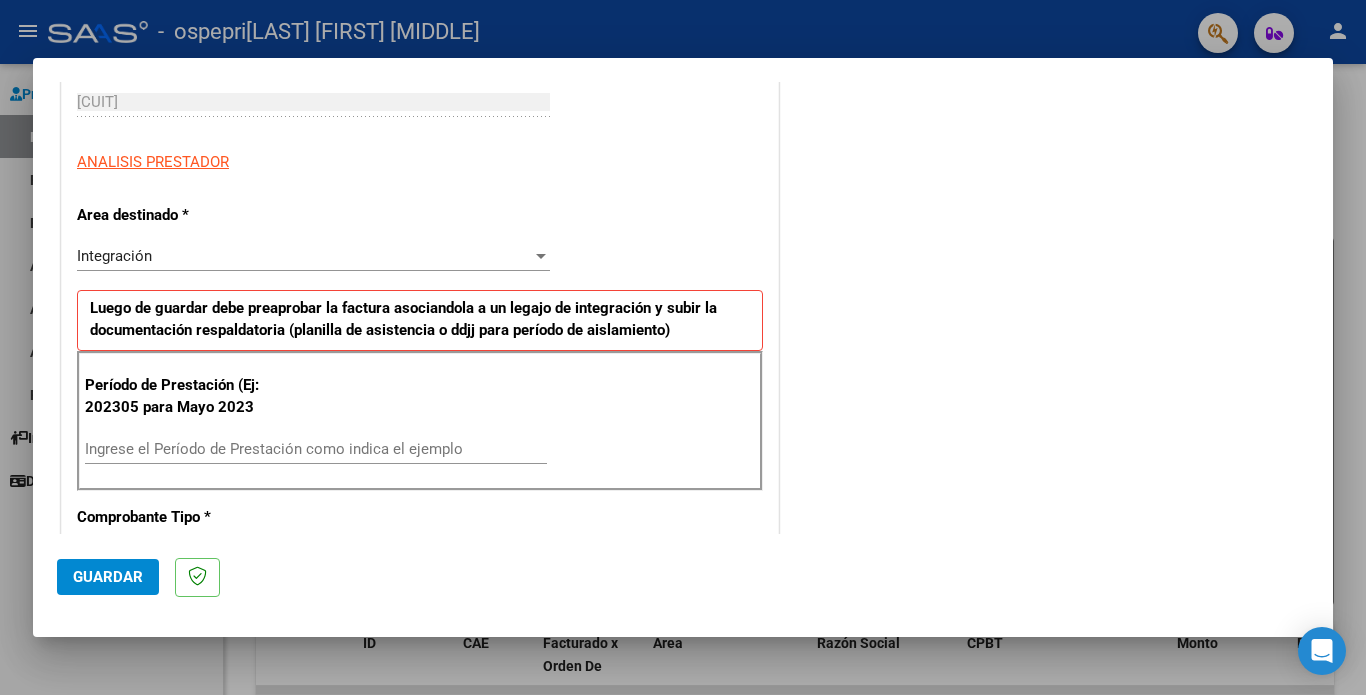 scroll, scrollTop: 308, scrollLeft: 0, axis: vertical 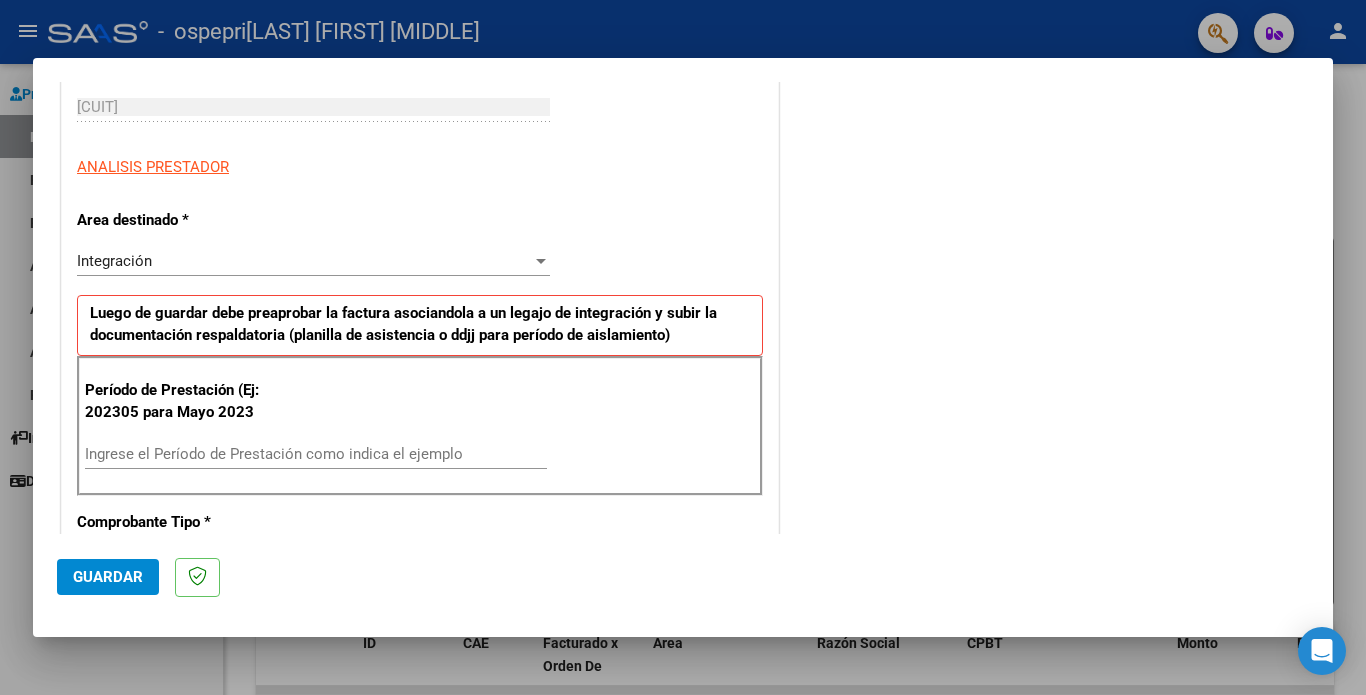 click on "Ingrese el Período de Prestación como indica el ejemplo" at bounding box center (316, 454) 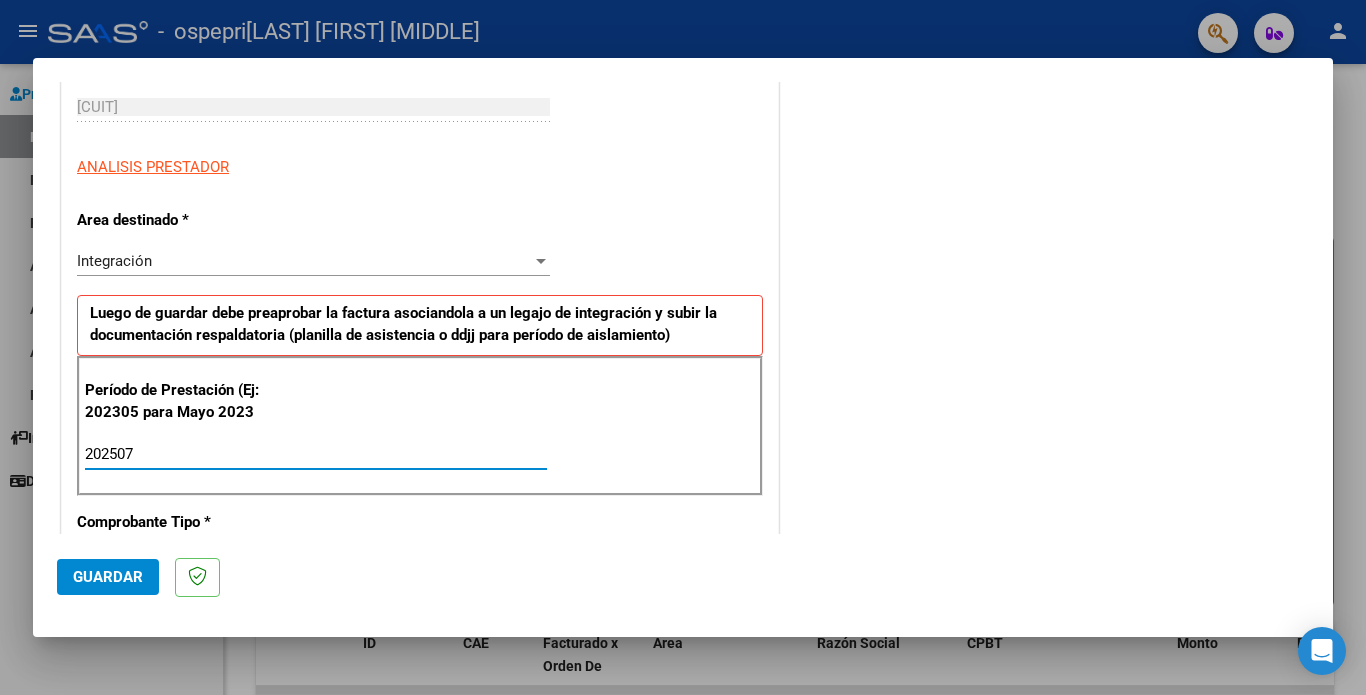 type on "202507" 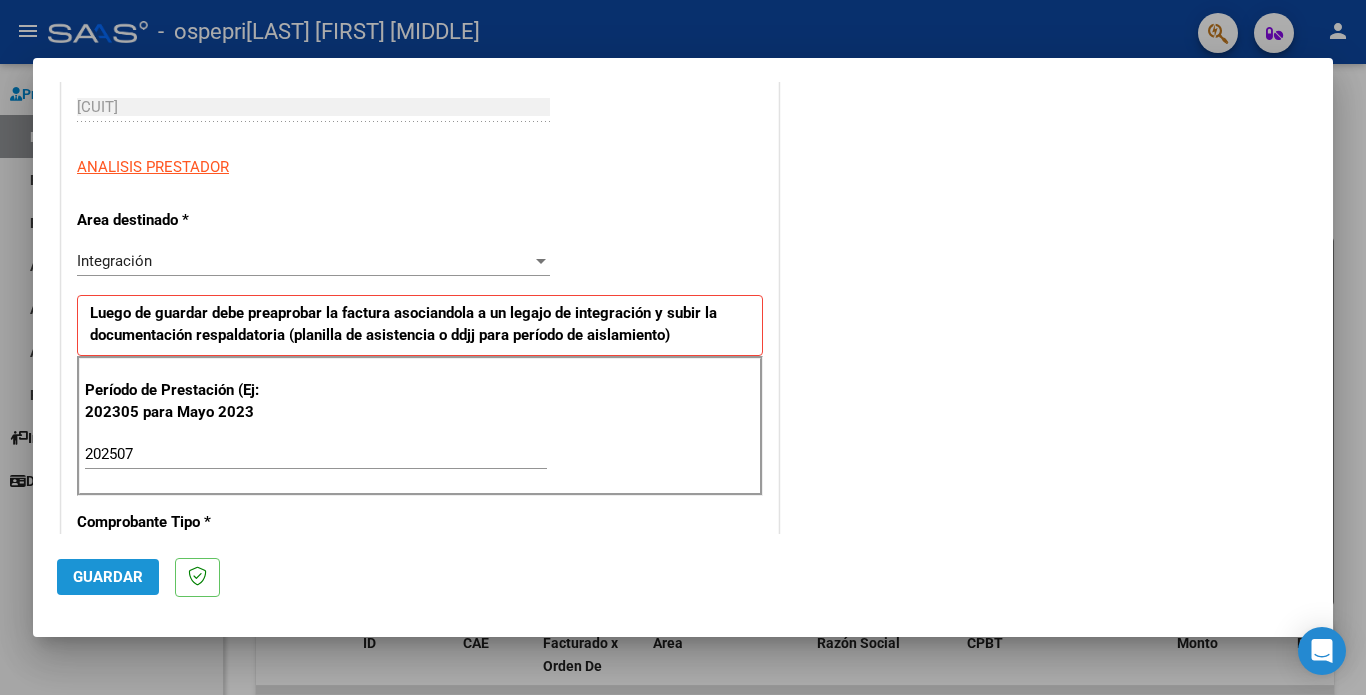 click on "Guardar" 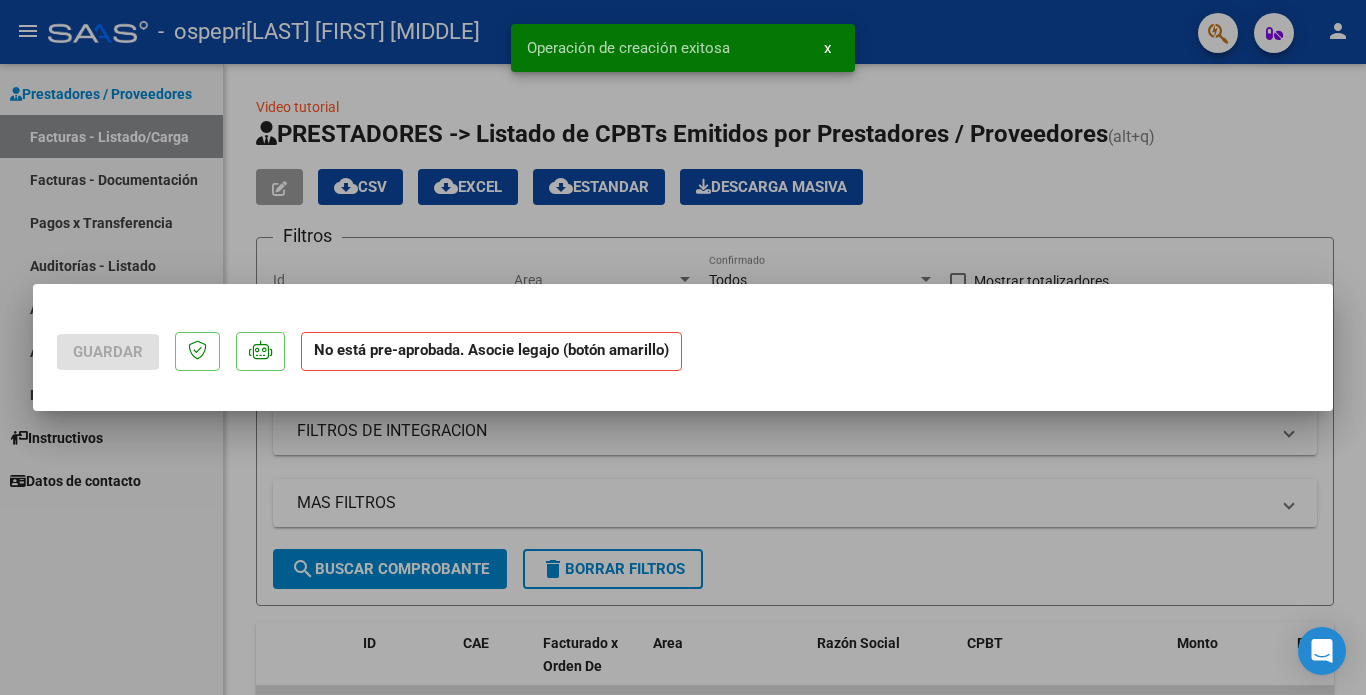 scroll, scrollTop: 0, scrollLeft: 0, axis: both 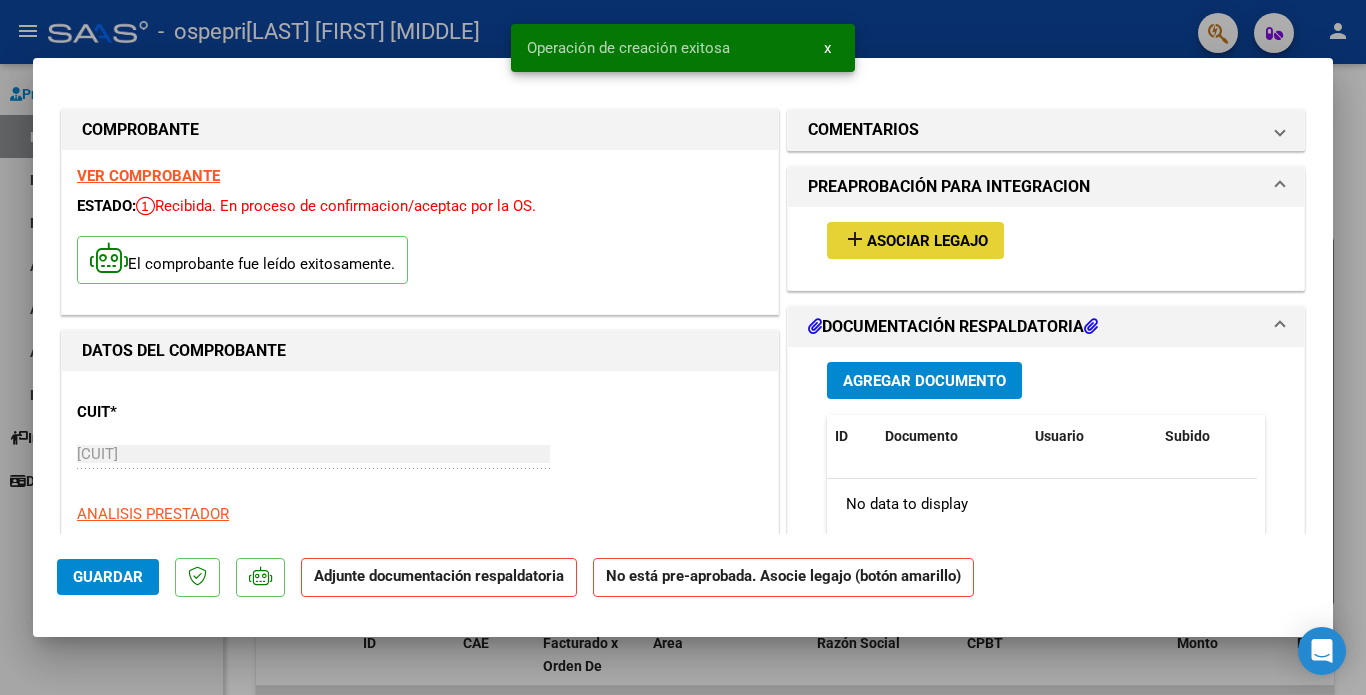 click on "Asociar Legajo" at bounding box center [927, 241] 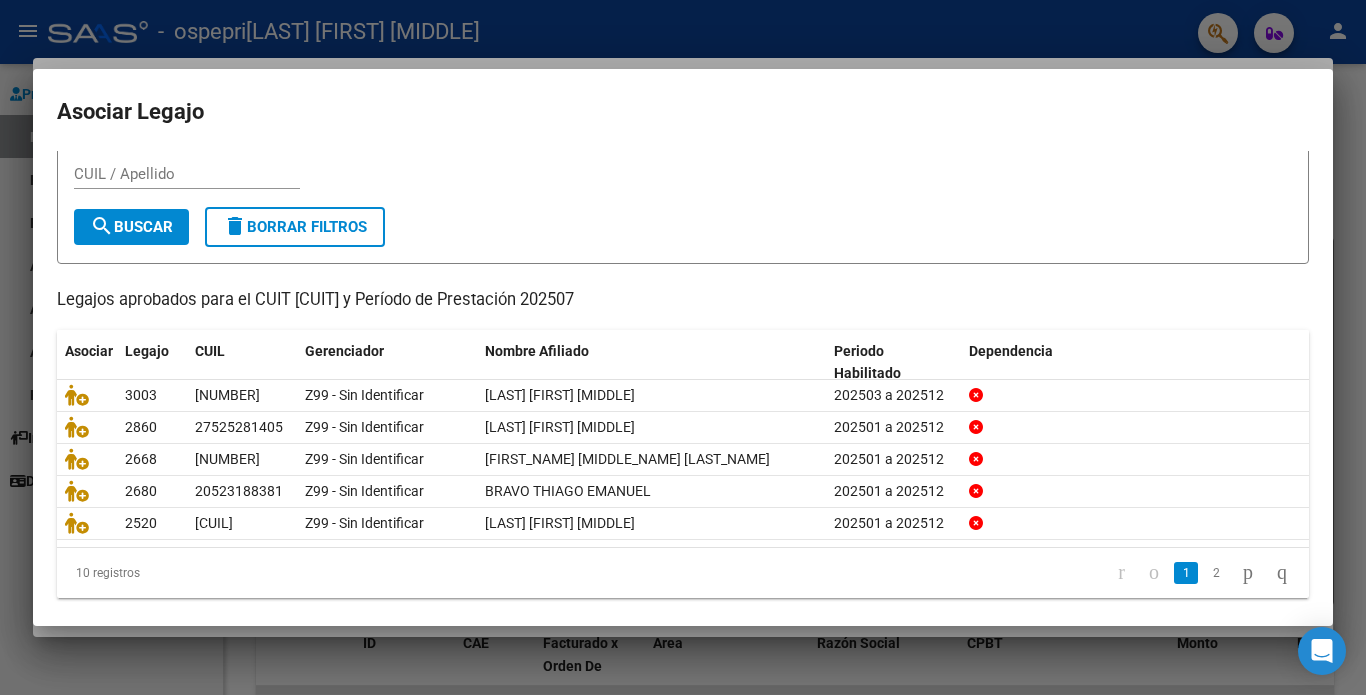 scroll, scrollTop: 69, scrollLeft: 0, axis: vertical 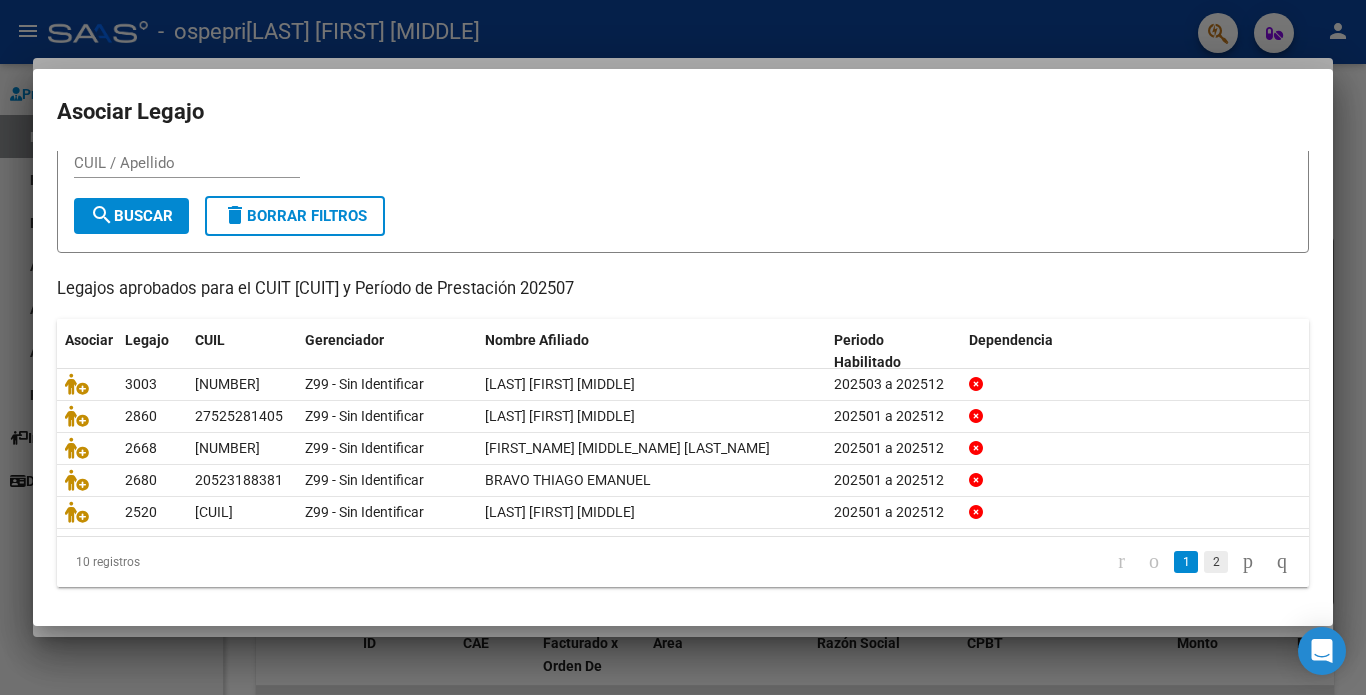 click on "2" 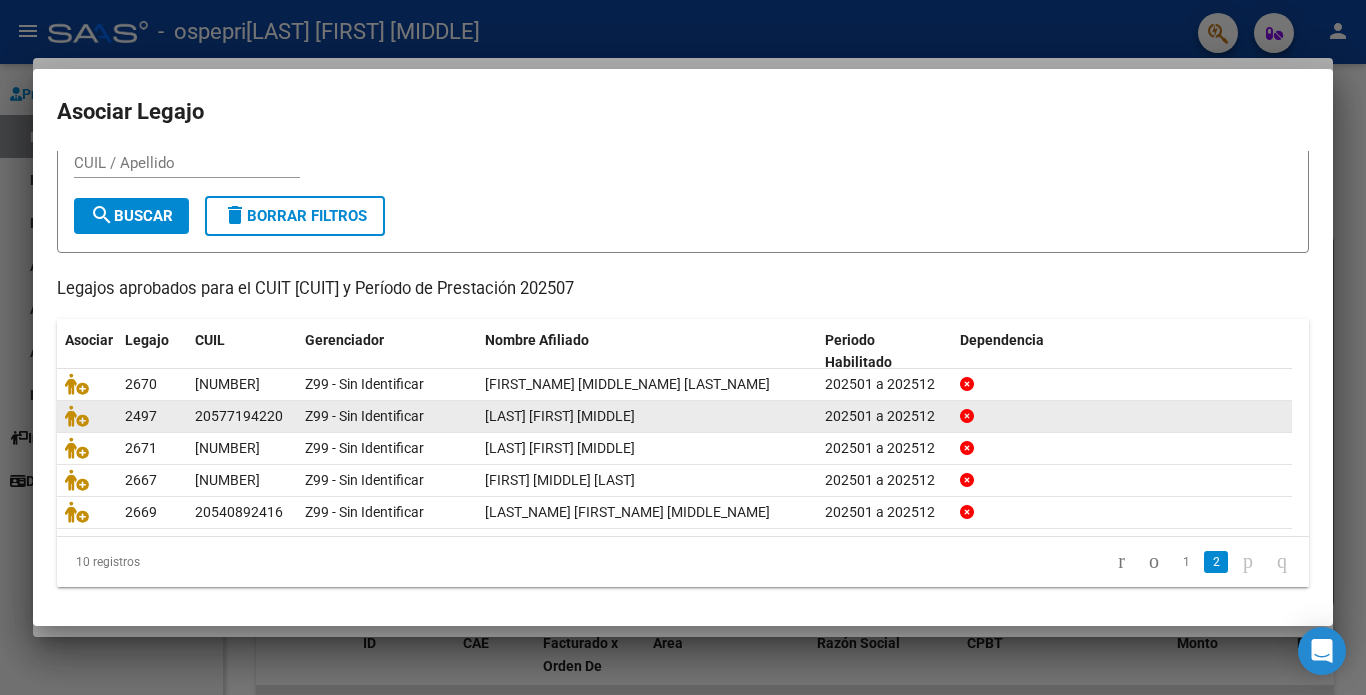 click on "[LAST] [FIRST] [MIDDLE]" 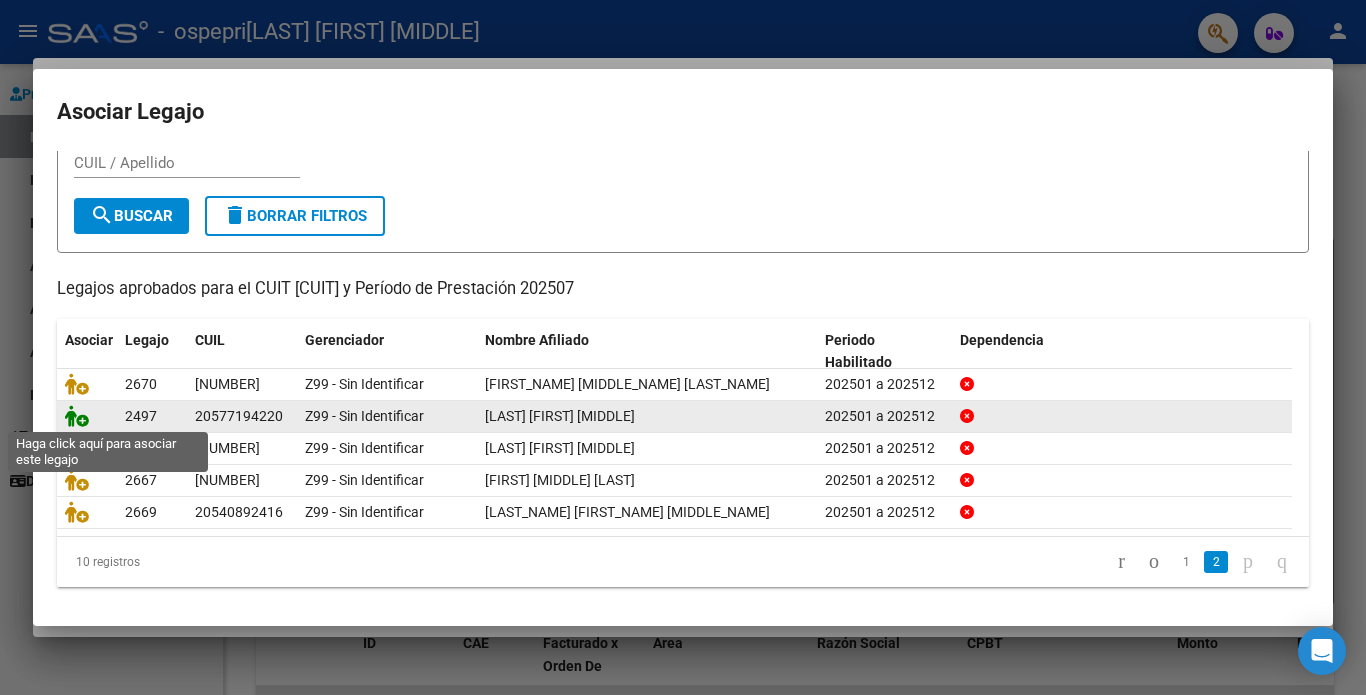 click 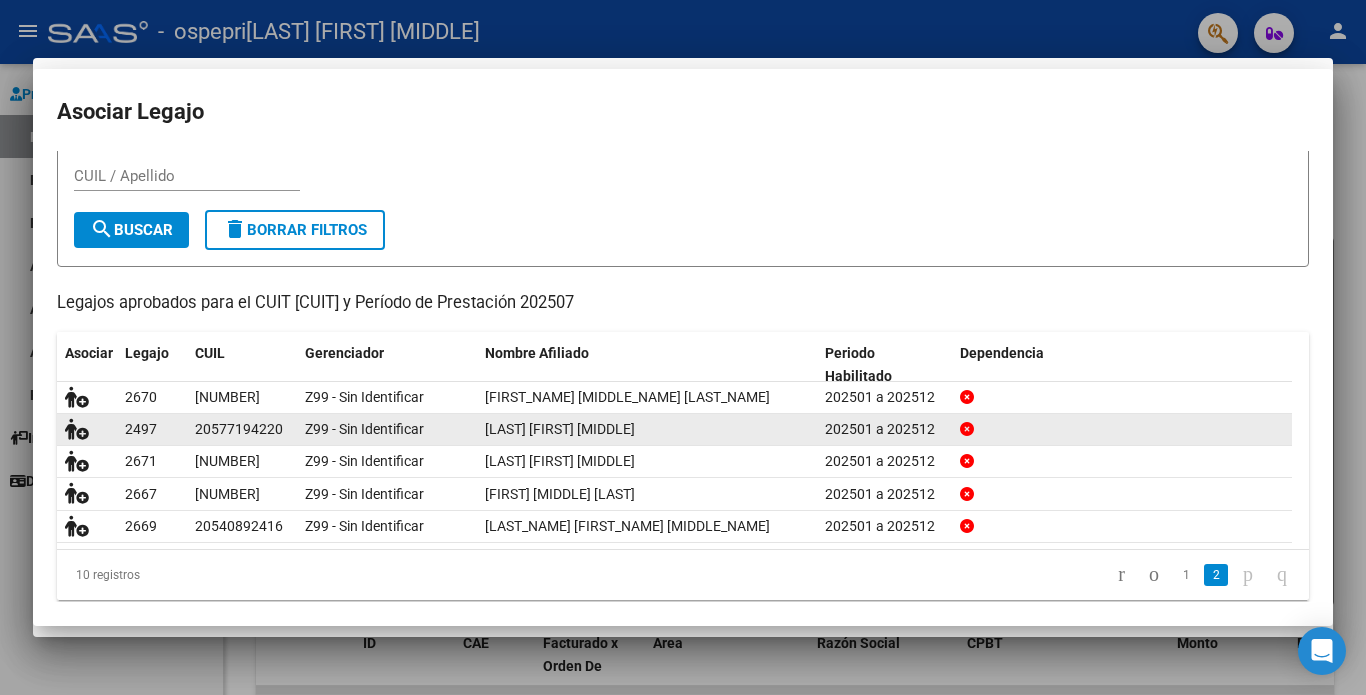 scroll, scrollTop: 0, scrollLeft: 0, axis: both 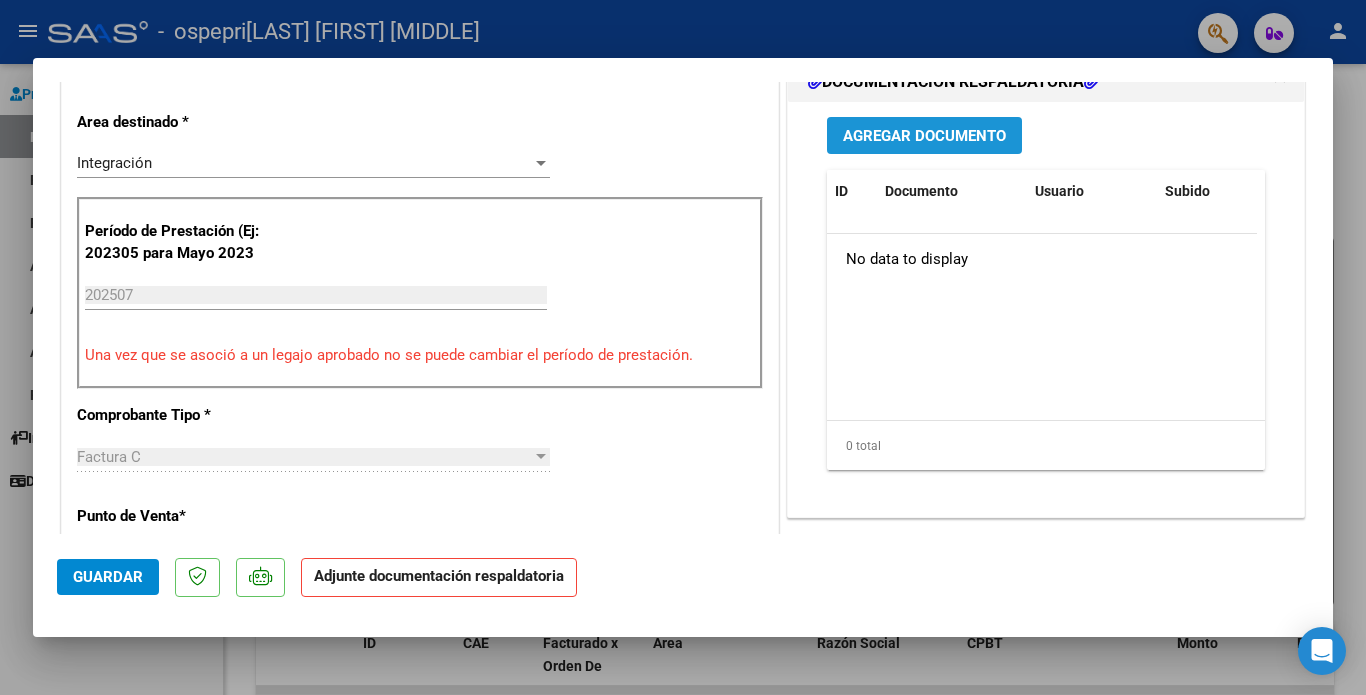 click on "Agregar Documento" at bounding box center (924, 136) 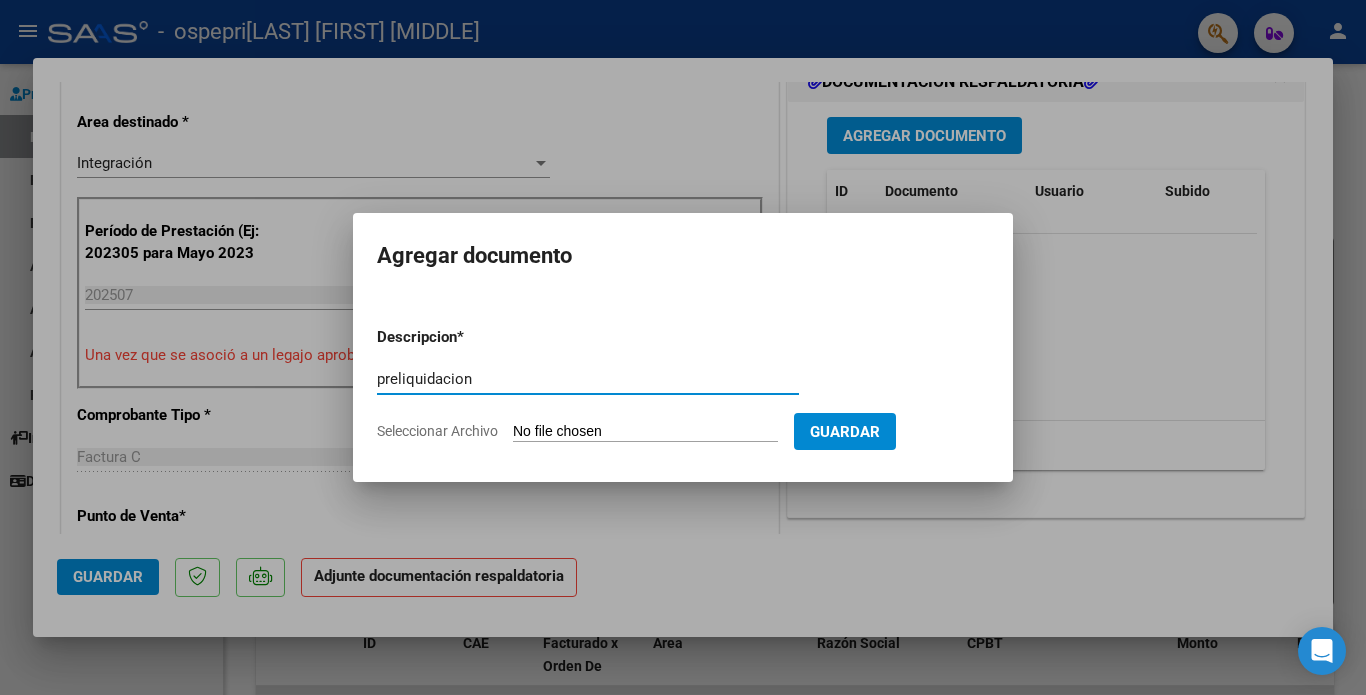 type on "preliquidacion" 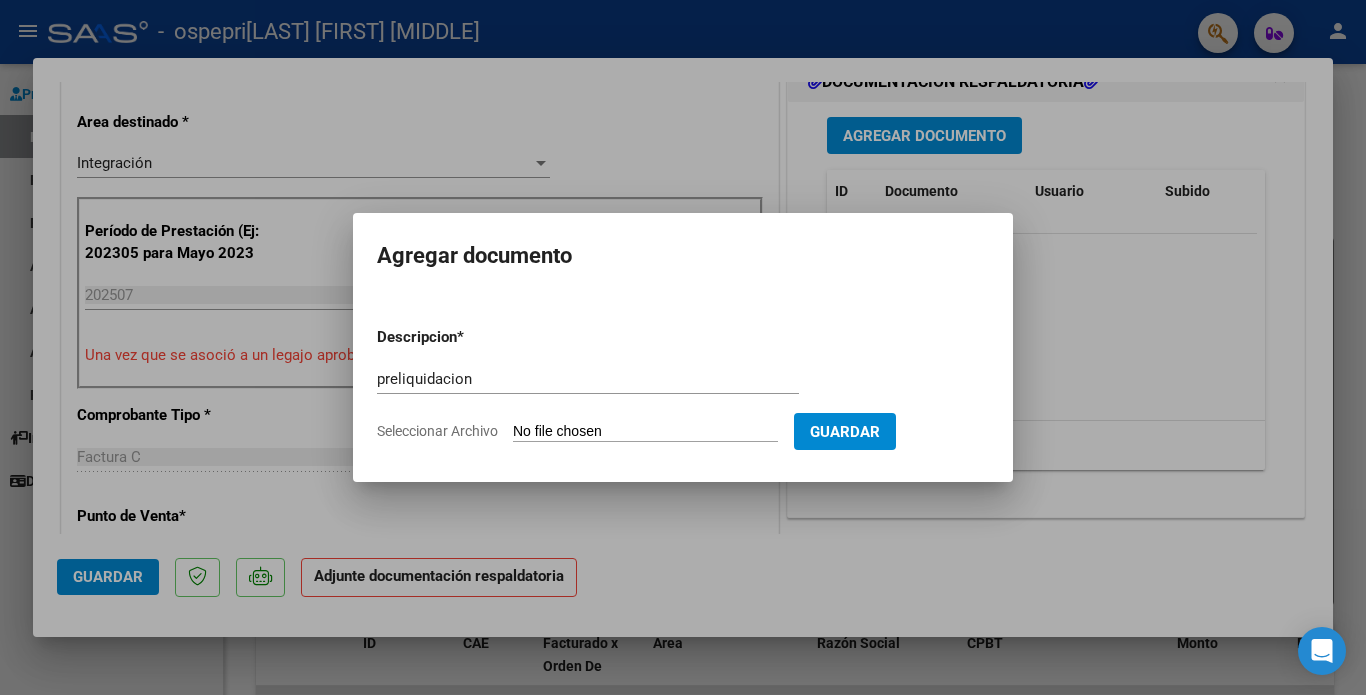 click on "Seleccionar Archivo" 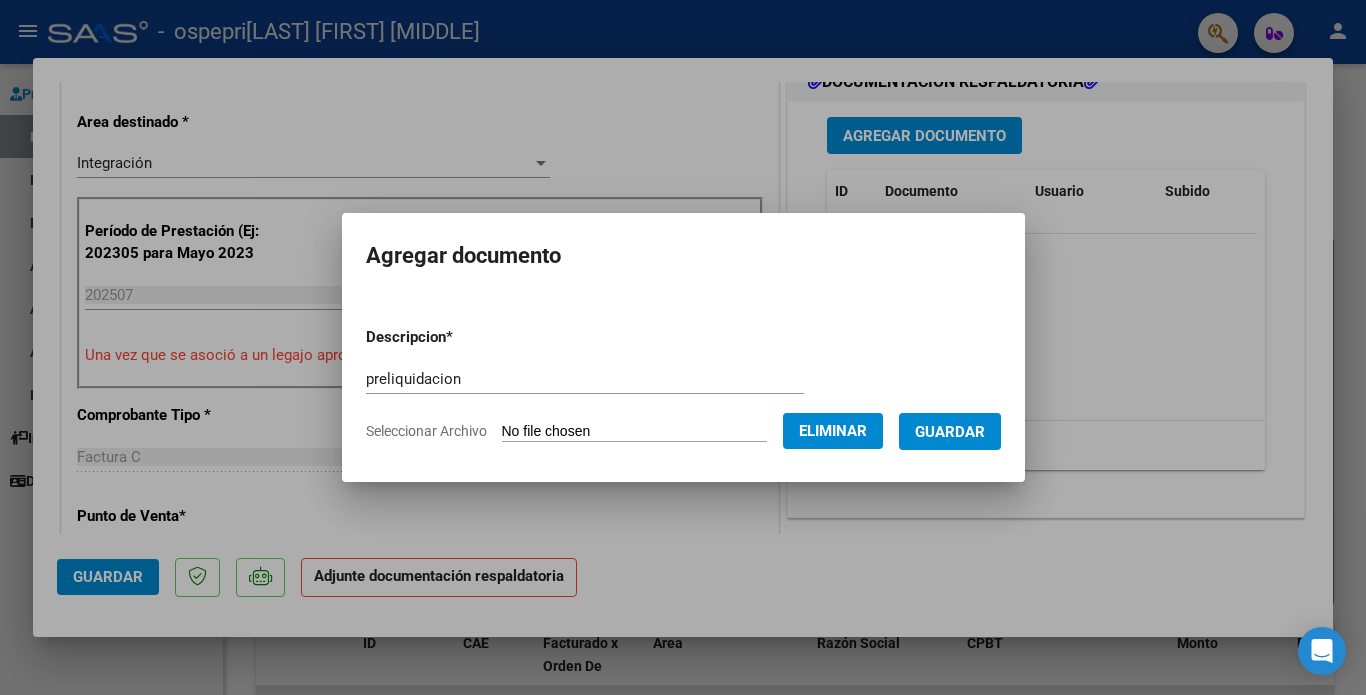 click on "Guardar" at bounding box center [950, 432] 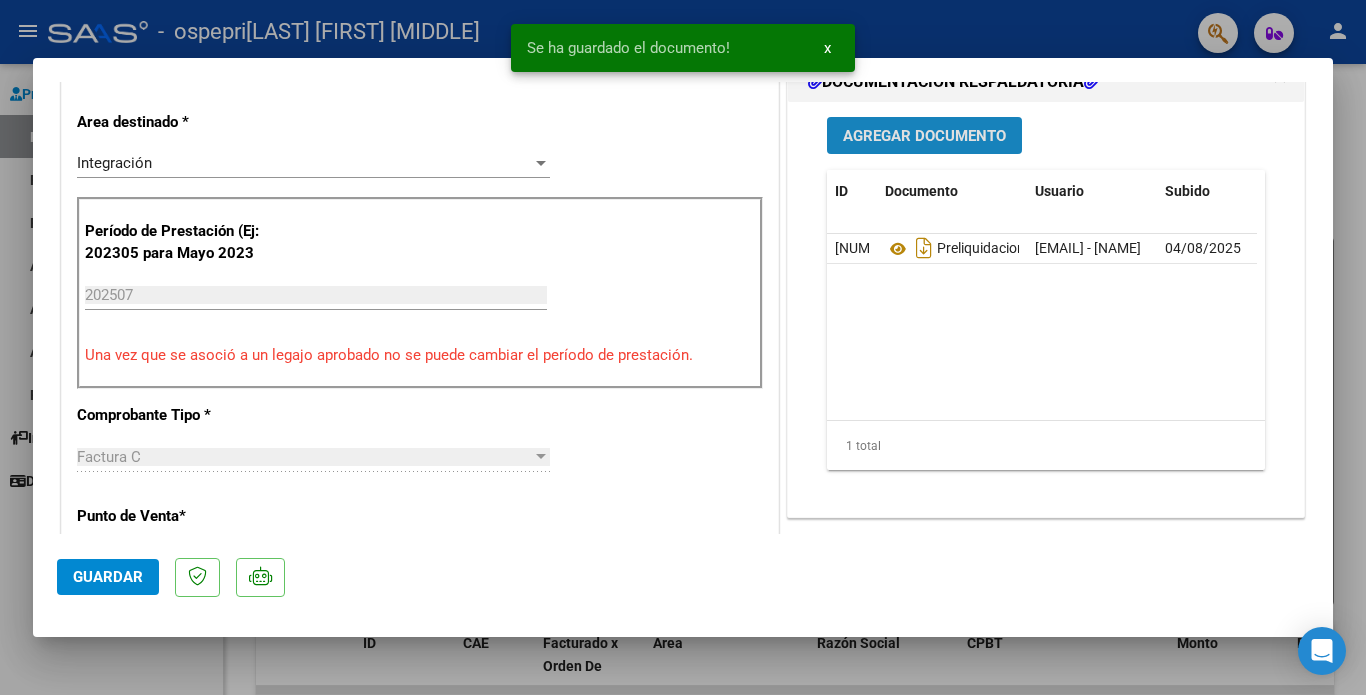 click on "Agregar Documento" at bounding box center (924, 136) 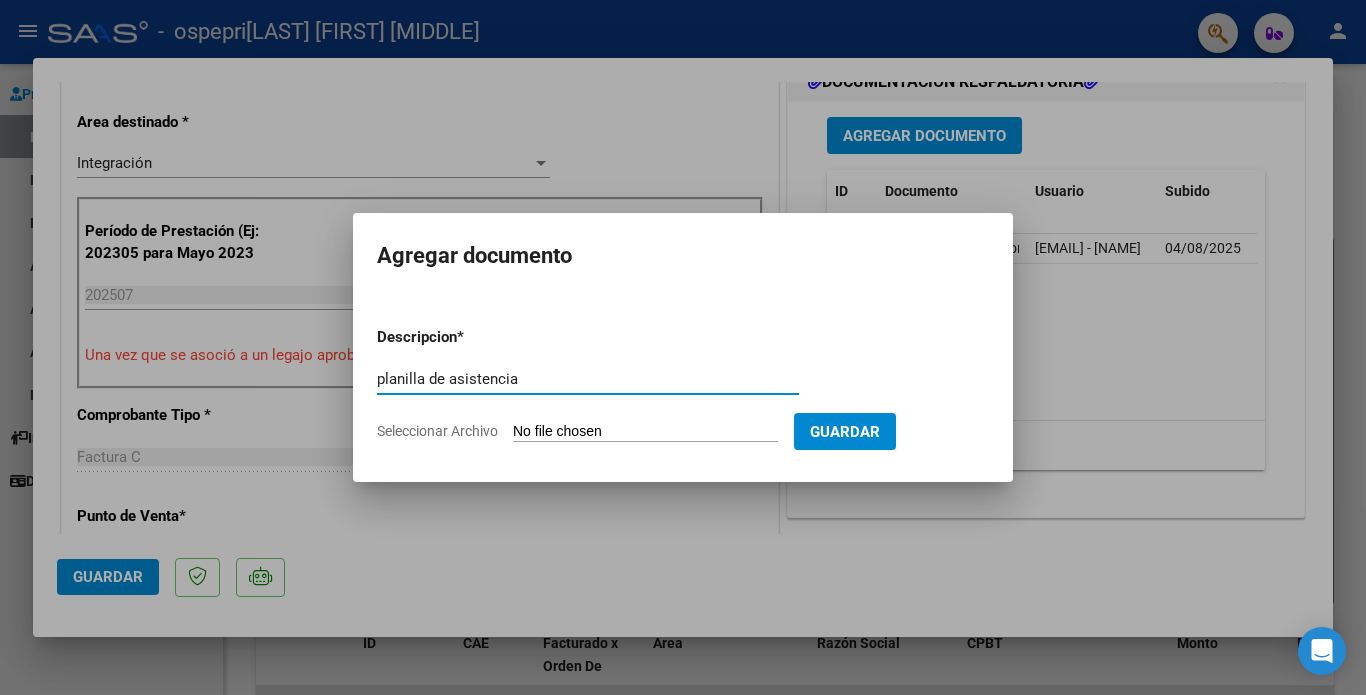 type on "planilla de asistencia" 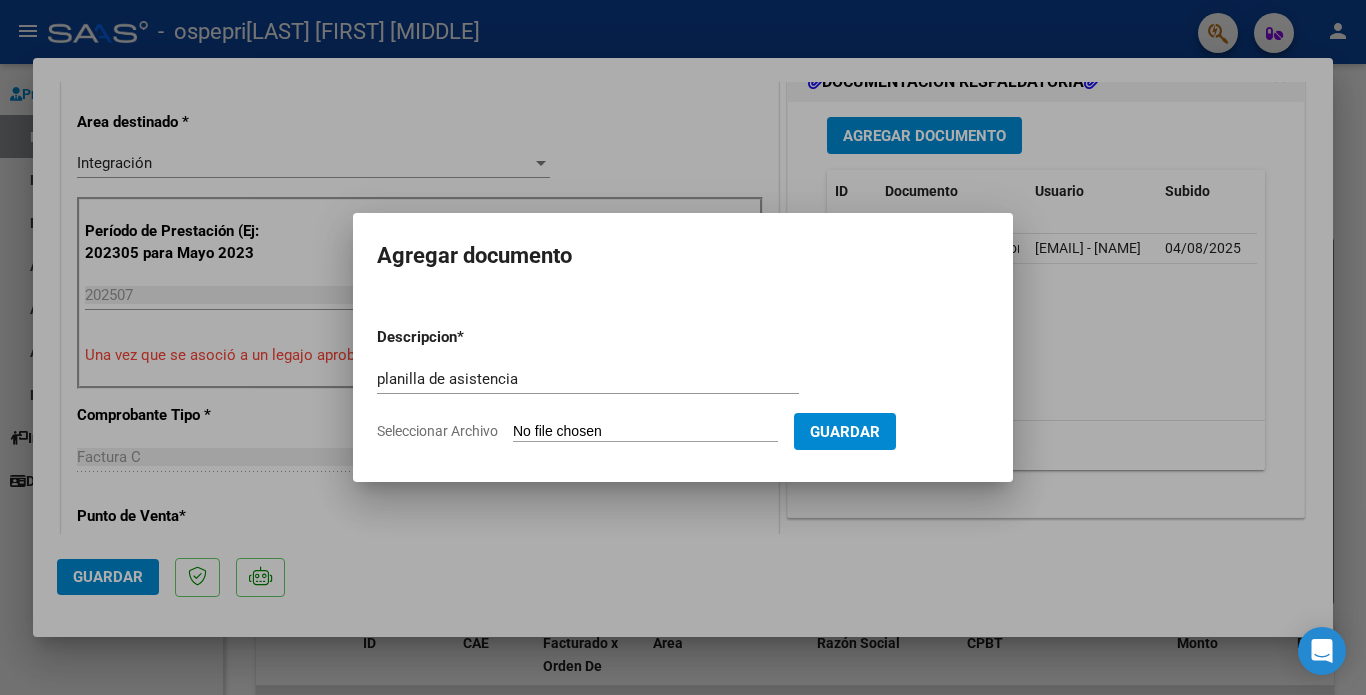 click on "Seleccionar Archivo" 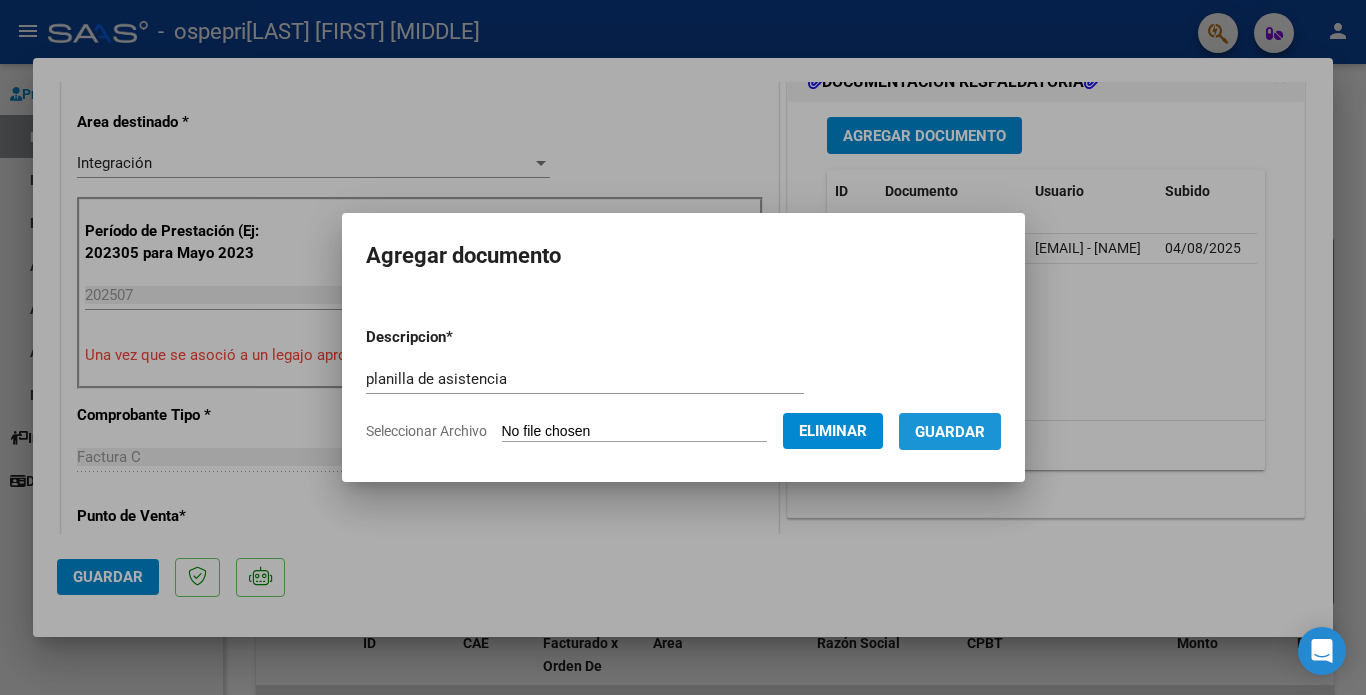 click on "Guardar" at bounding box center (950, 432) 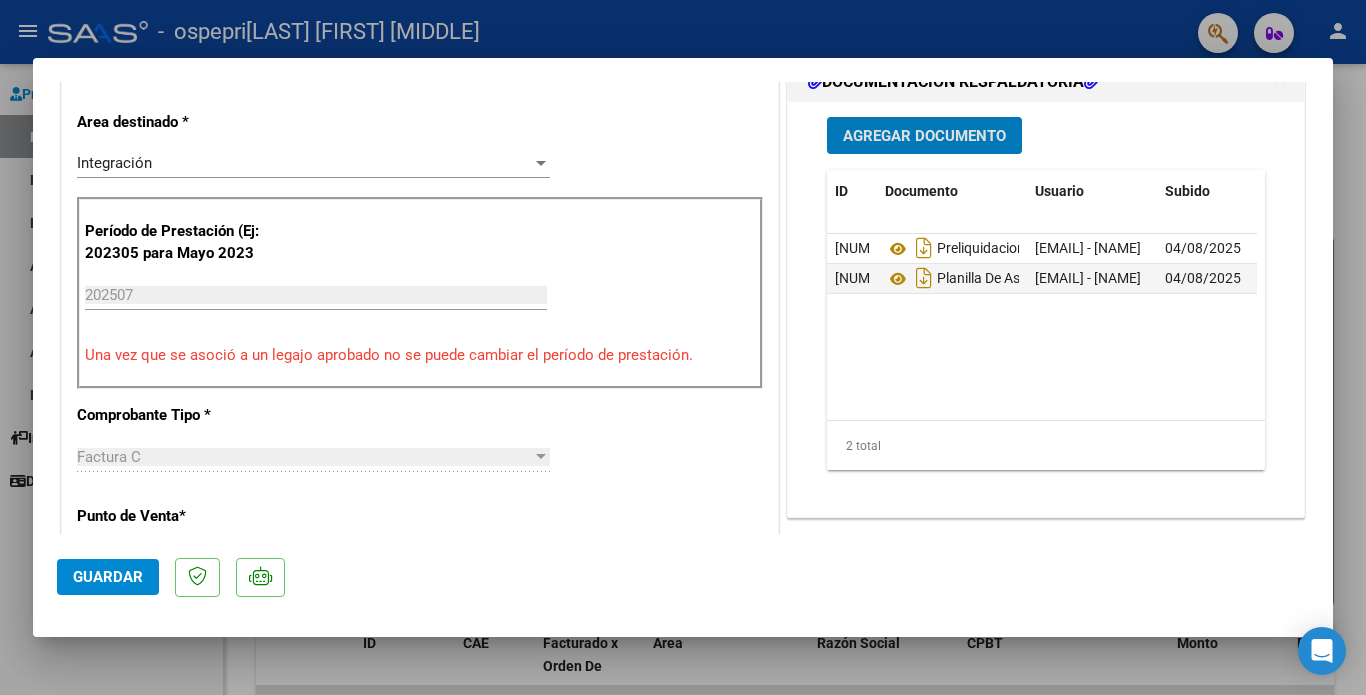 click on "Guardar" 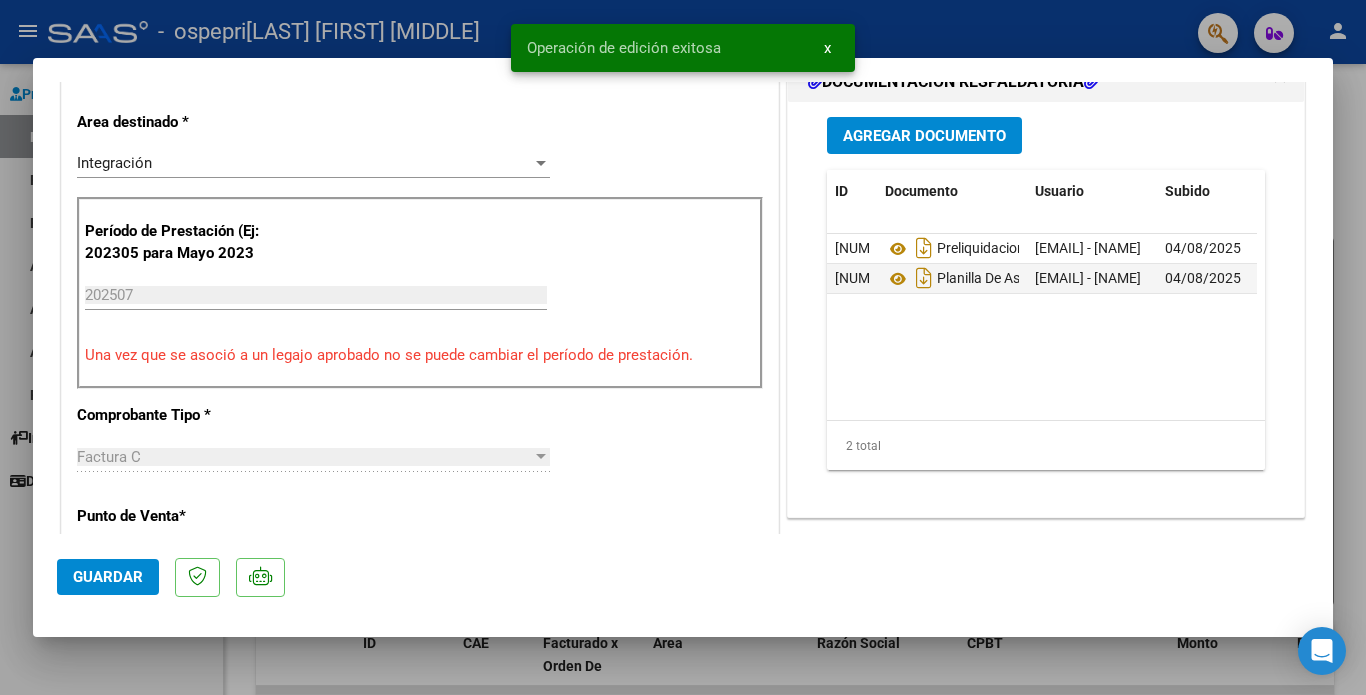 type 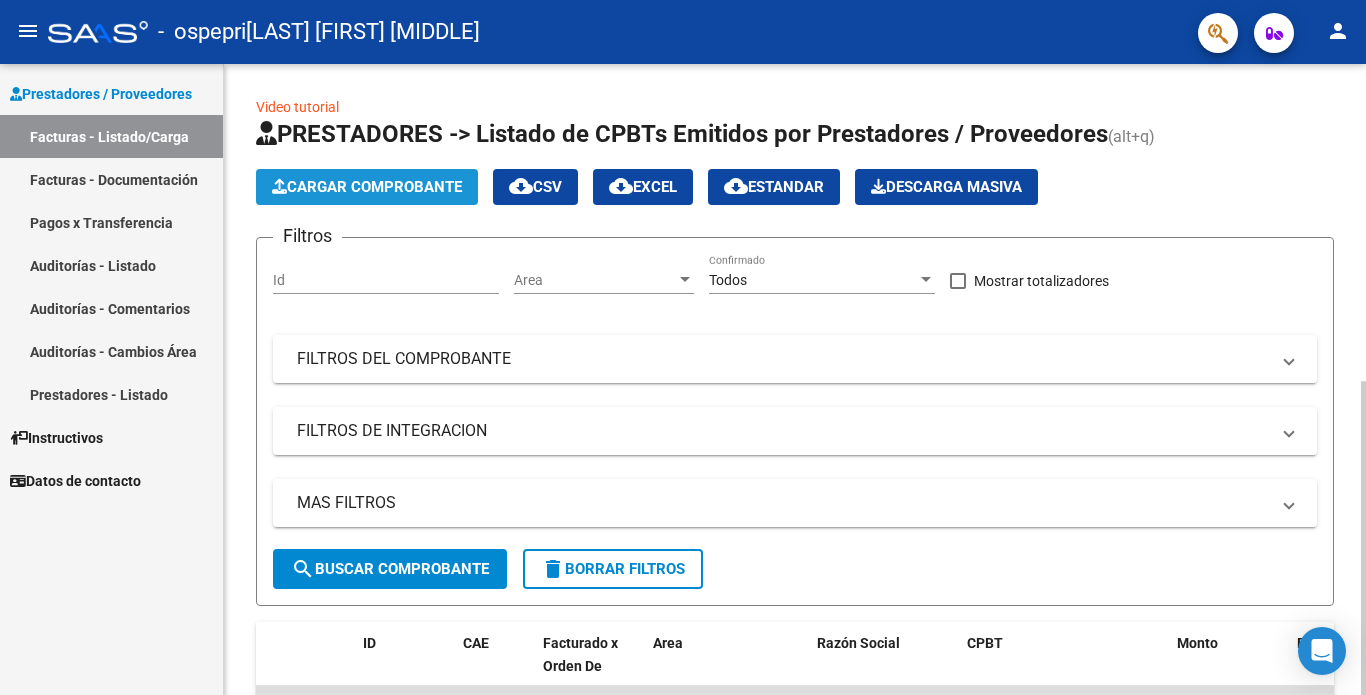 click on "Cargar Comprobante" 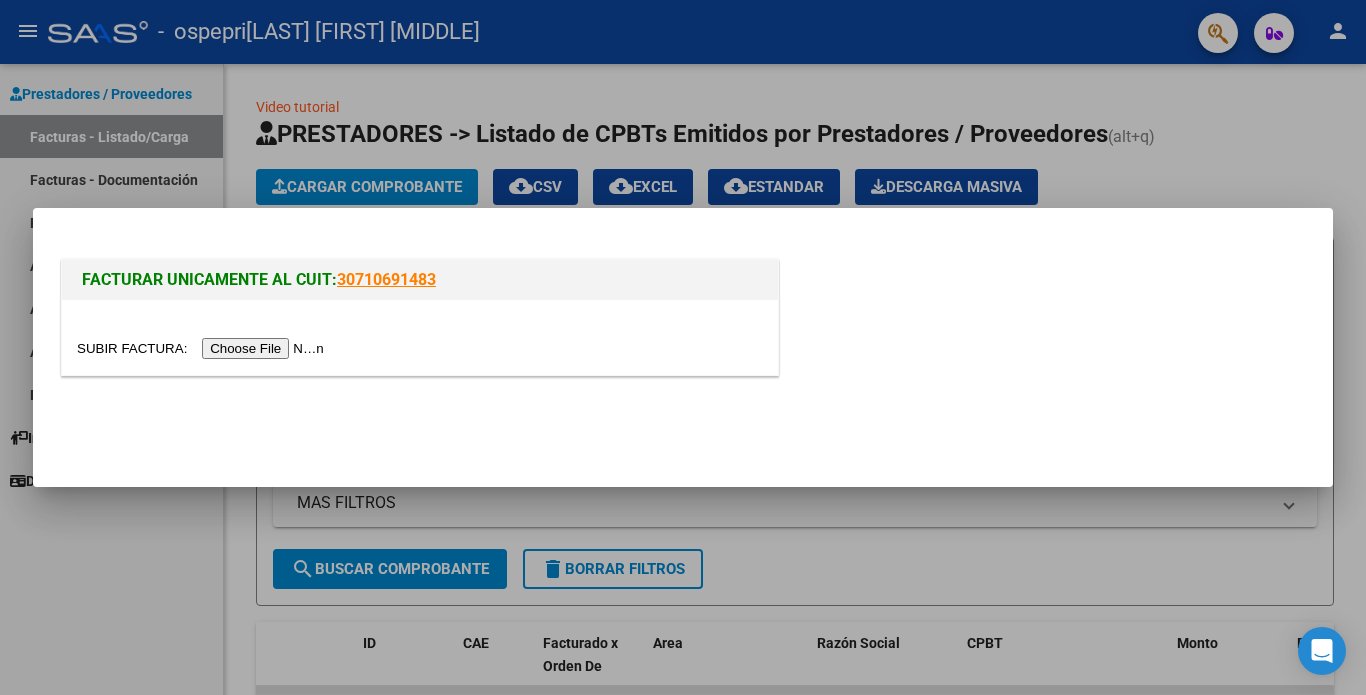 click at bounding box center (203, 348) 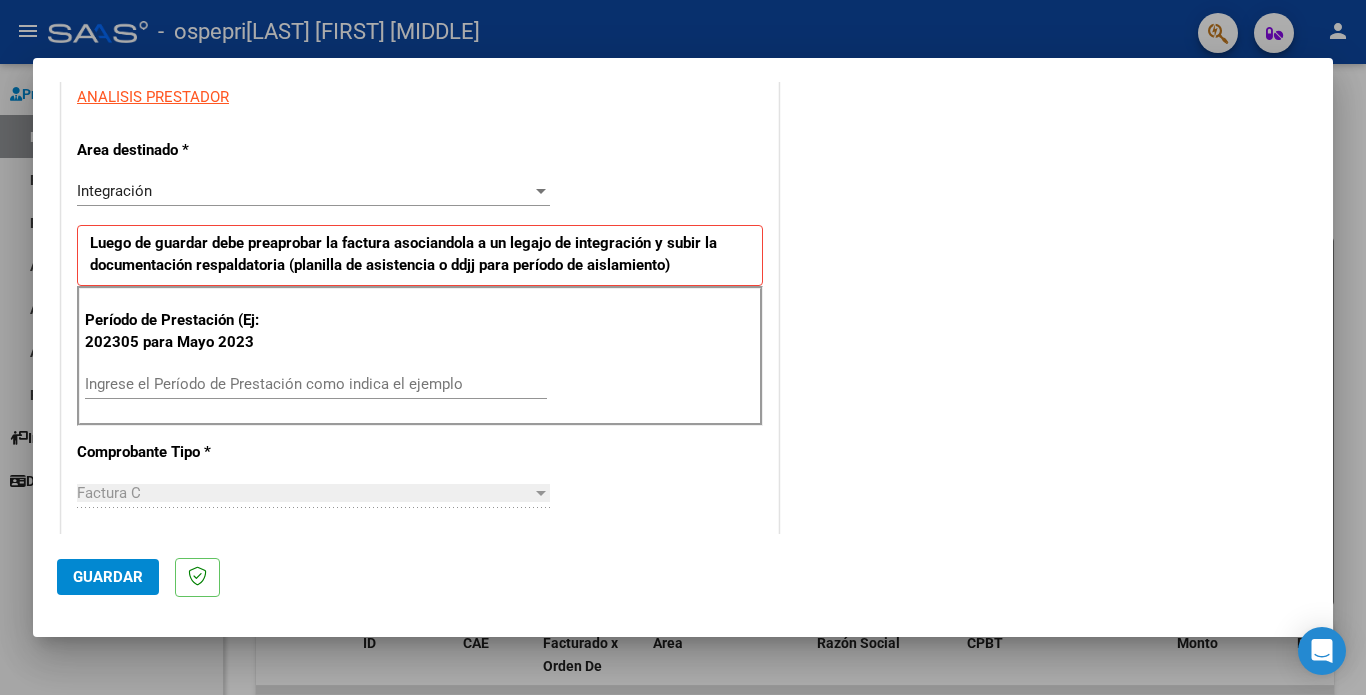 scroll, scrollTop: 385, scrollLeft: 0, axis: vertical 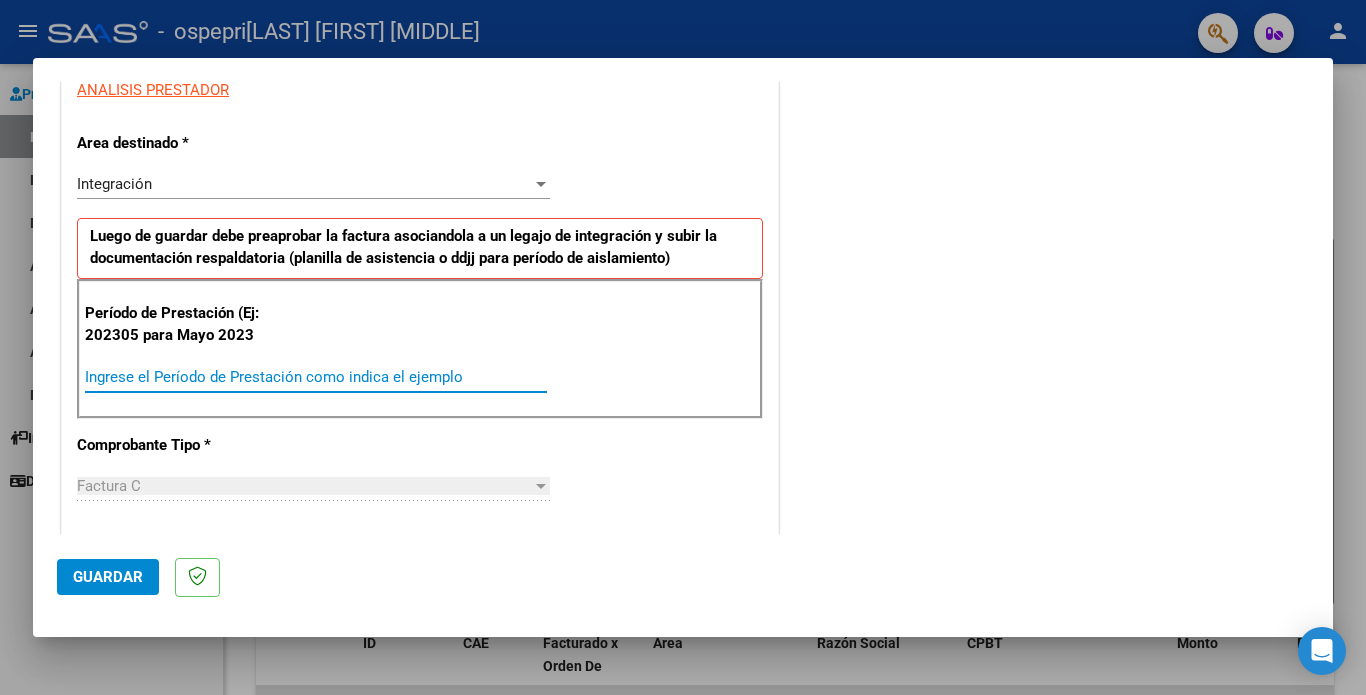 click on "Ingrese el Período de Prestación como indica el ejemplo" at bounding box center [316, 377] 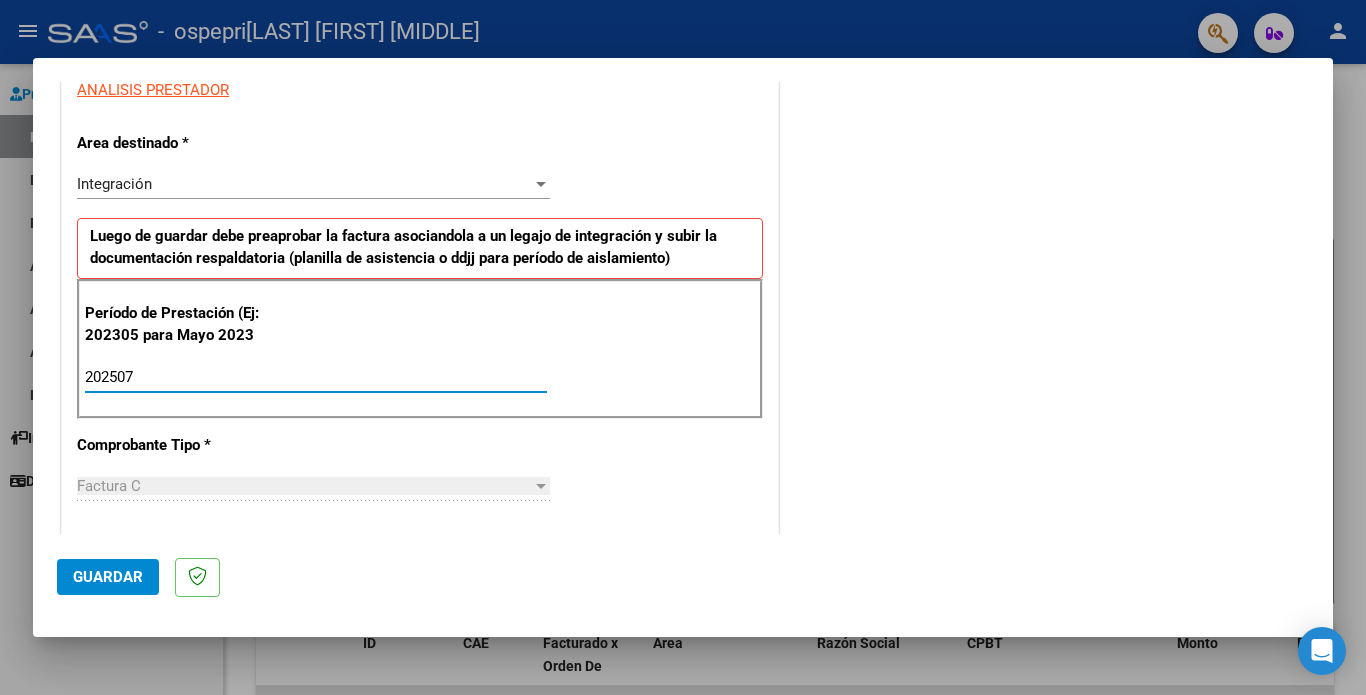 type on "202507" 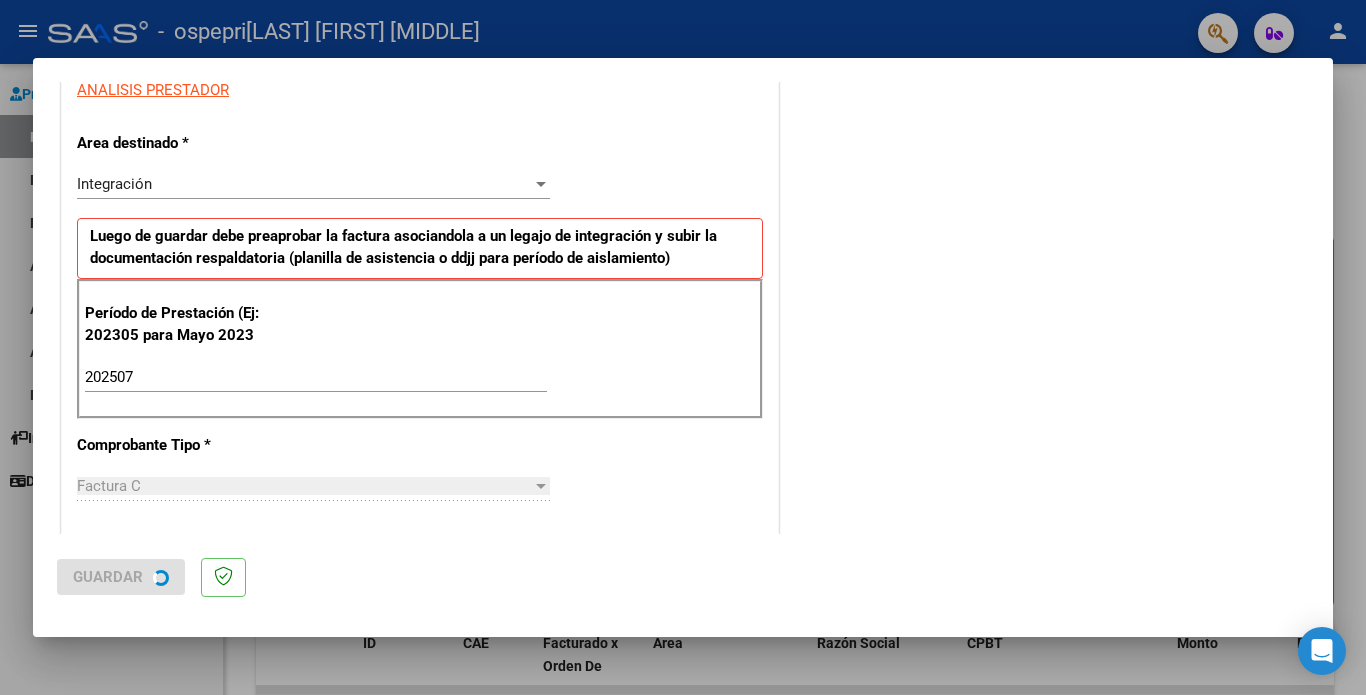 scroll, scrollTop: 0, scrollLeft: 0, axis: both 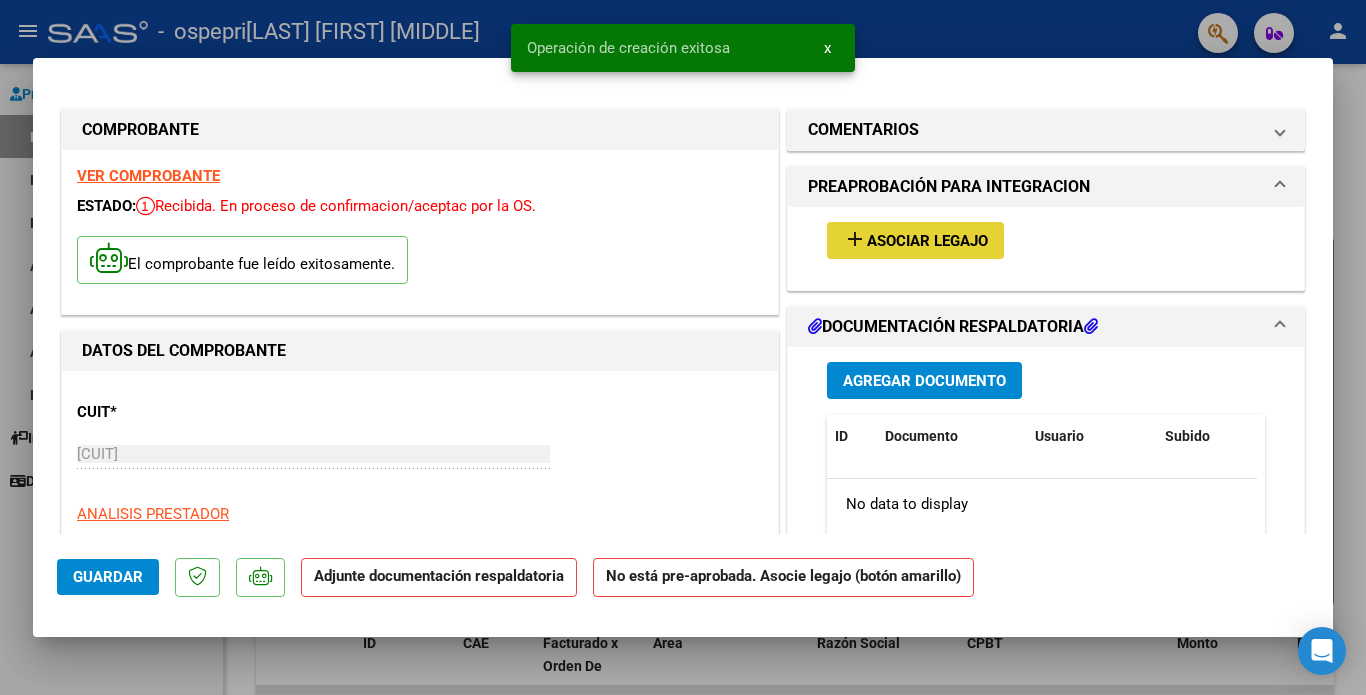 click on "add" at bounding box center [855, 239] 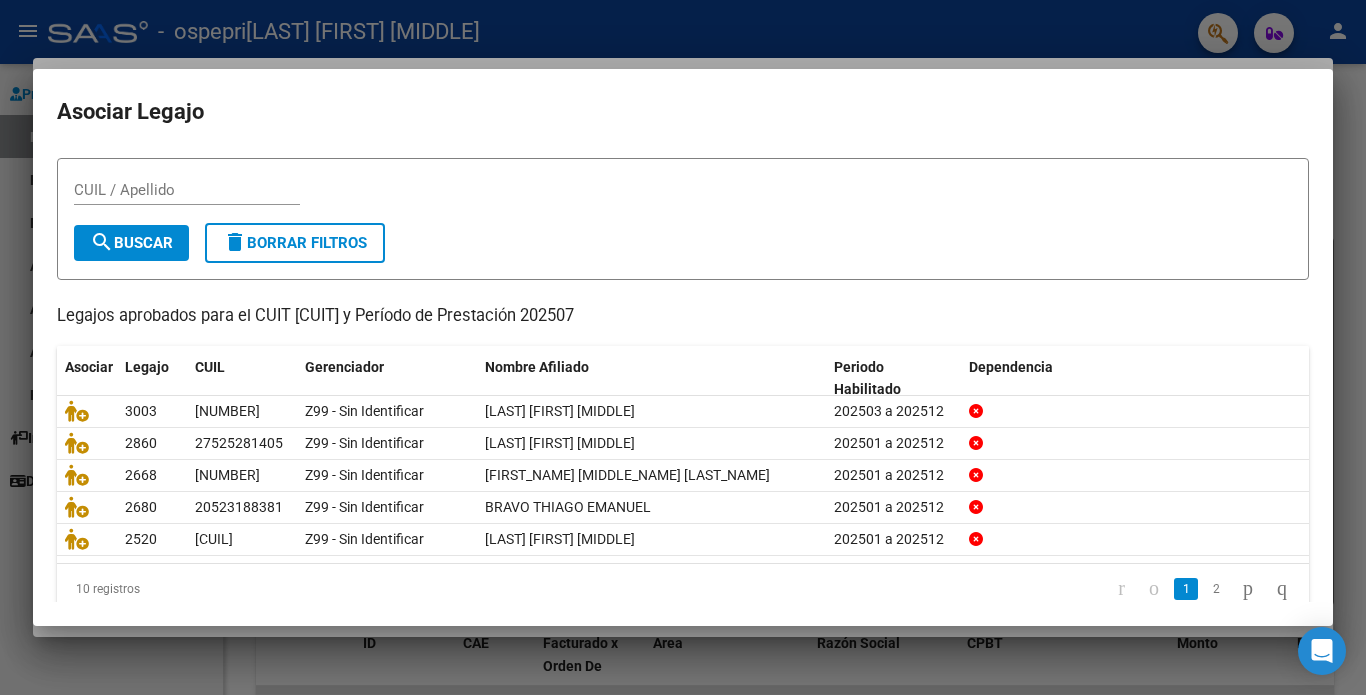 scroll, scrollTop: 69, scrollLeft: 0, axis: vertical 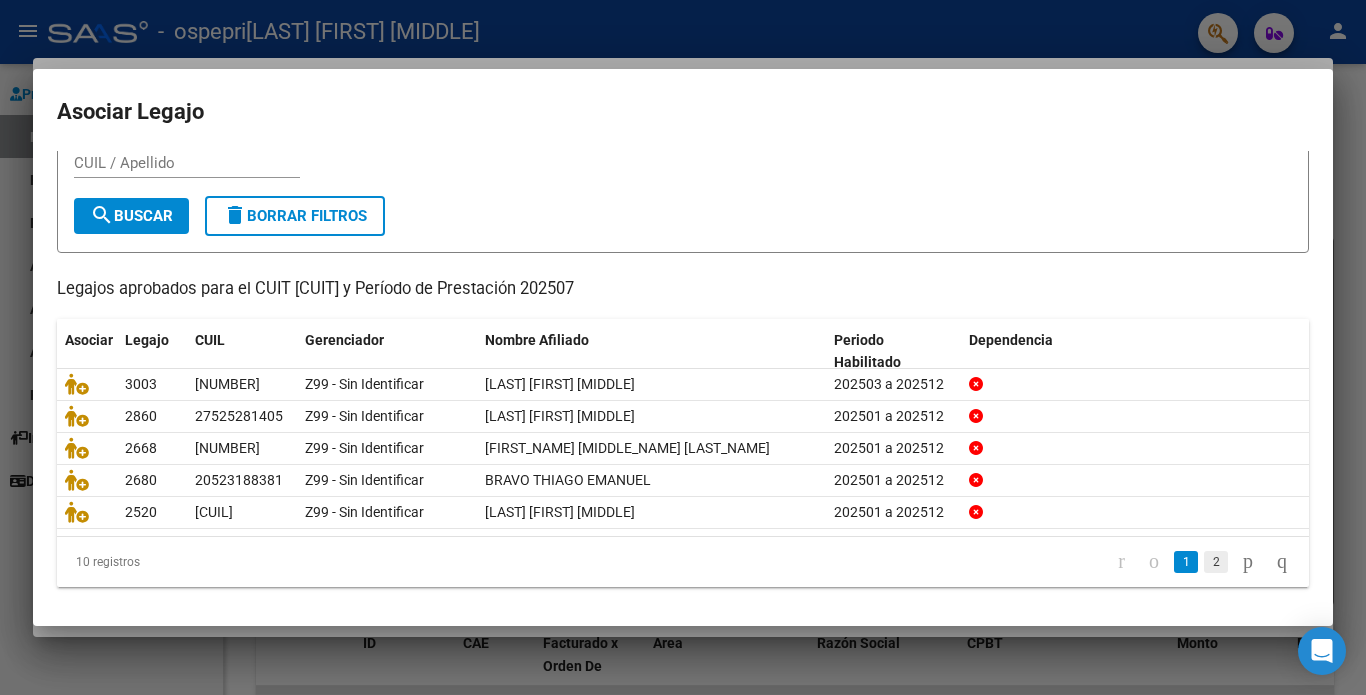 click on "2" 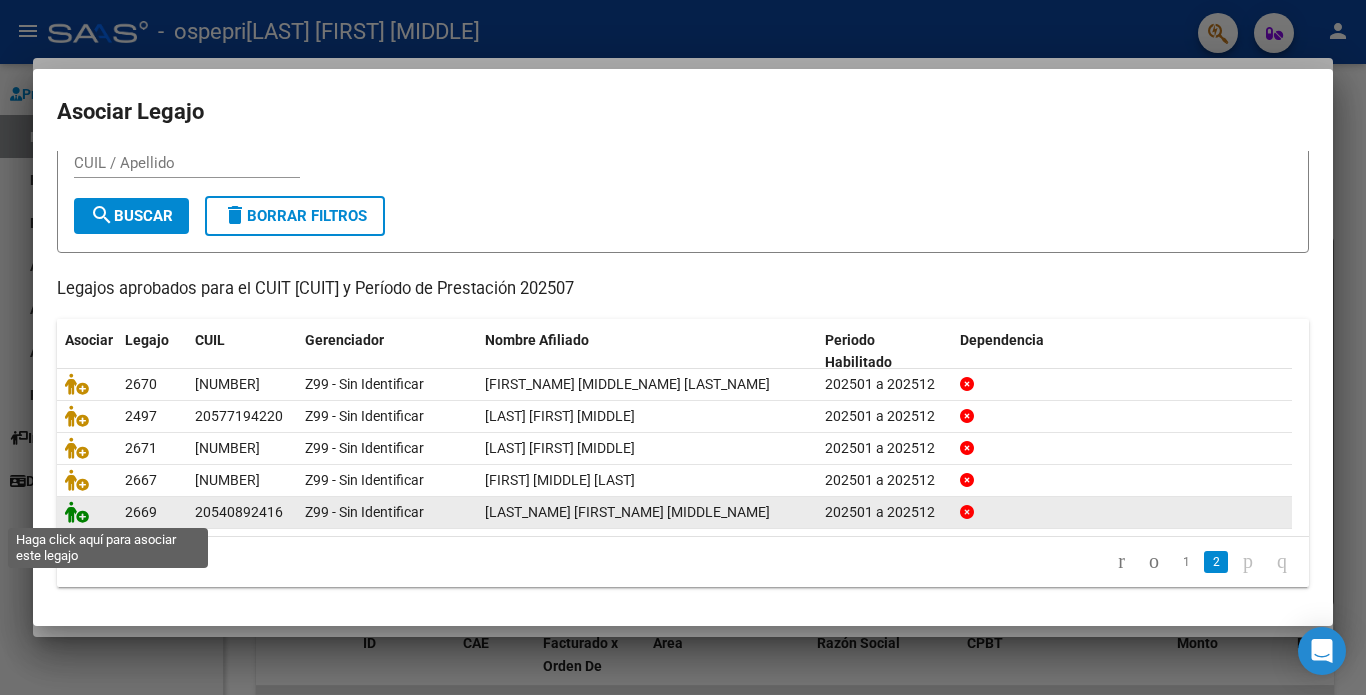 click 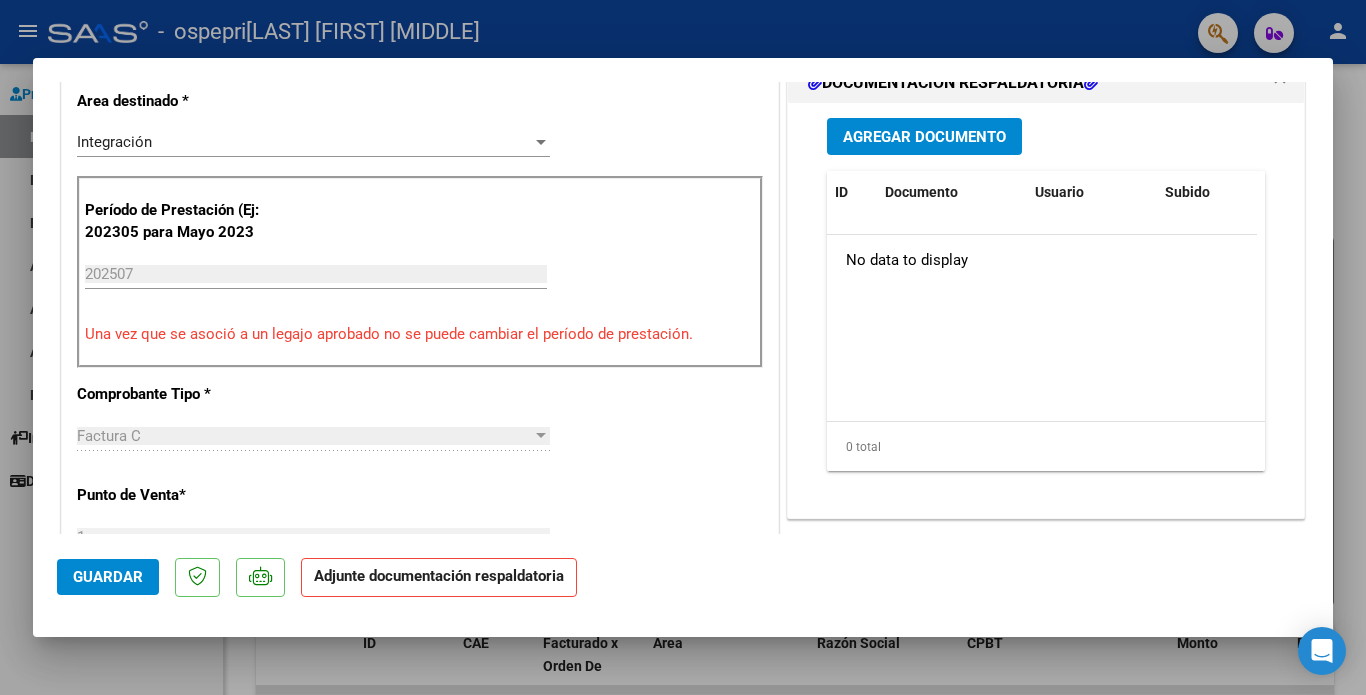 scroll, scrollTop: 608, scrollLeft: 0, axis: vertical 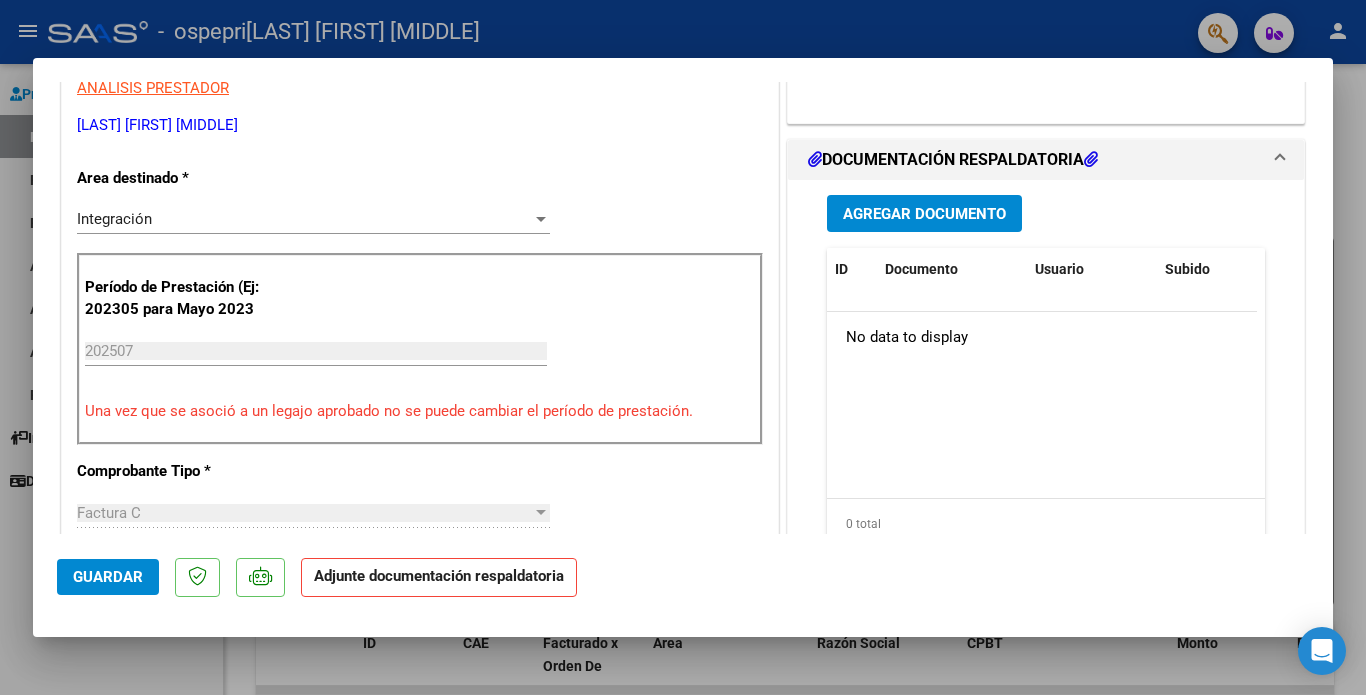 click on "Agregar Documento" at bounding box center [924, 213] 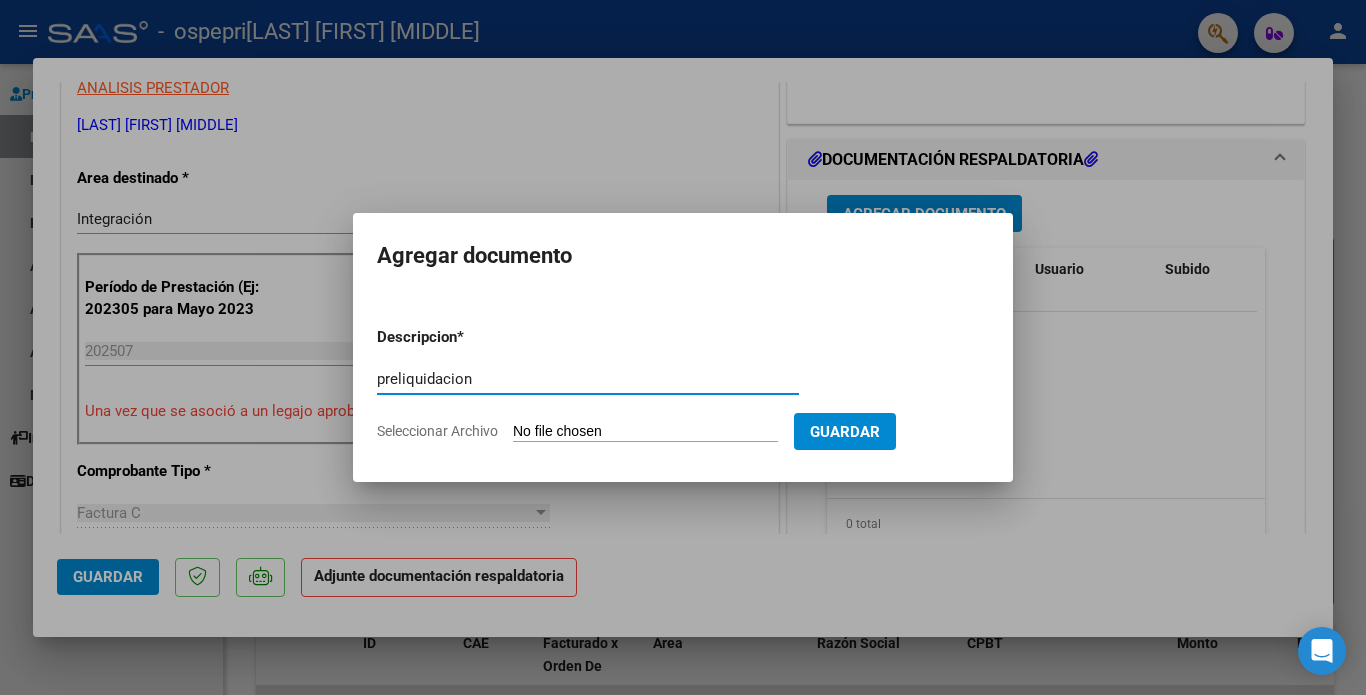 type on "preliquidacion" 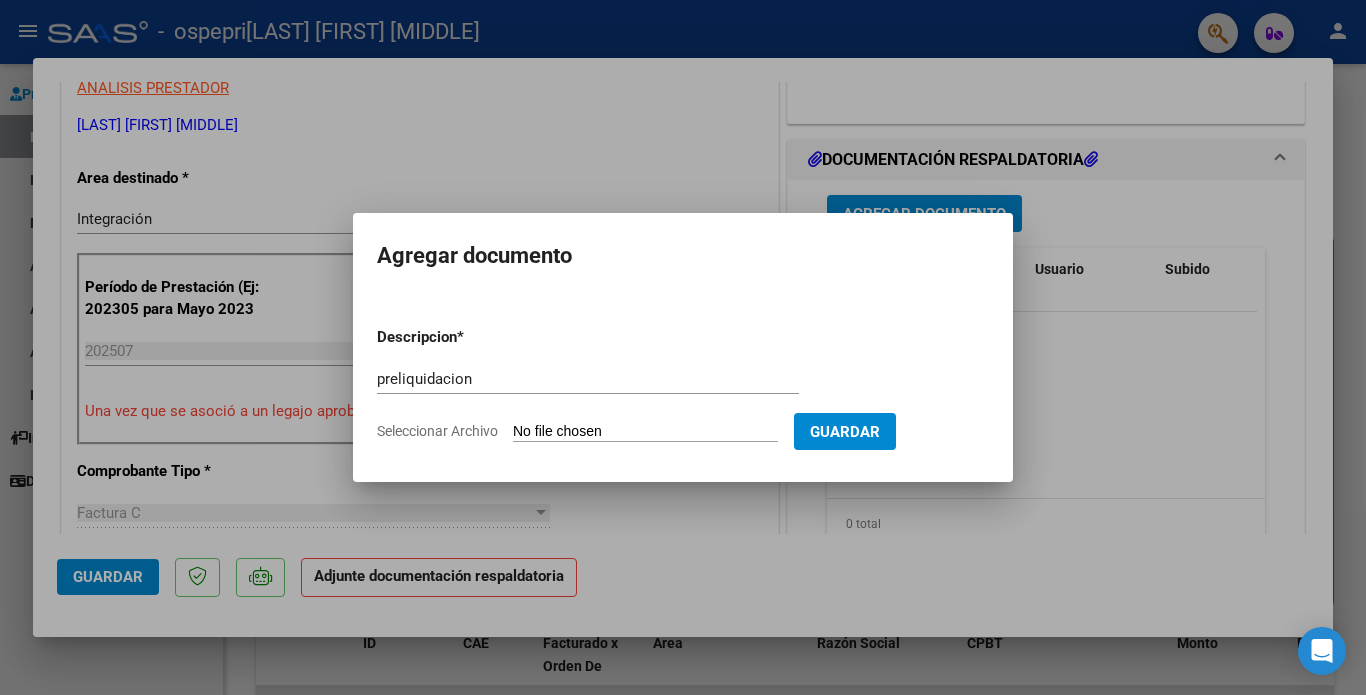 click on "Seleccionar Archivo" 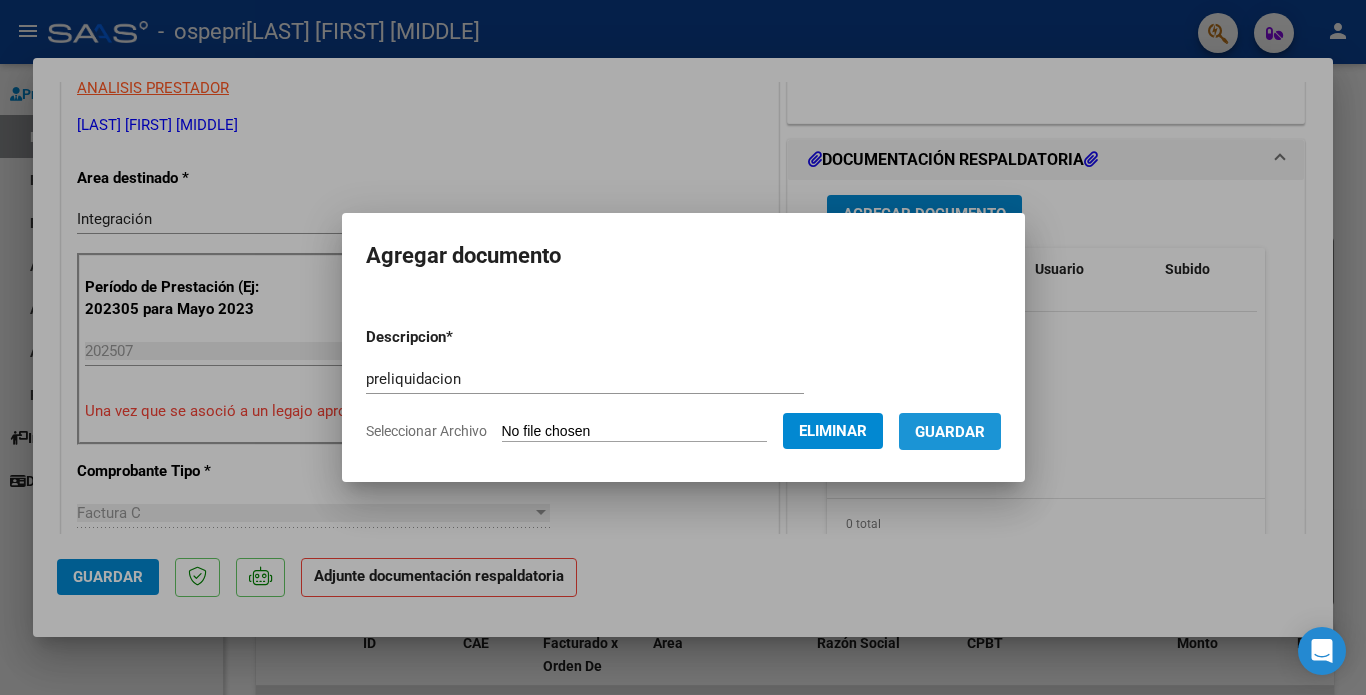 click on "Guardar" at bounding box center (950, 432) 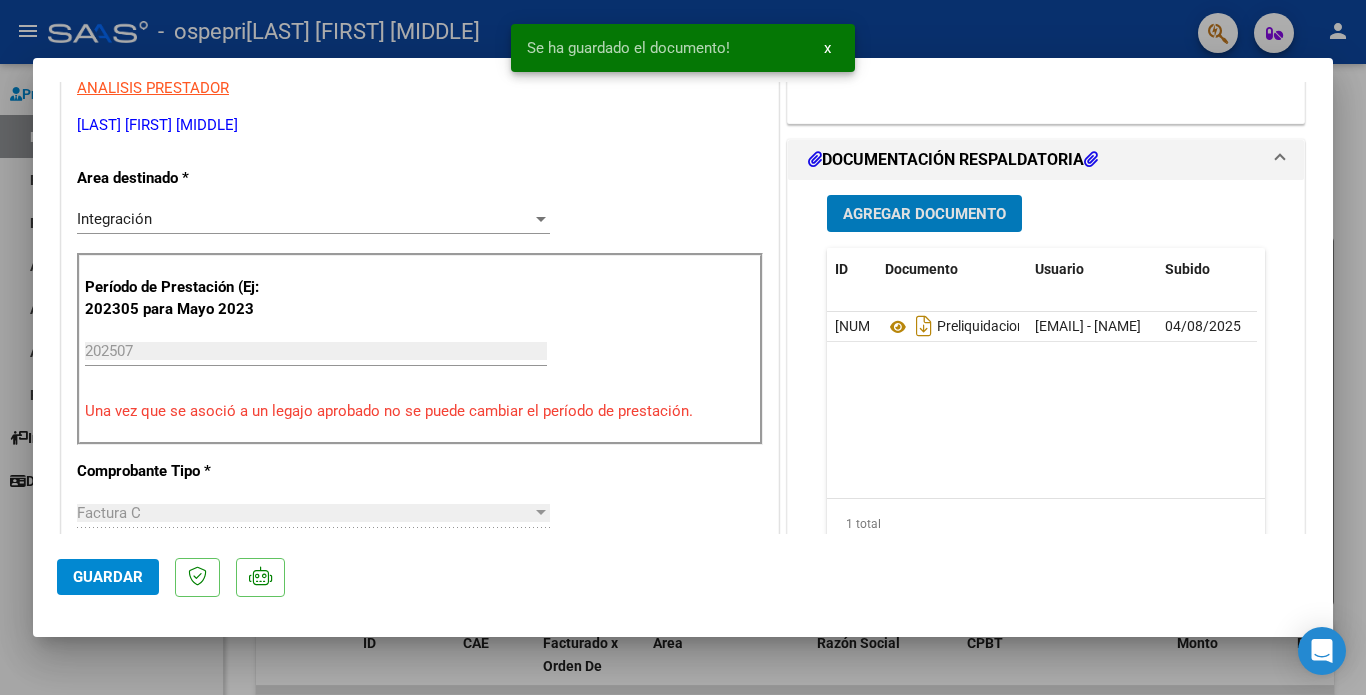 click on "Agregar Documento" at bounding box center (924, 214) 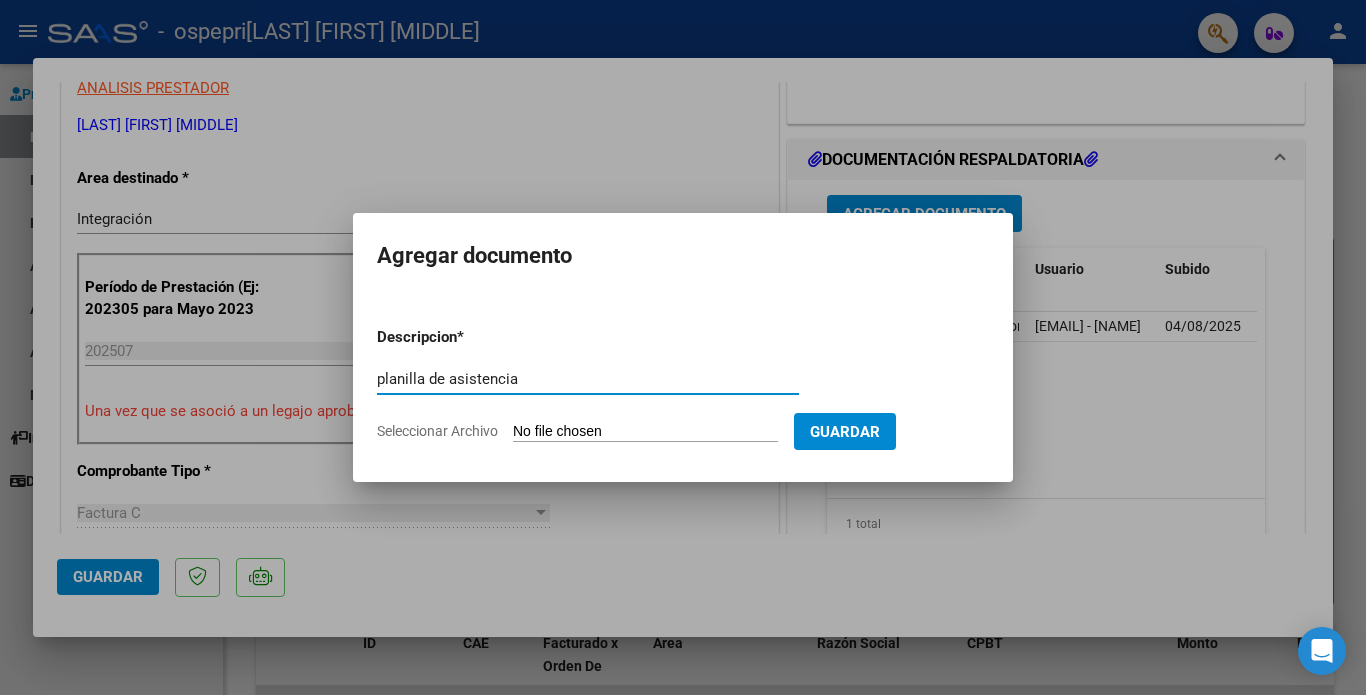 type on "planilla de asistencia" 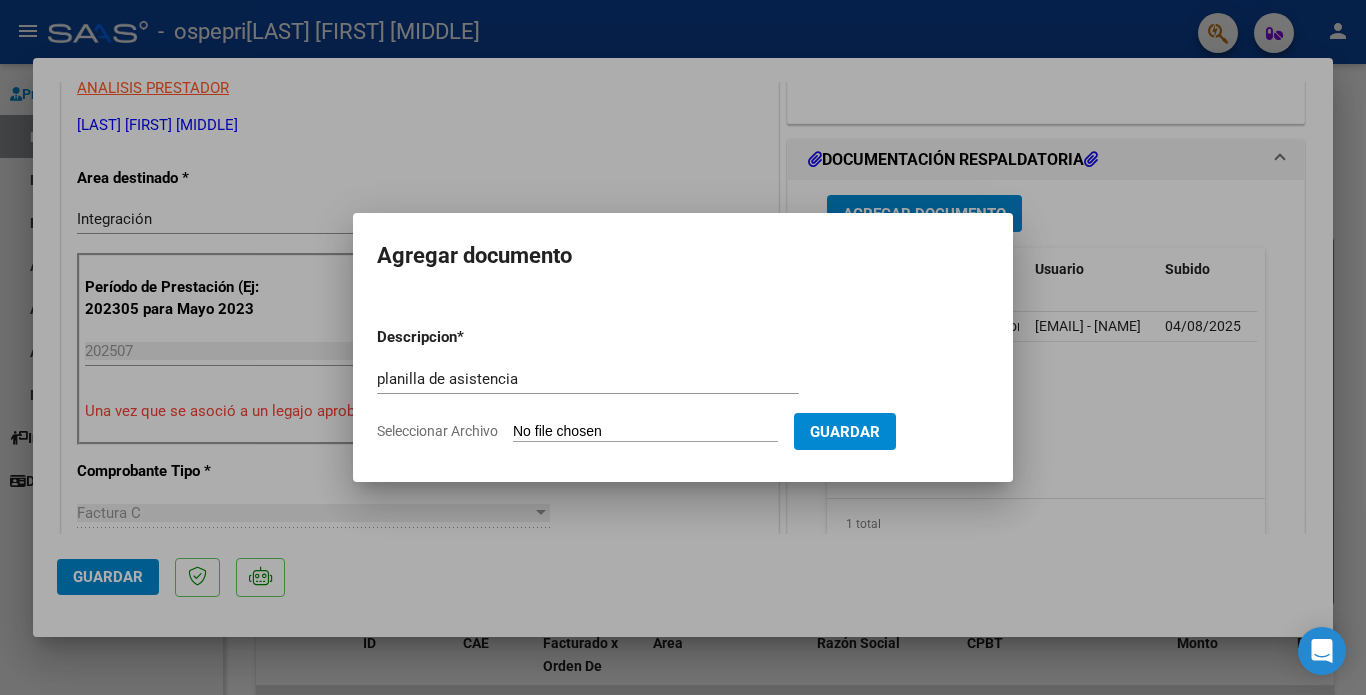 click on "Descripcion  *   planilla de asistencia Escriba aquí una descripcion  Seleccionar Archivo Guardar" at bounding box center [683, 384] 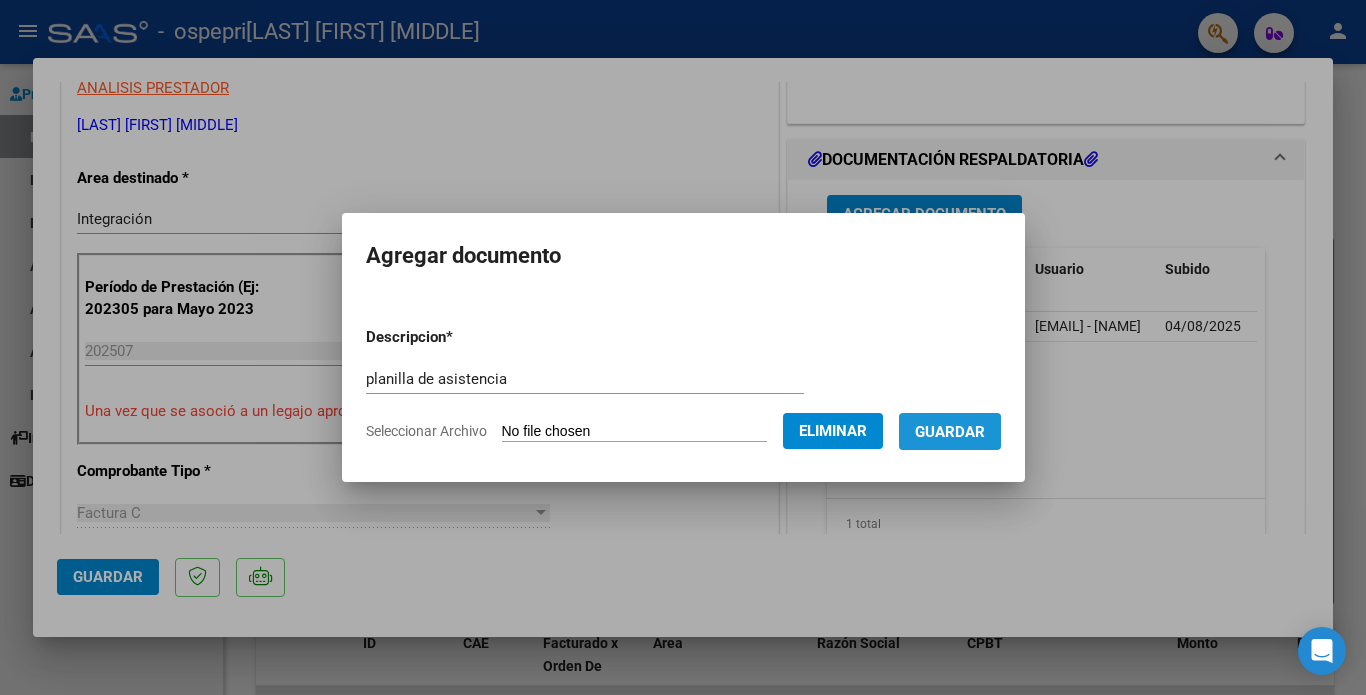 click on "Guardar" at bounding box center [950, 432] 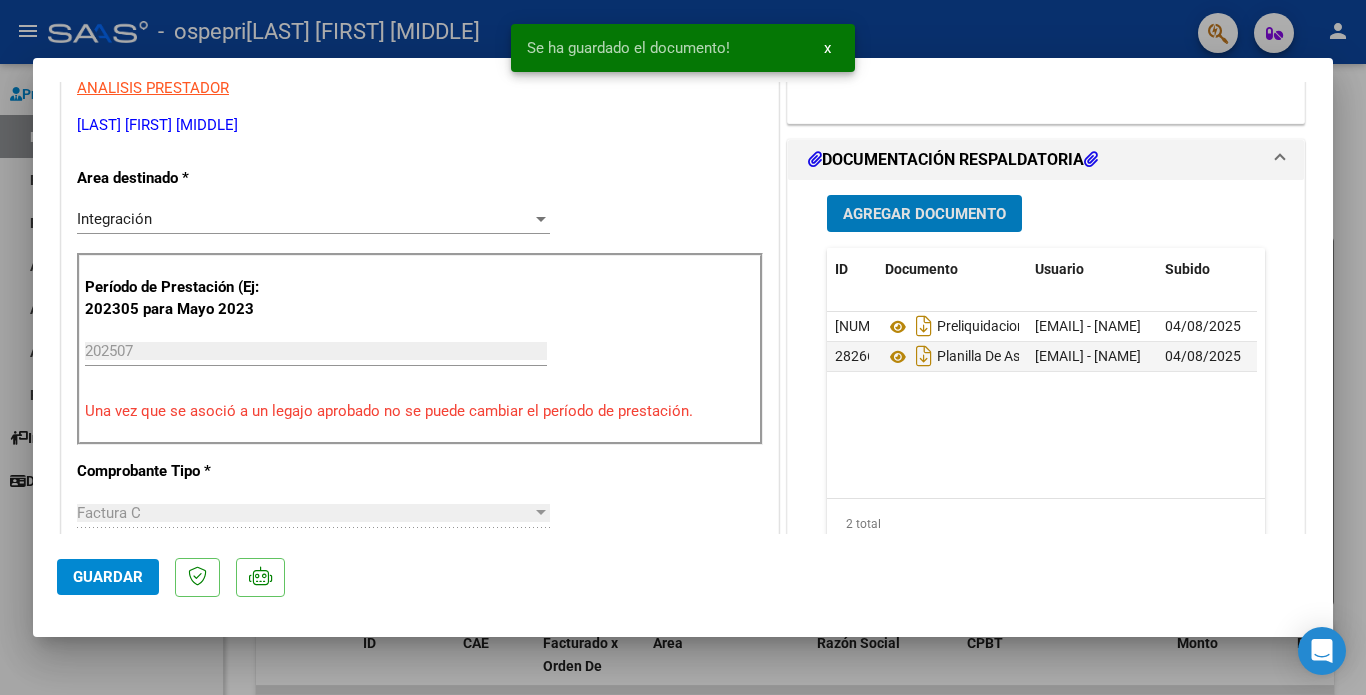 click on "Guardar" 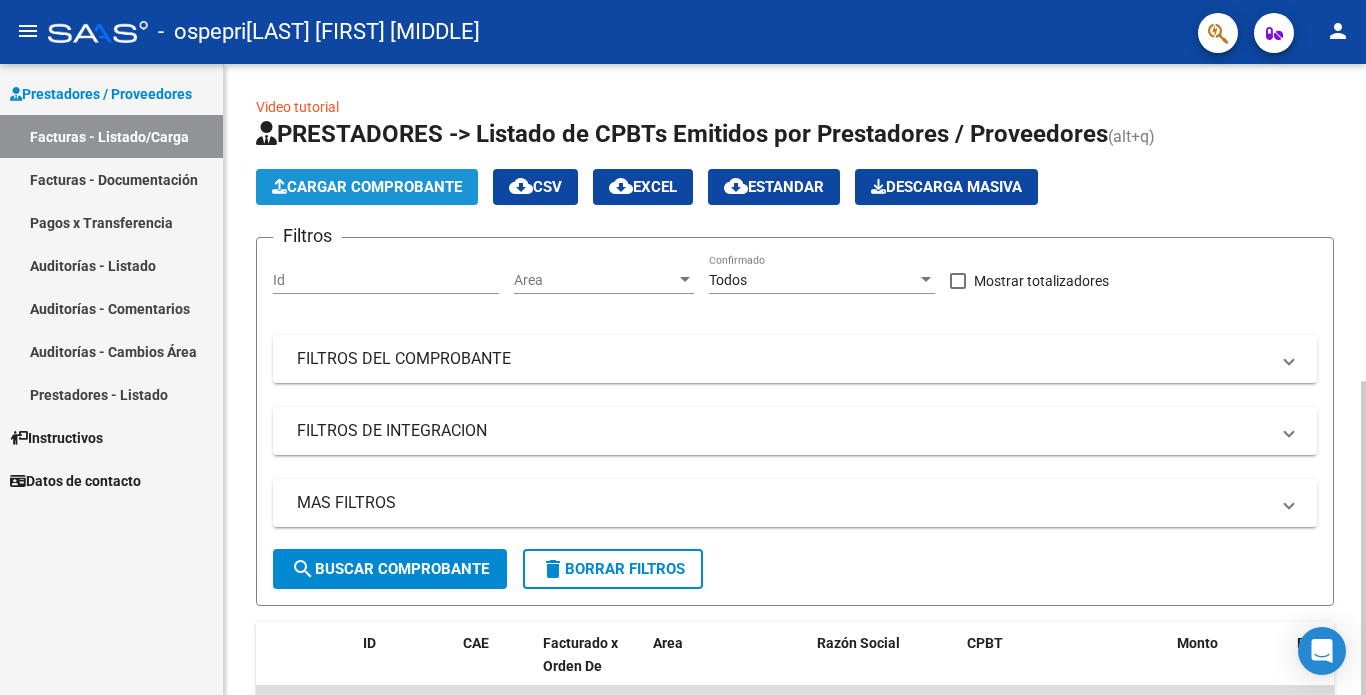 click on "Cargar Comprobante" 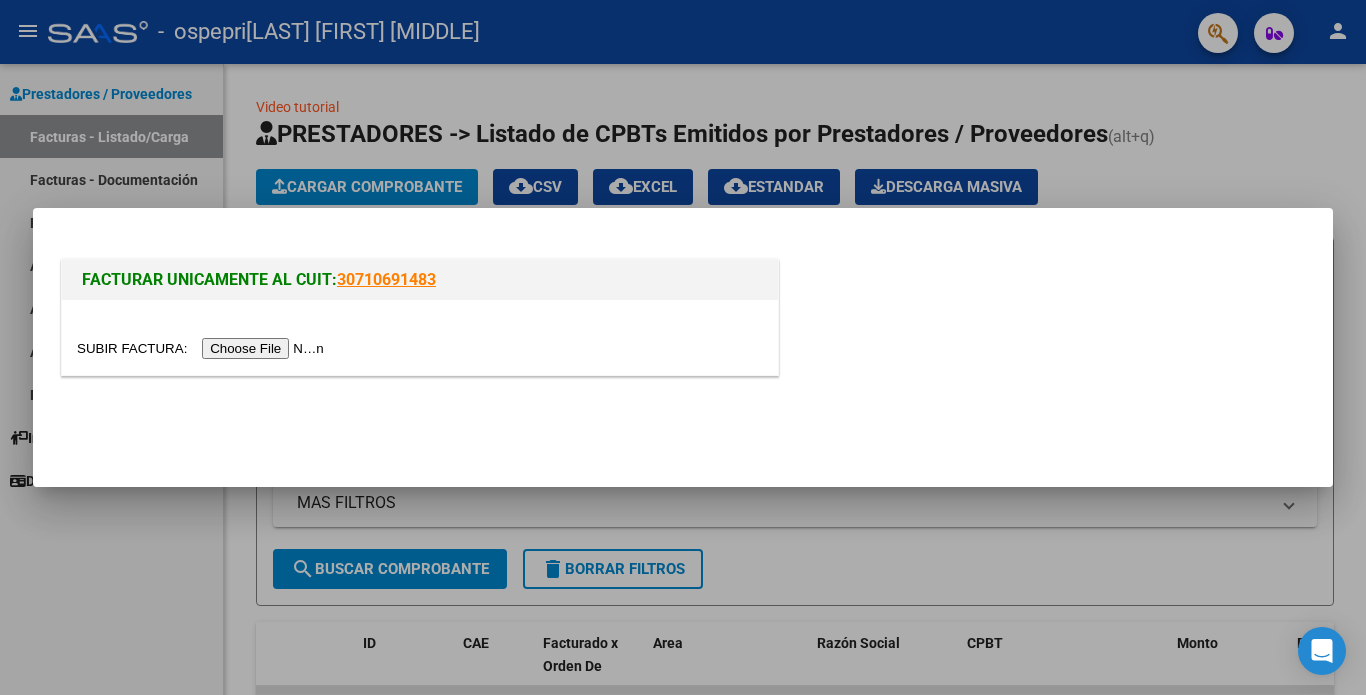 click at bounding box center (203, 348) 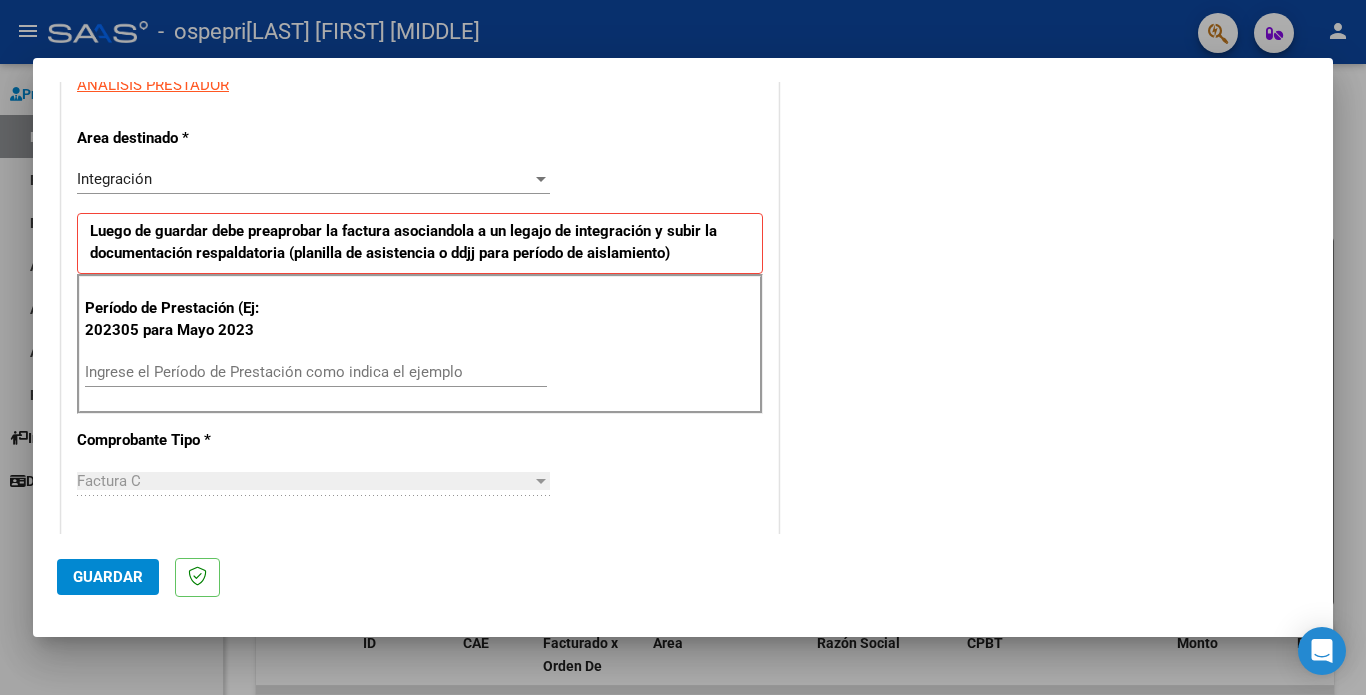 scroll, scrollTop: 393, scrollLeft: 0, axis: vertical 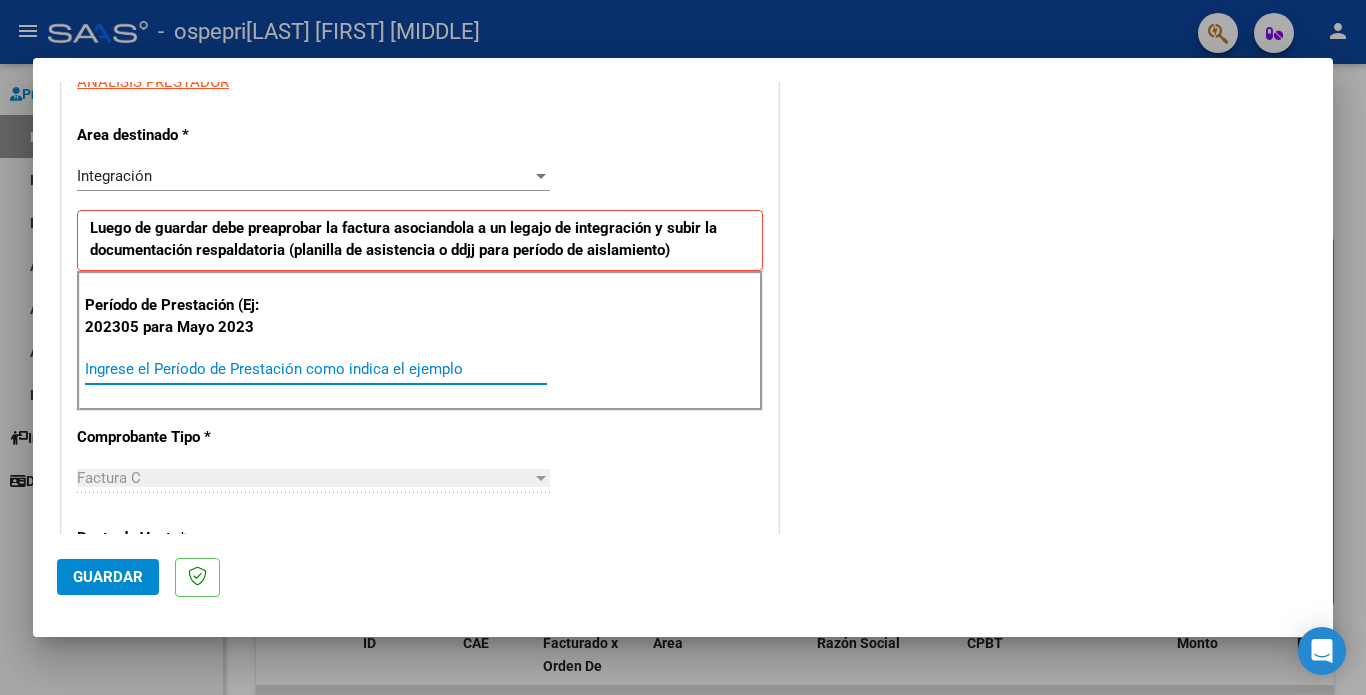 click on "Ingrese el Período de Prestación como indica el ejemplo" at bounding box center [316, 369] 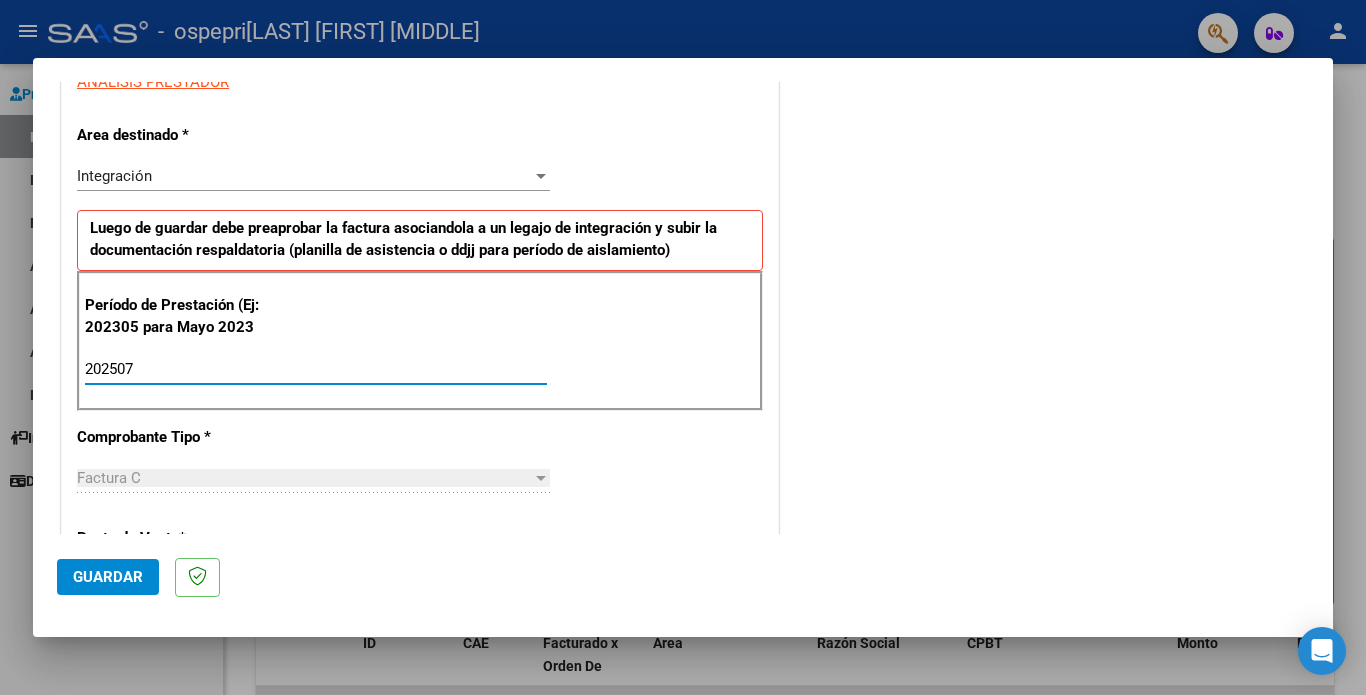 type on "202507" 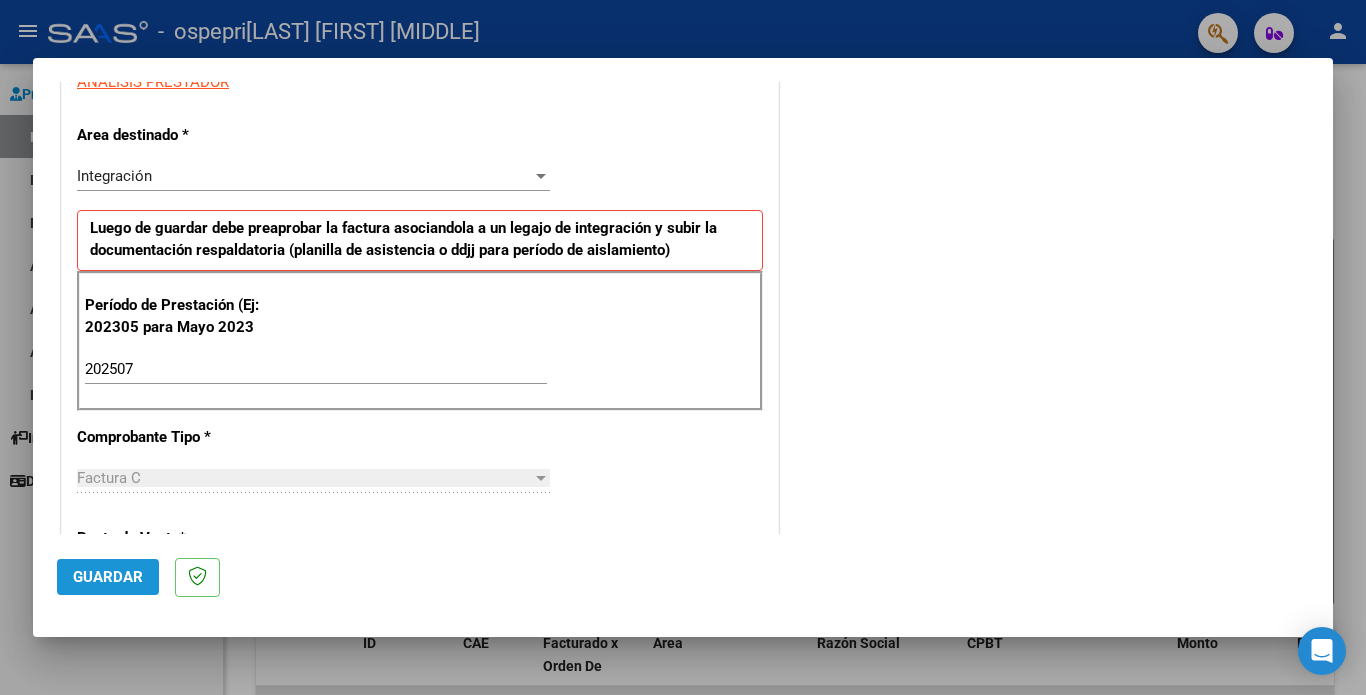 click on "Guardar" 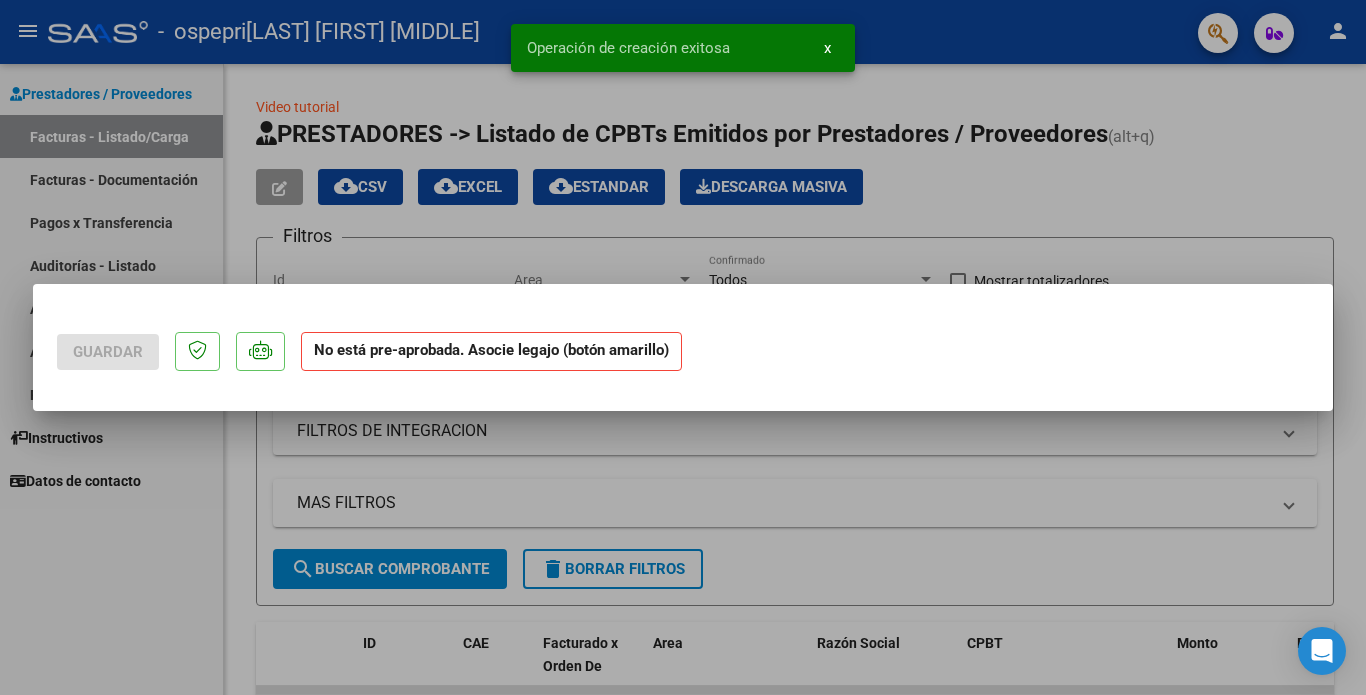 scroll, scrollTop: 0, scrollLeft: 0, axis: both 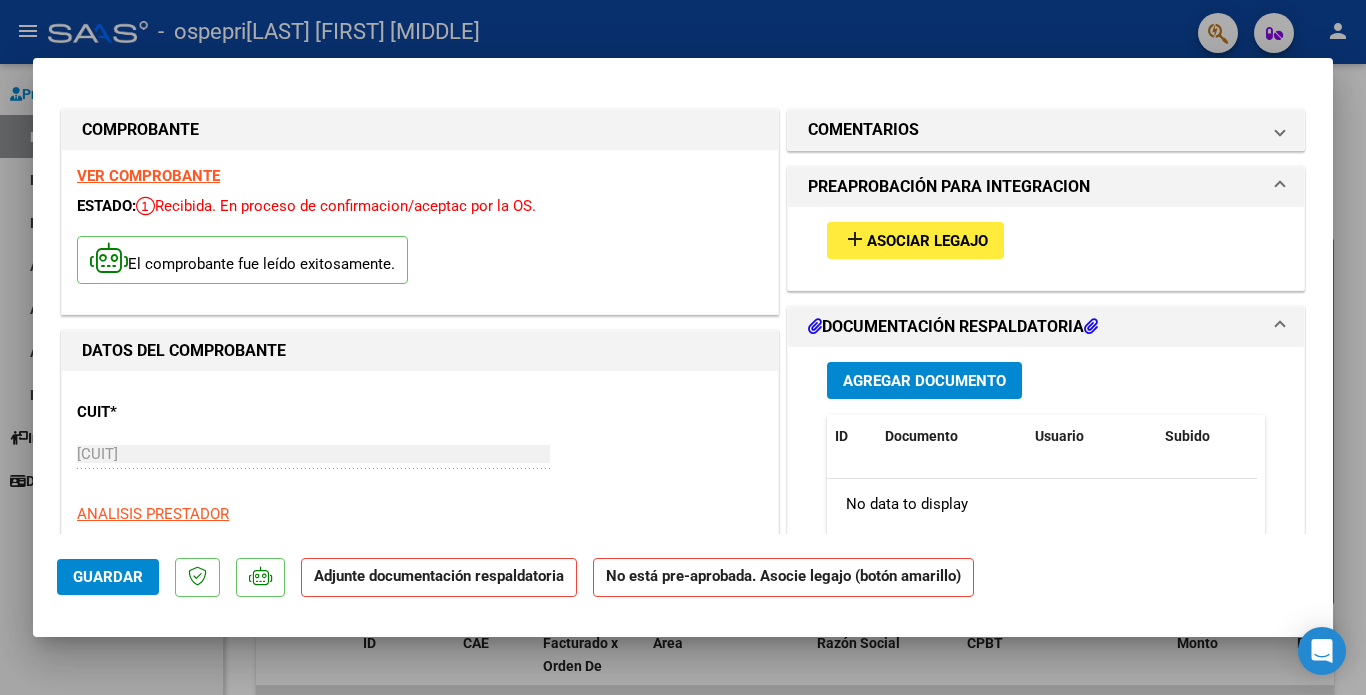 click on "Asociar Legajo" at bounding box center [927, 241] 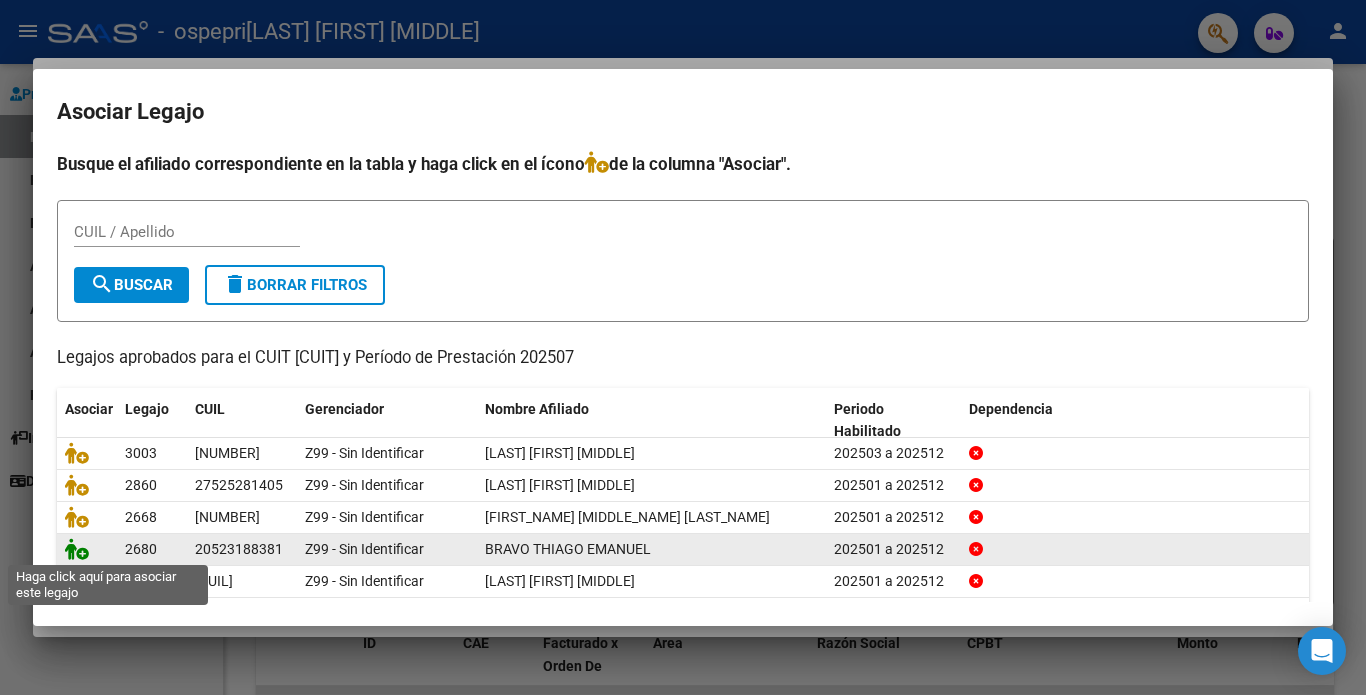 click 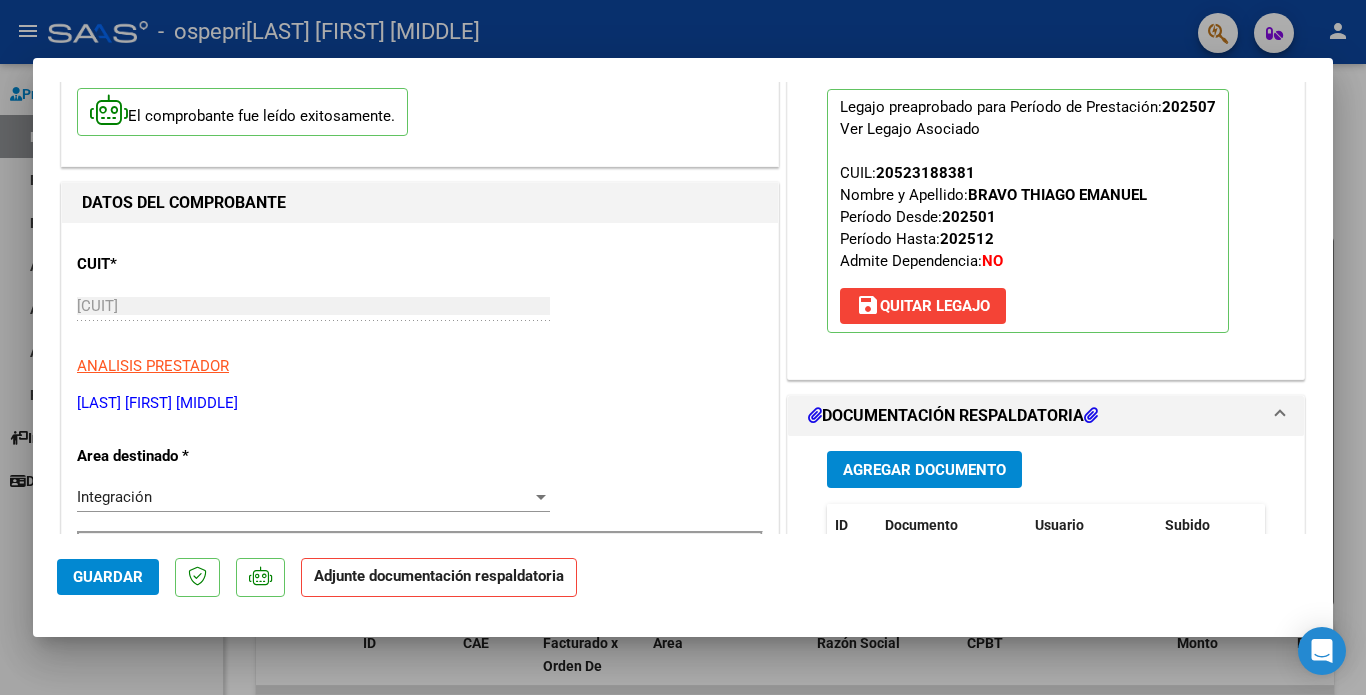scroll, scrollTop: 173, scrollLeft: 0, axis: vertical 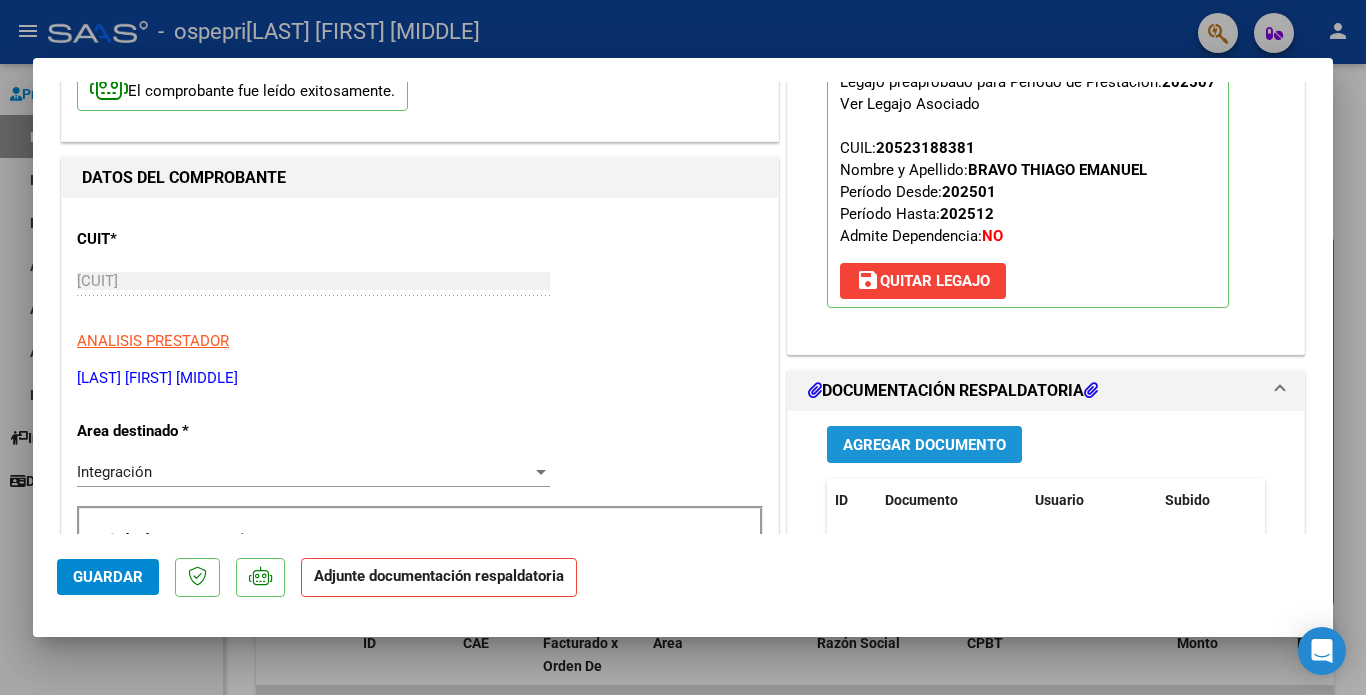 click on "Agregar Documento" at bounding box center [924, 445] 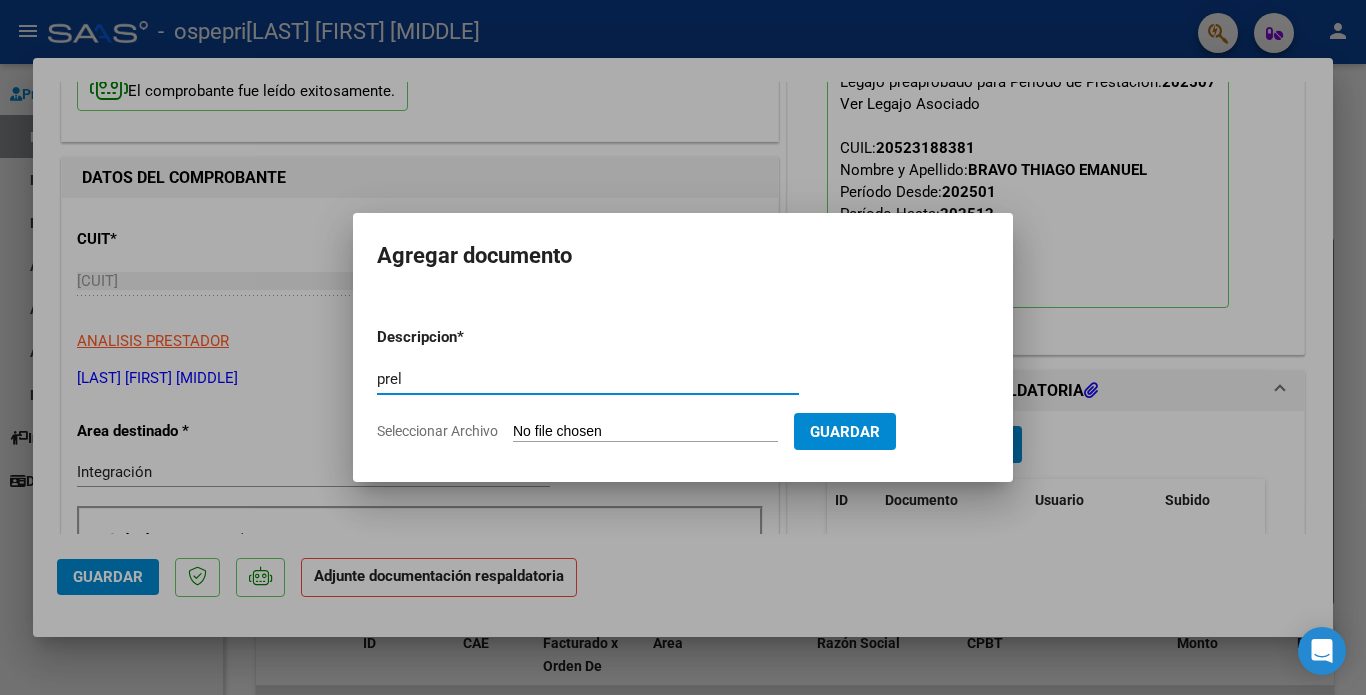 type on "preliquidacion" 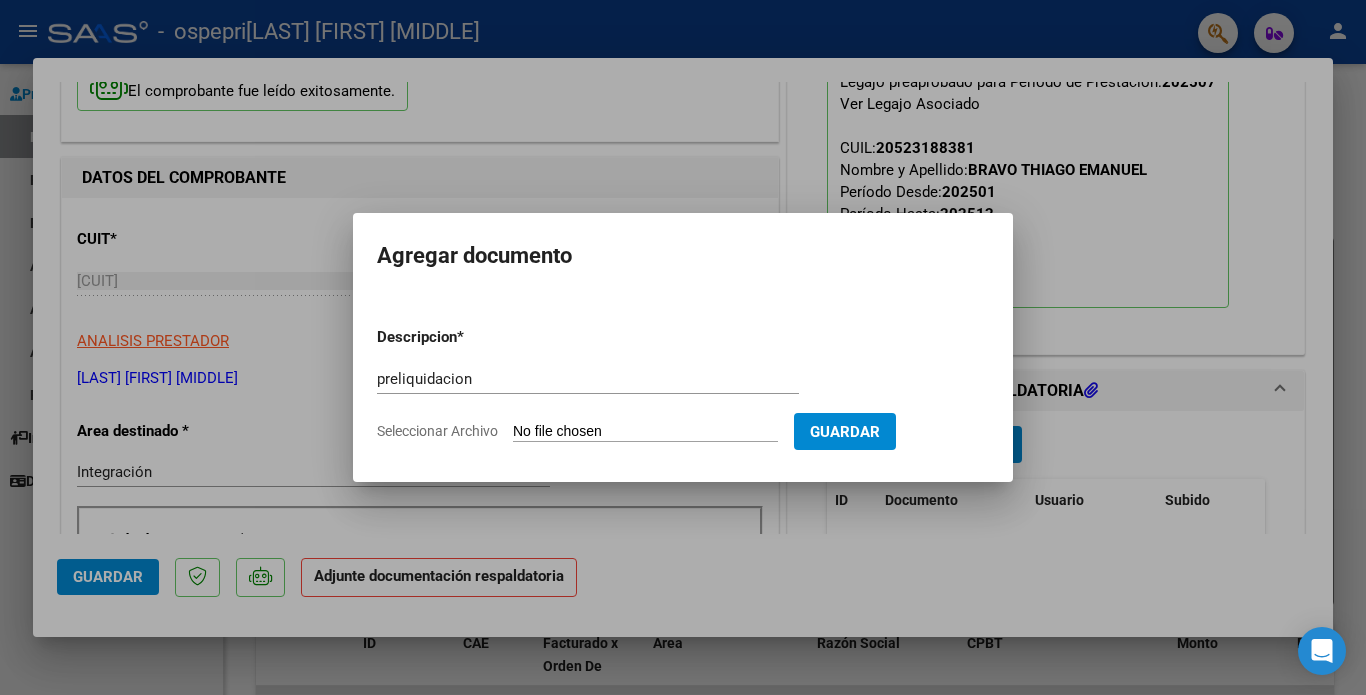 click on "Seleccionar Archivo" 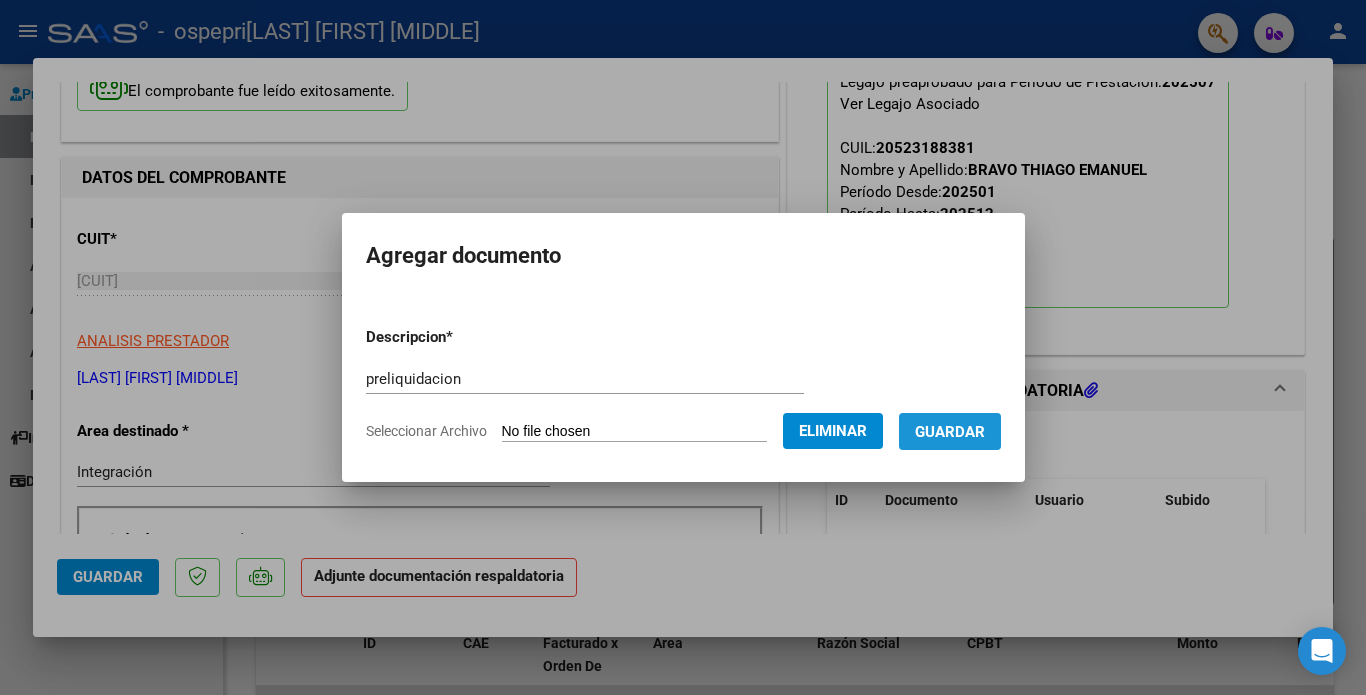 click on "Guardar" at bounding box center (950, 432) 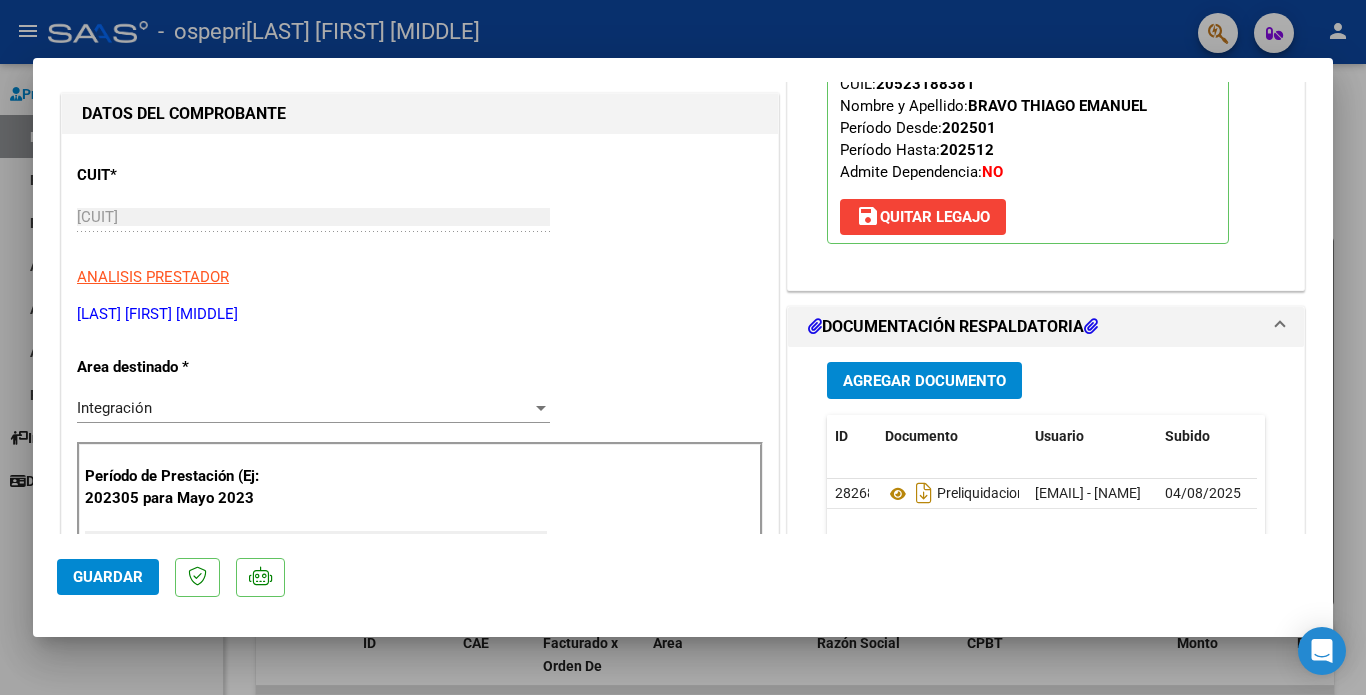 scroll, scrollTop: 292, scrollLeft: 0, axis: vertical 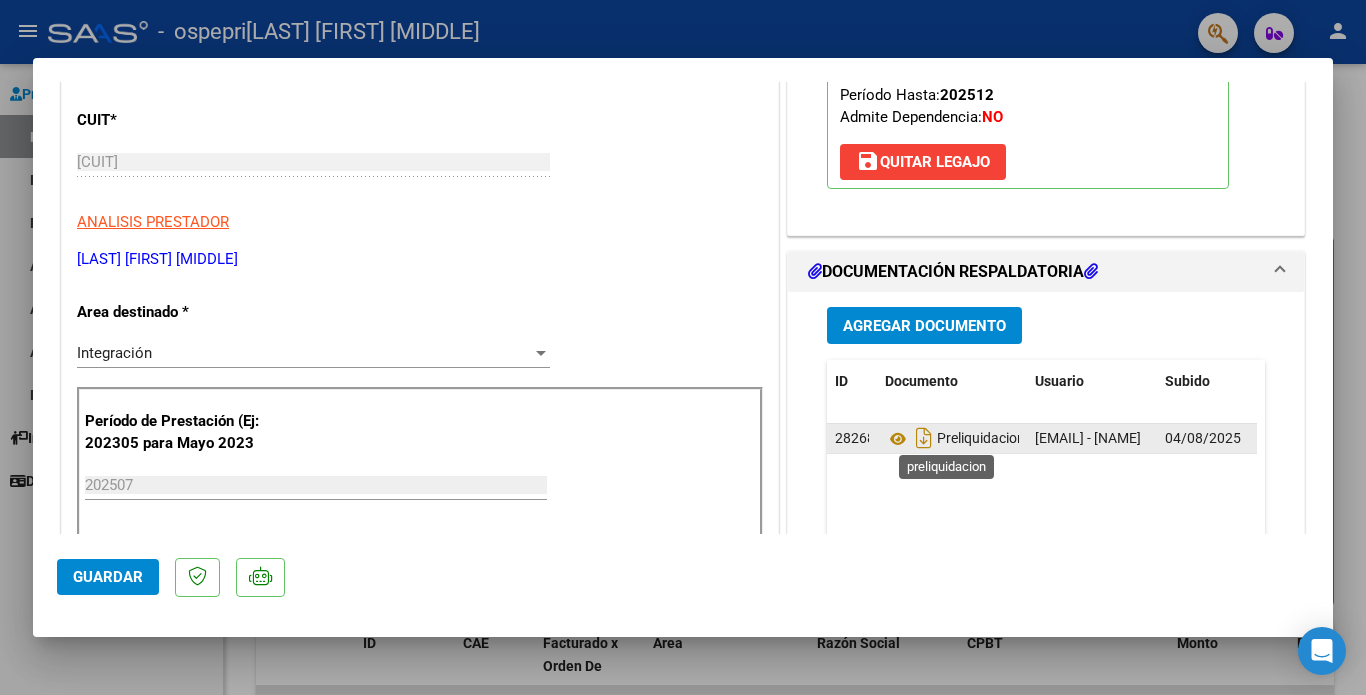 click on "Preliquidacion" 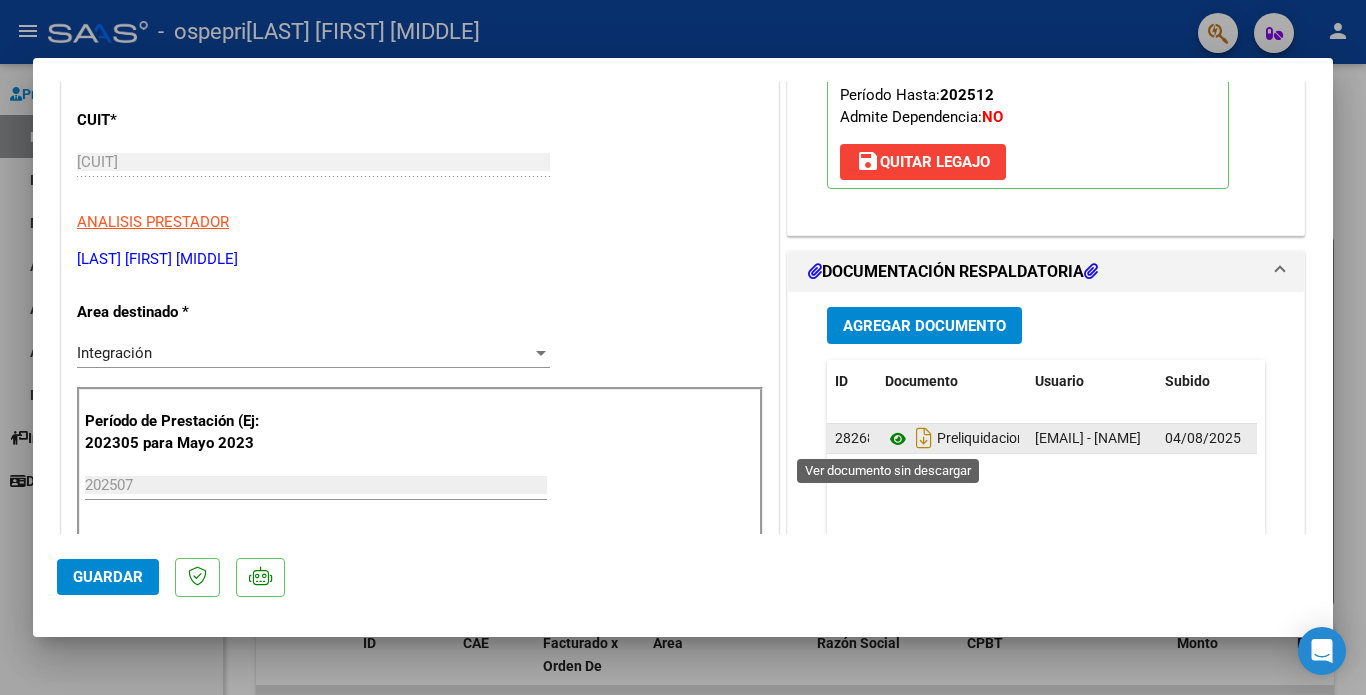 click 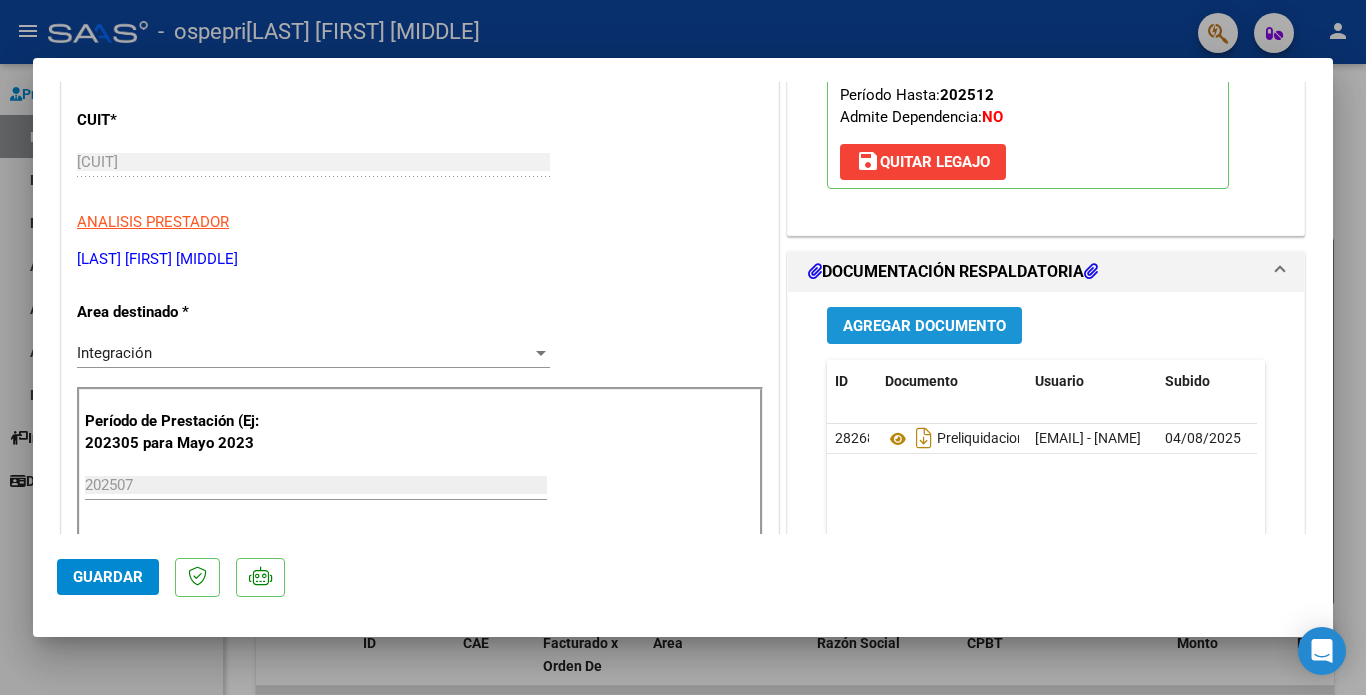 click on "Agregar Documento" at bounding box center [924, 326] 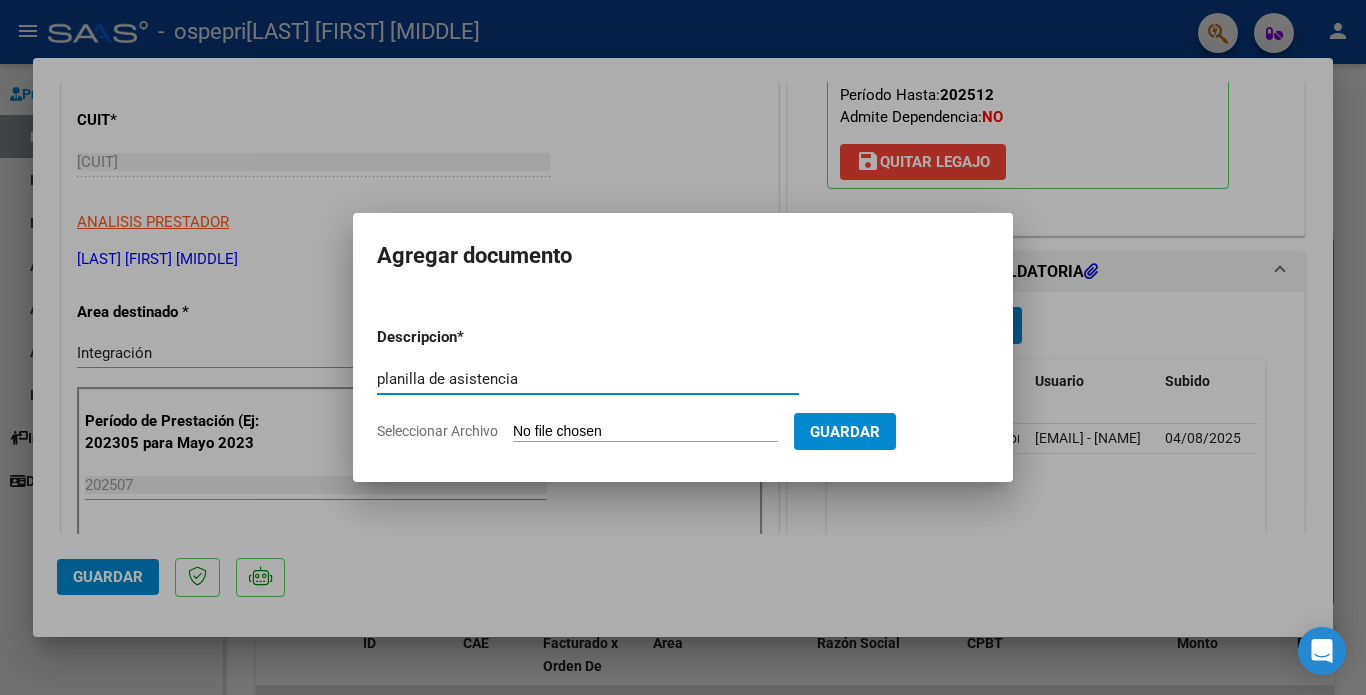 type on "planilla de asistencia" 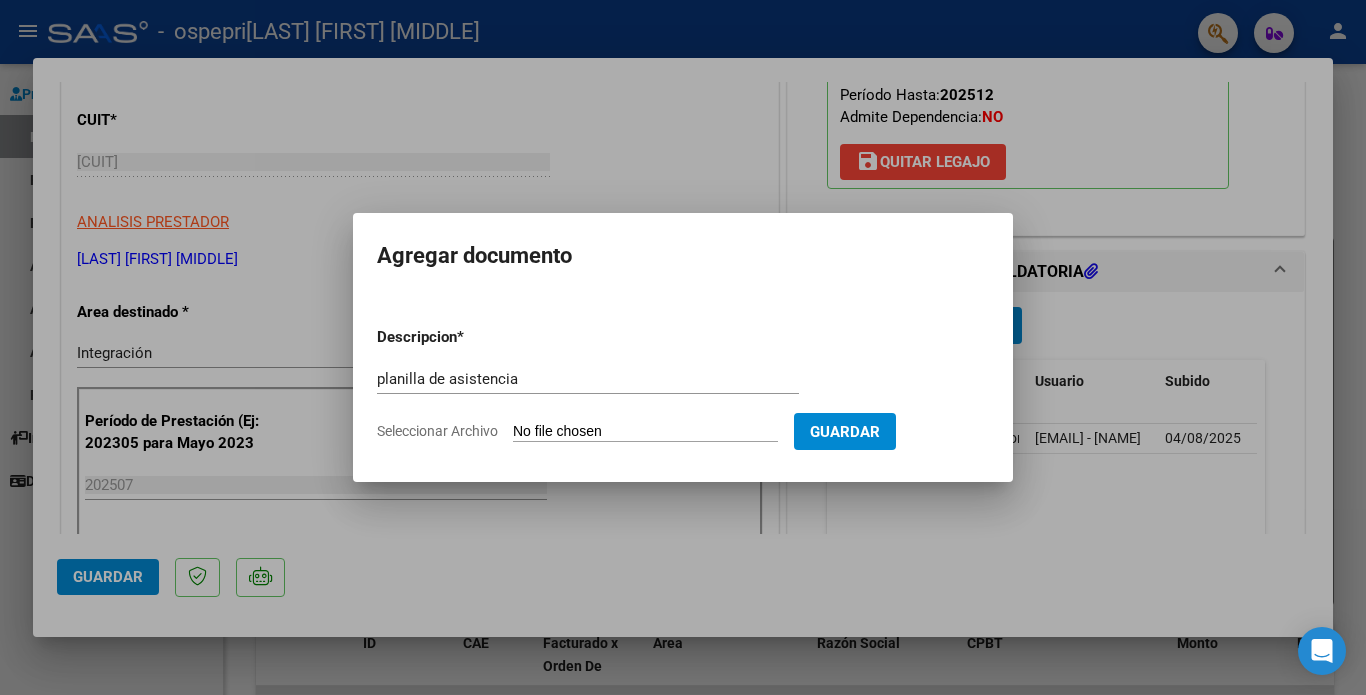 click on "Seleccionar Archivo" 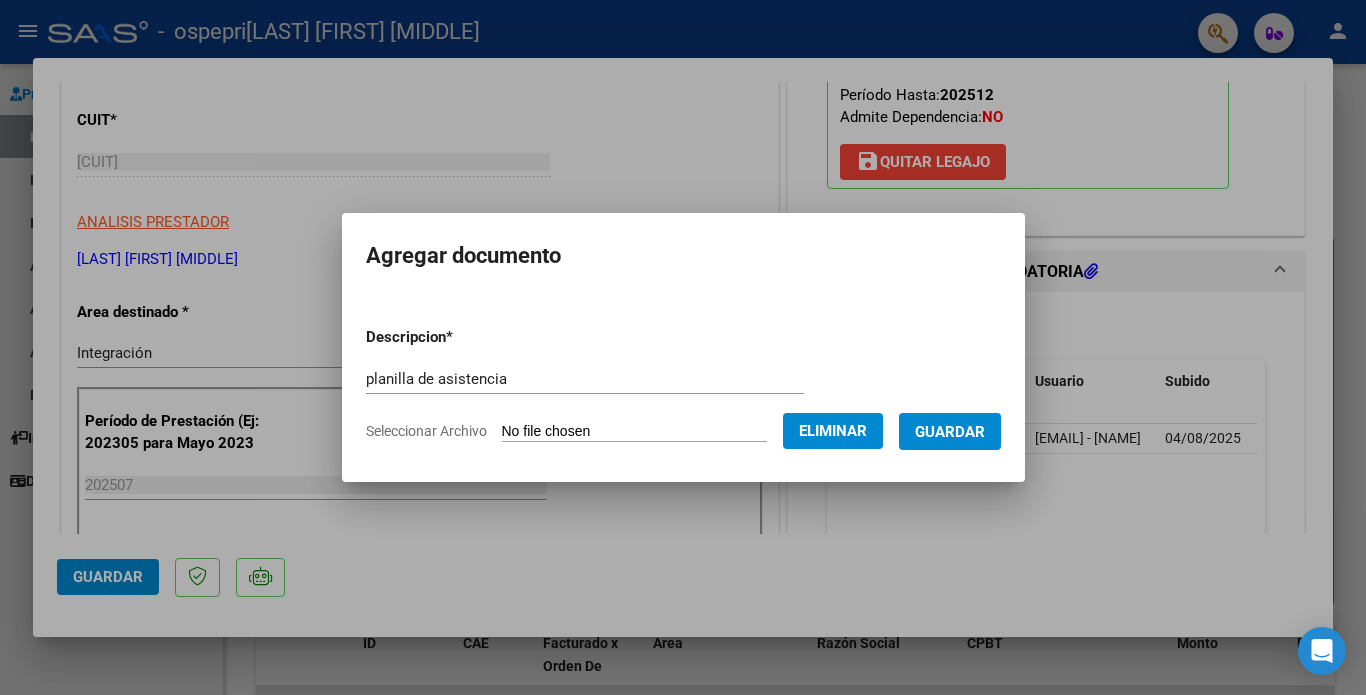 click on "Guardar" at bounding box center (950, 432) 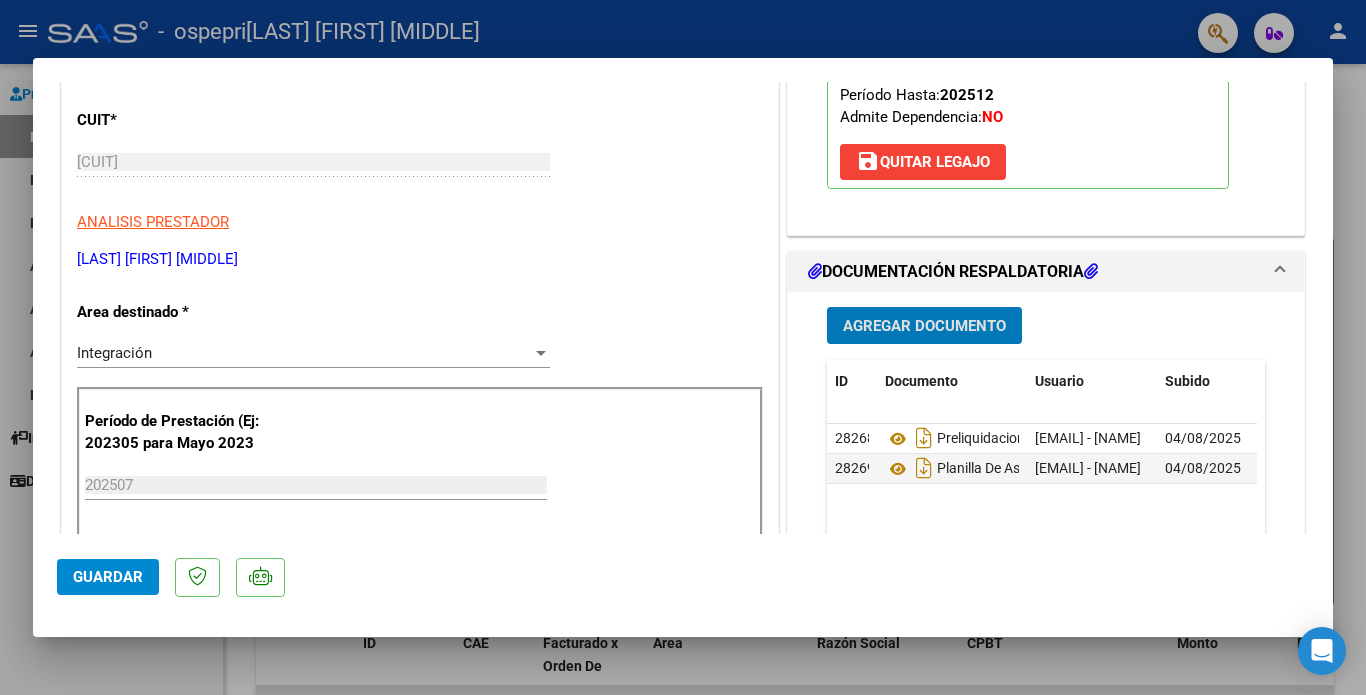 click on "Guardar" 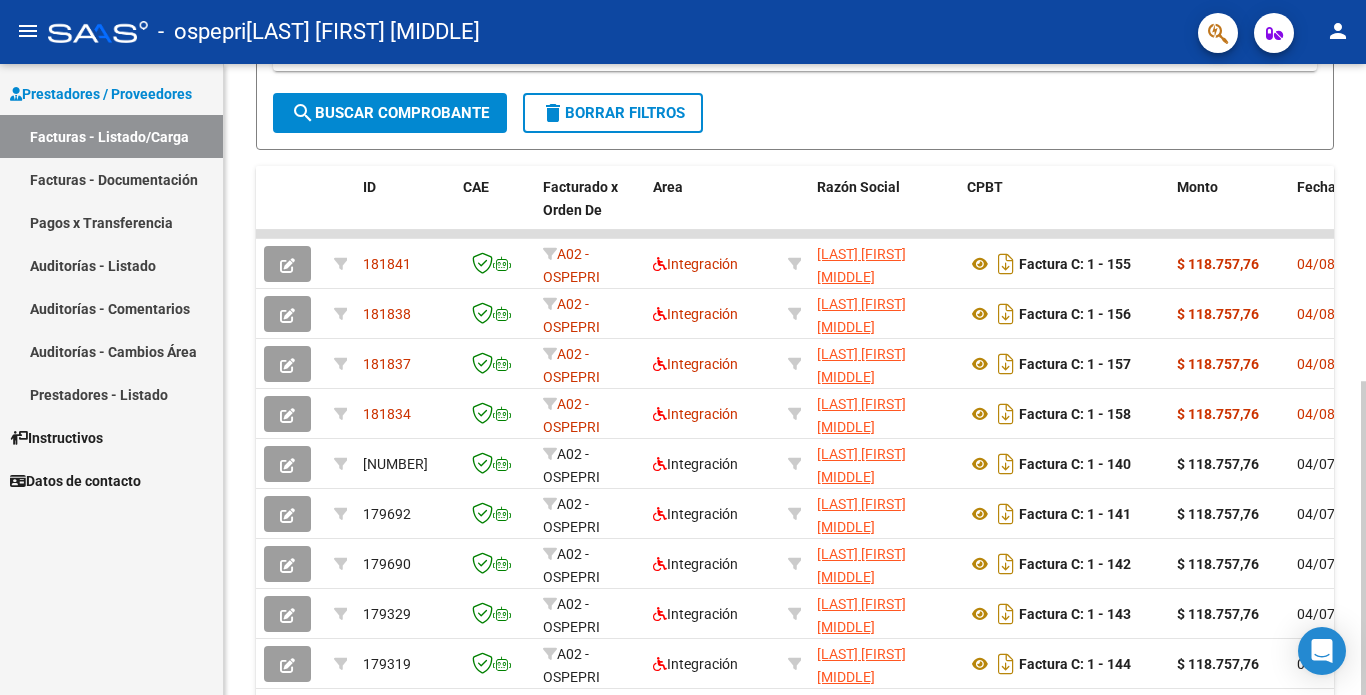 scroll, scrollTop: 480, scrollLeft: 0, axis: vertical 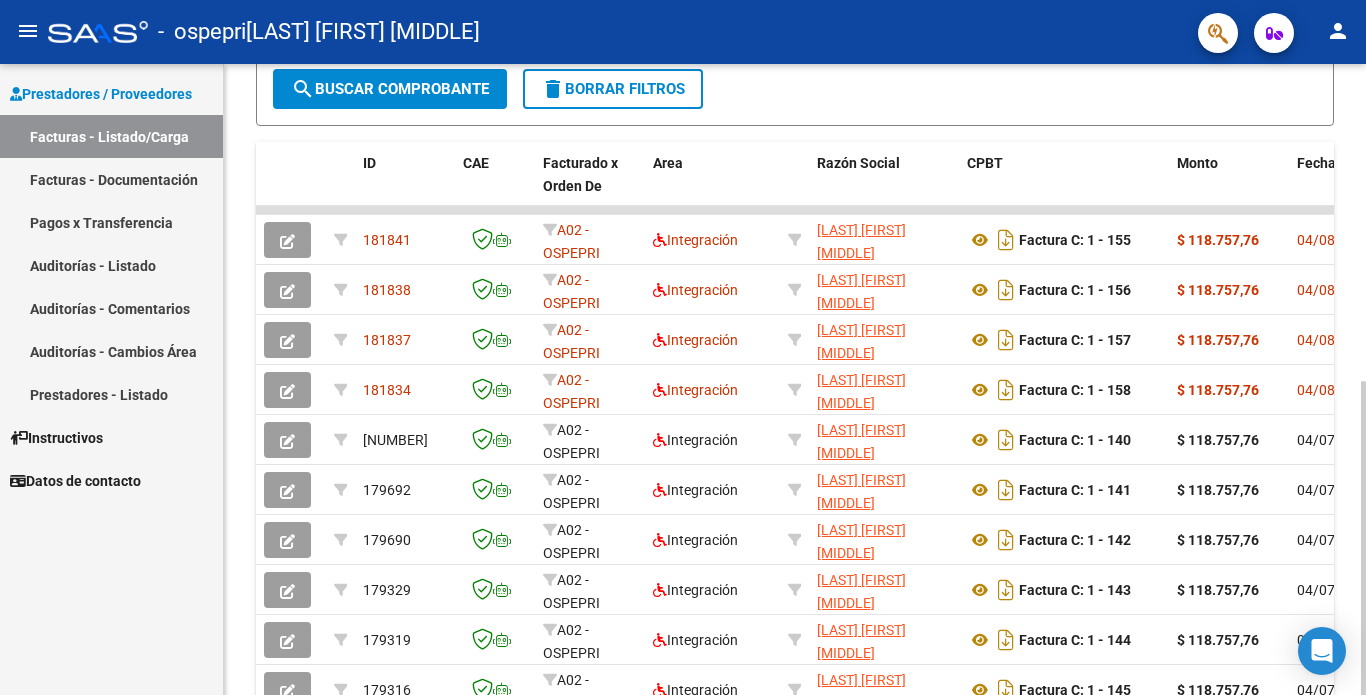 click 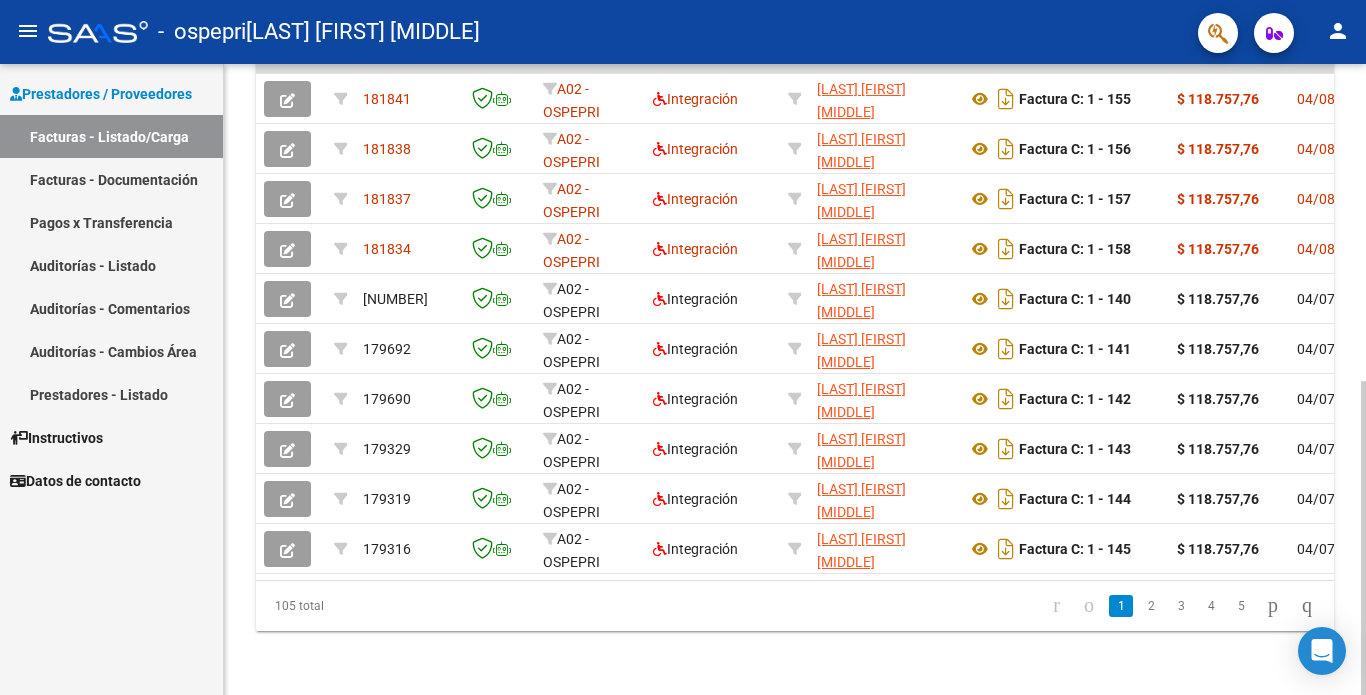 scroll, scrollTop: 544, scrollLeft: 0, axis: vertical 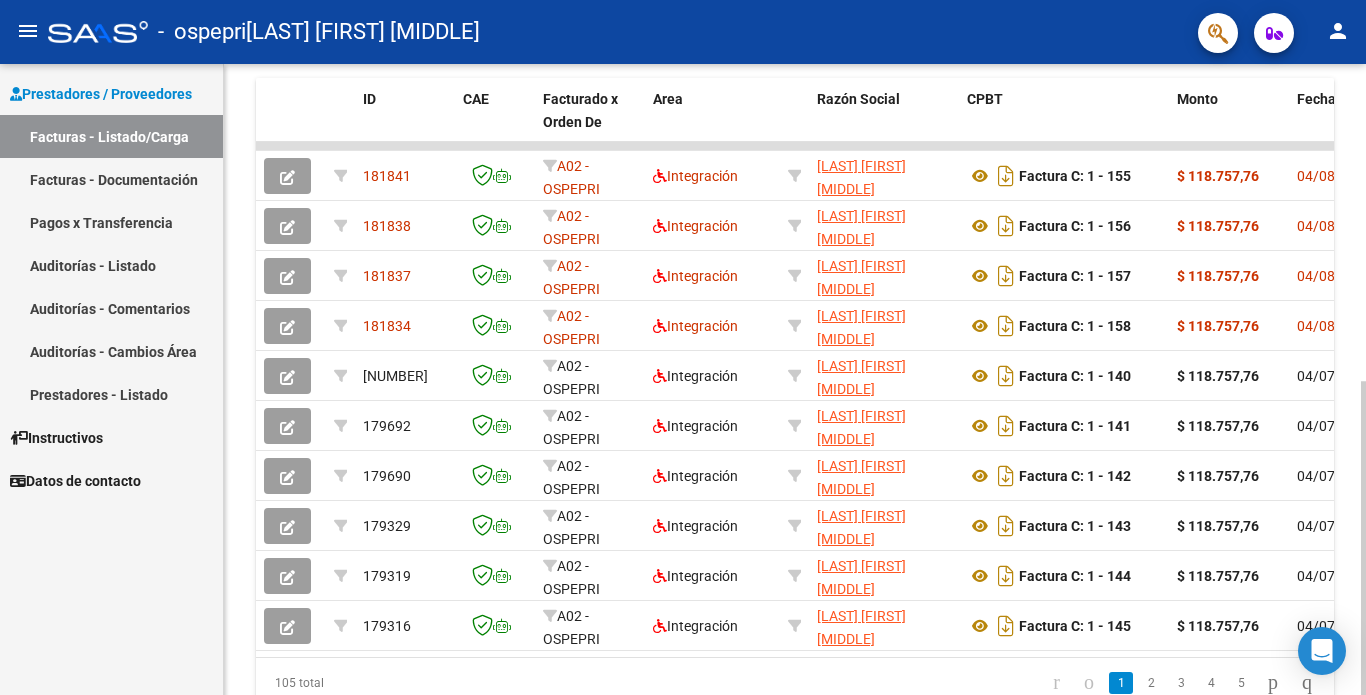 click 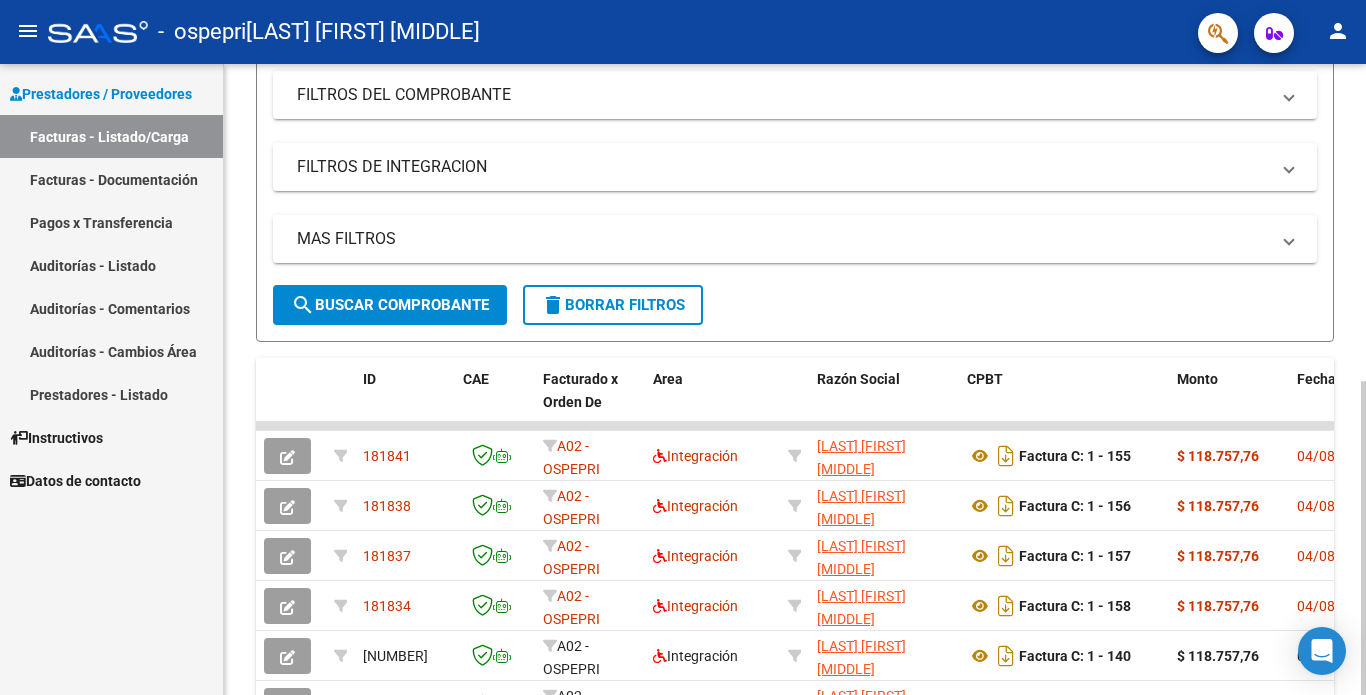 click 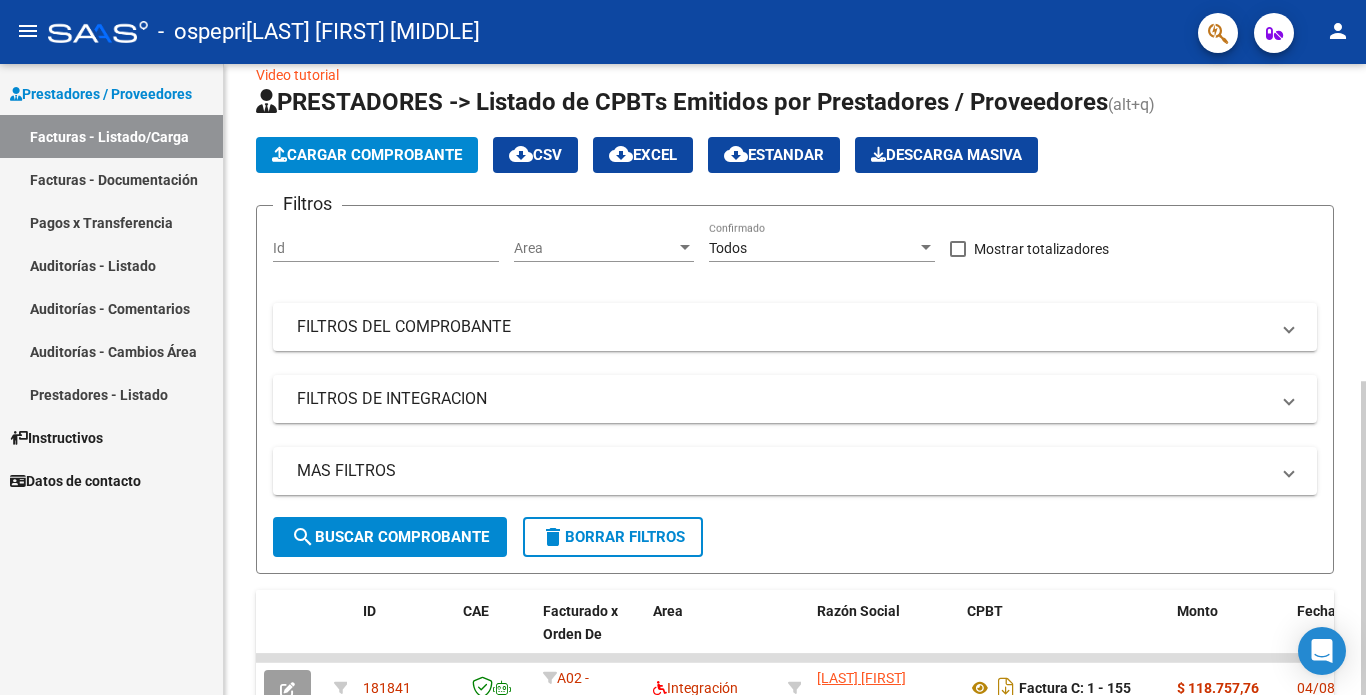 scroll, scrollTop: 6, scrollLeft: 0, axis: vertical 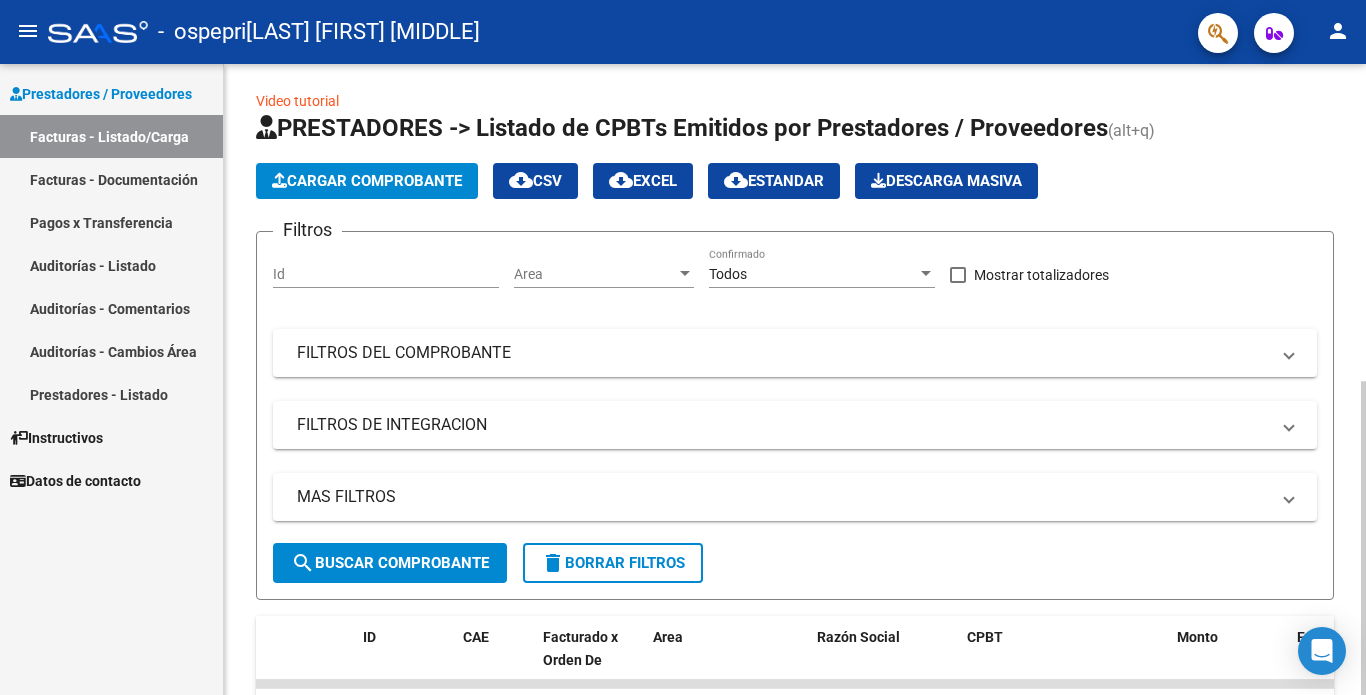 click 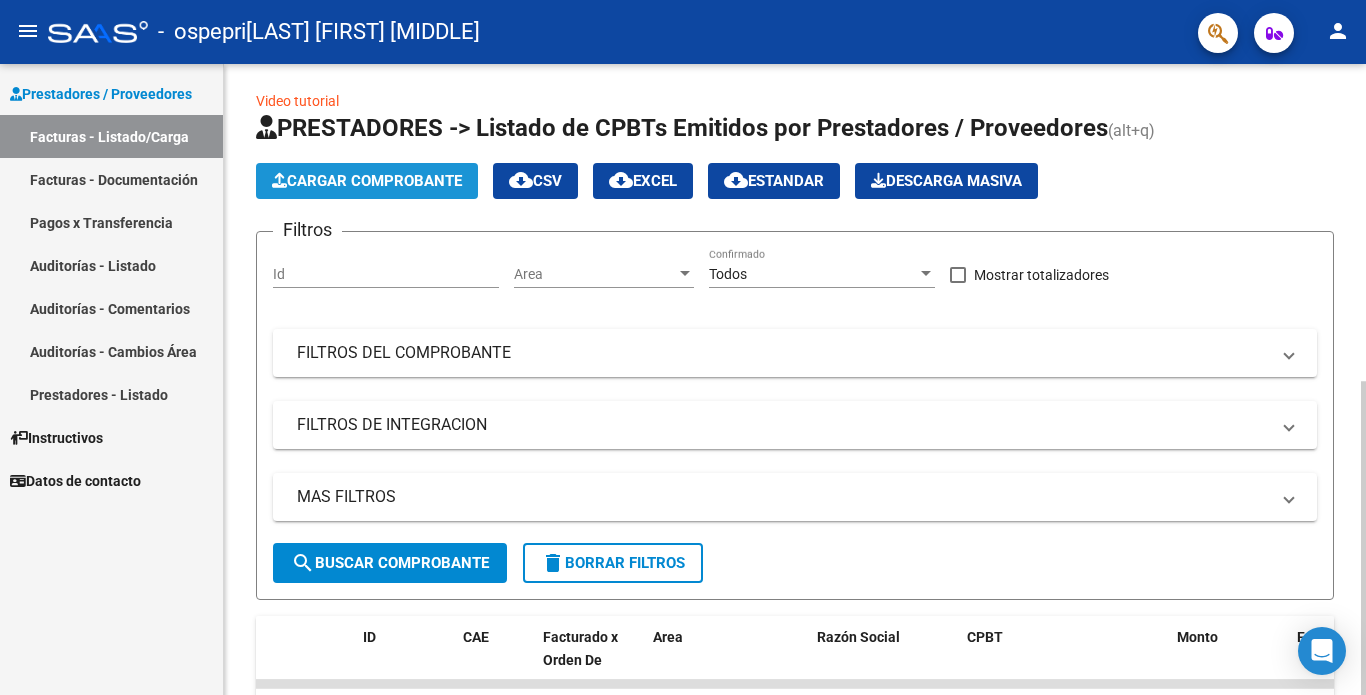 click on "Cargar Comprobante" 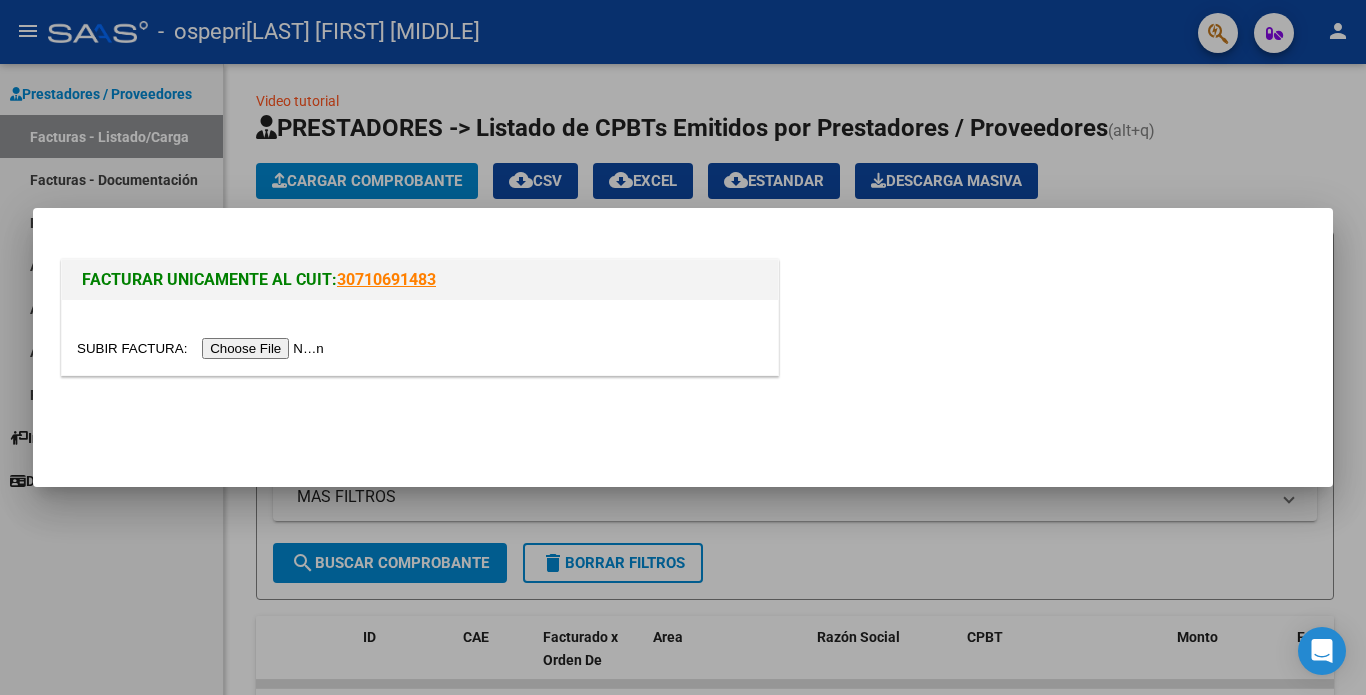 click at bounding box center (203, 348) 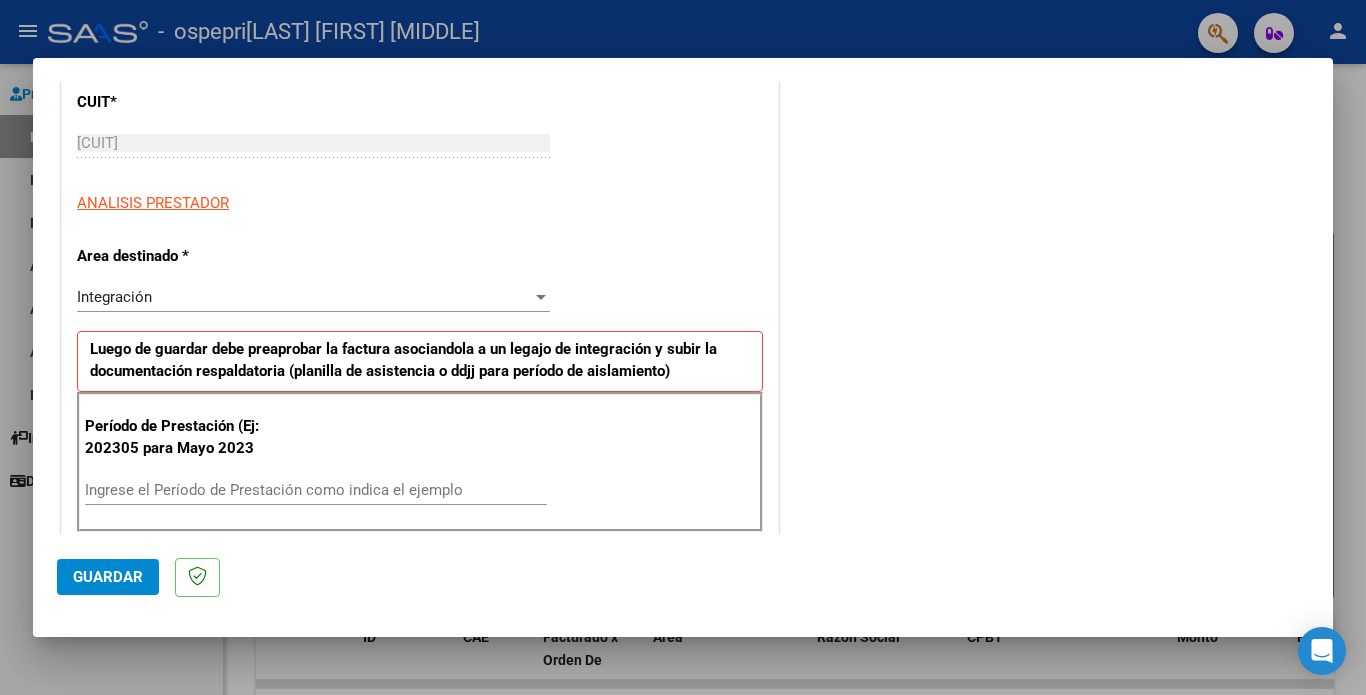 scroll, scrollTop: 361, scrollLeft: 0, axis: vertical 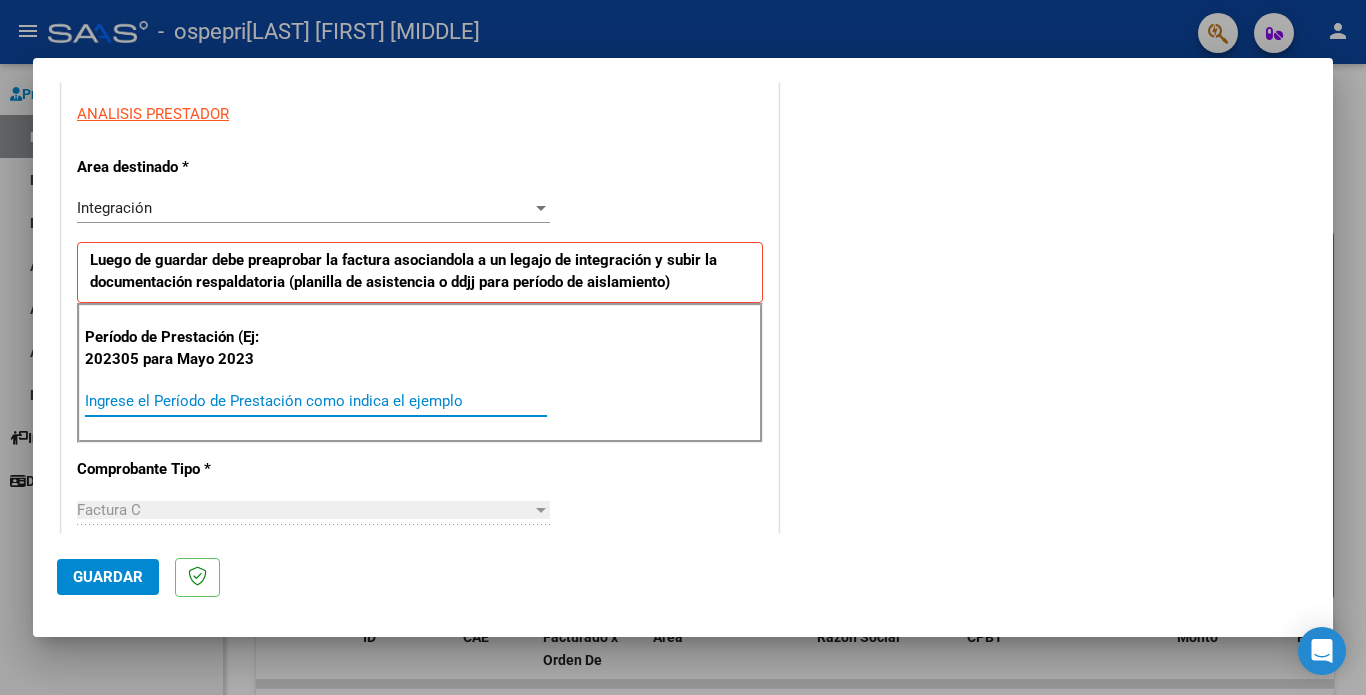 click on "Ingrese el Período de Prestación como indica el ejemplo" at bounding box center [316, 401] 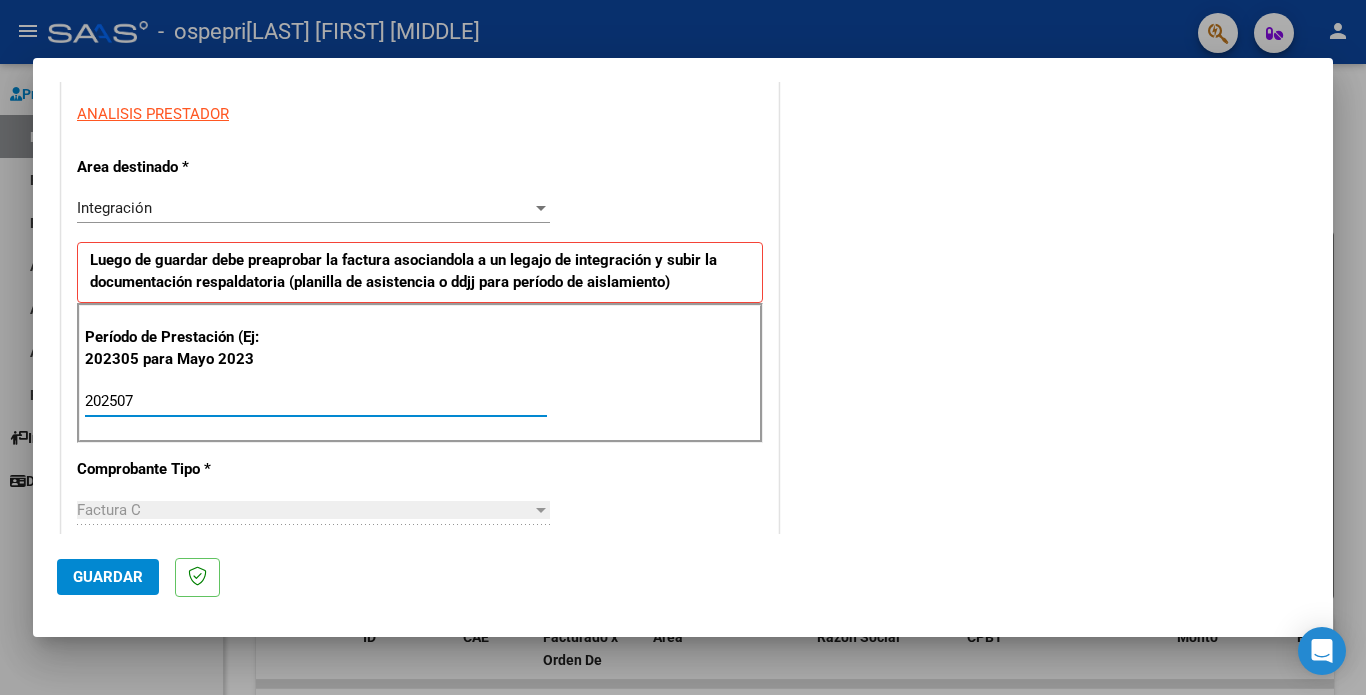 type on "202507" 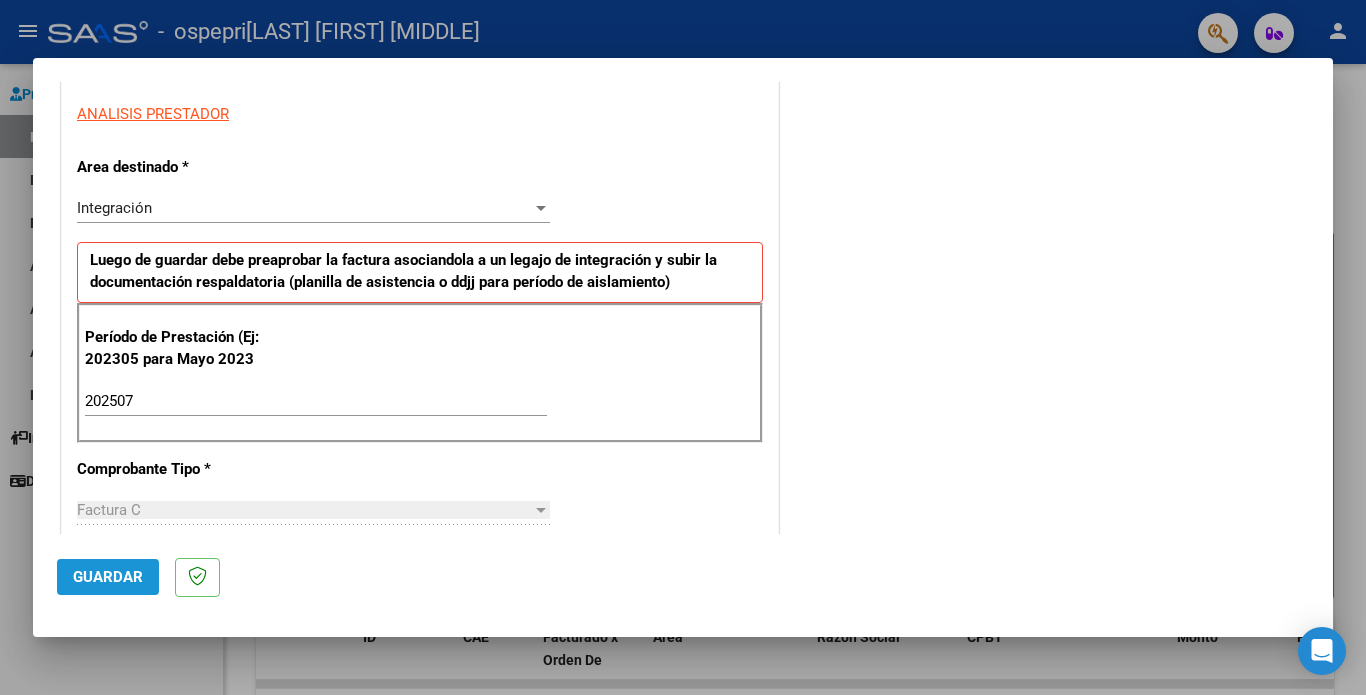 click on "Guardar" 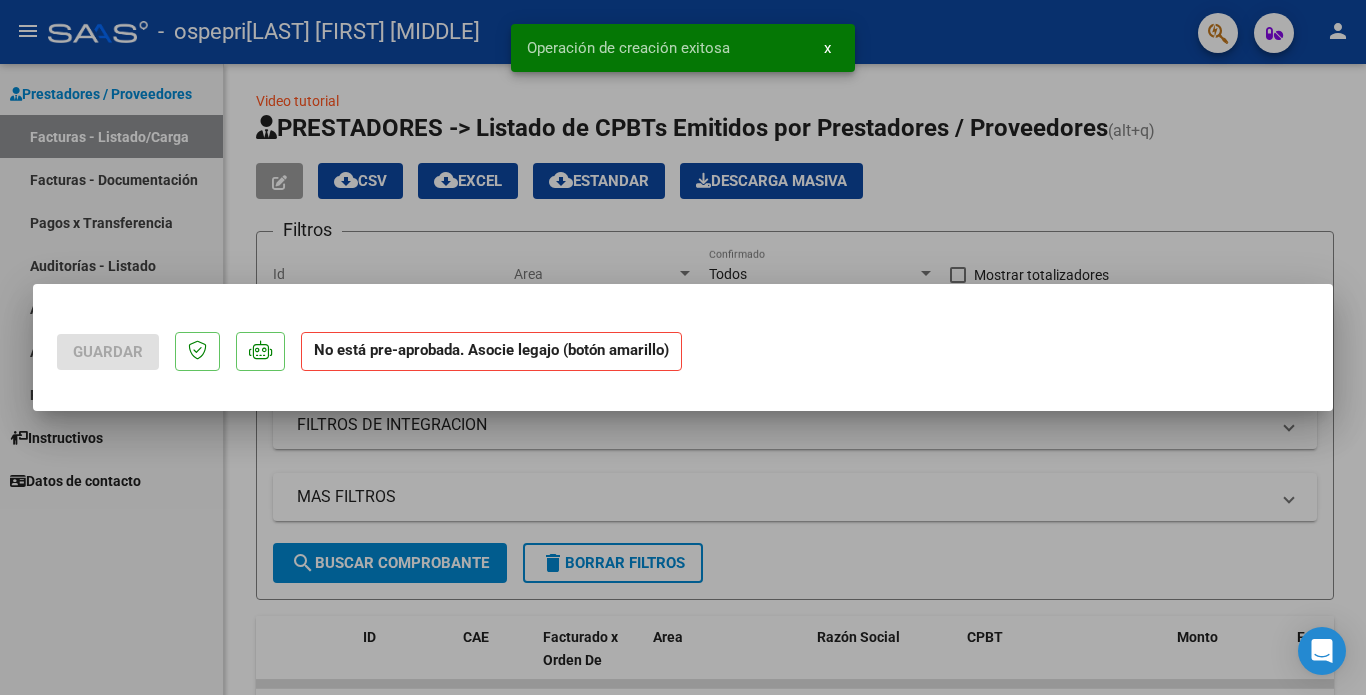 scroll, scrollTop: 0, scrollLeft: 0, axis: both 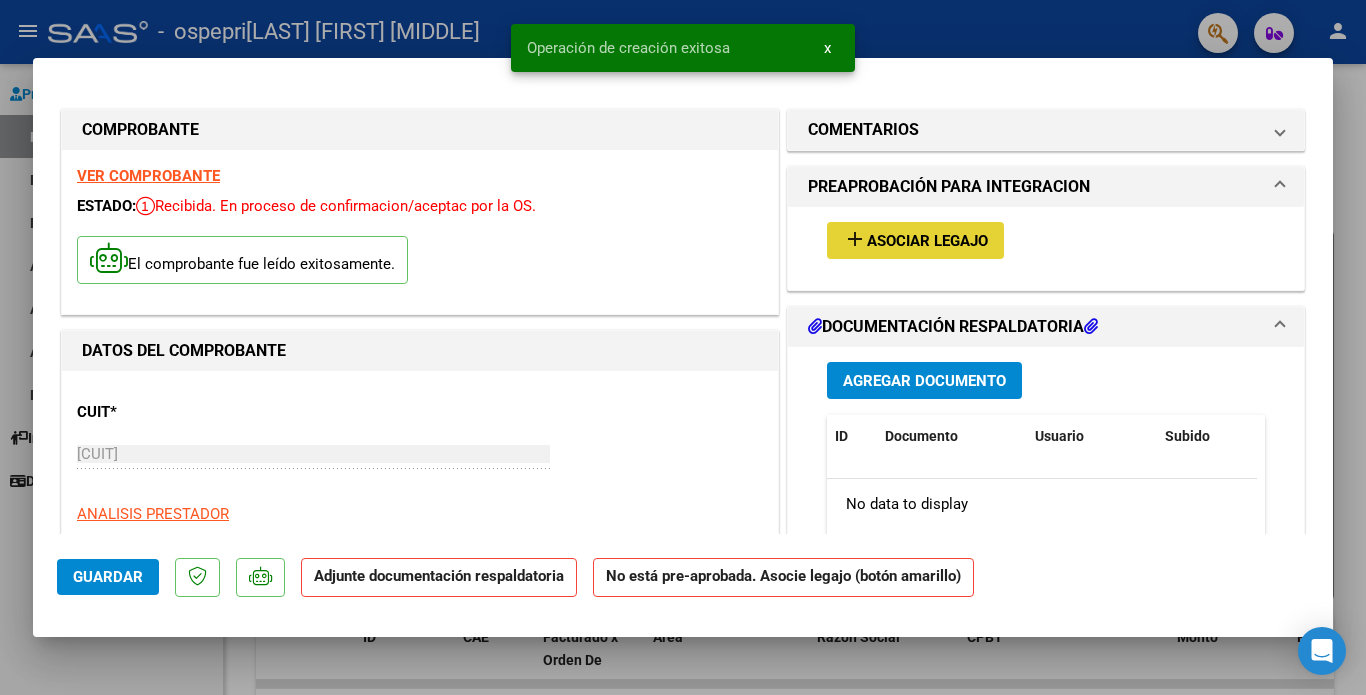 click on "Asociar Legajo" at bounding box center (927, 241) 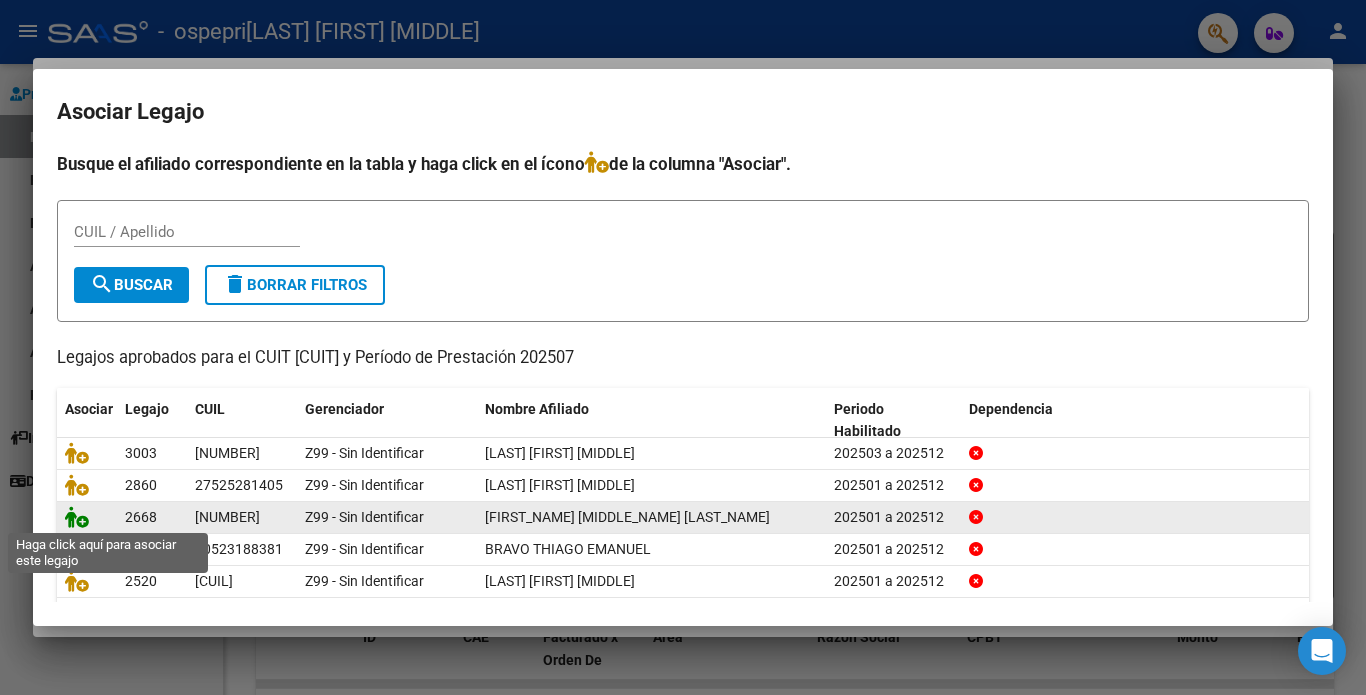 click 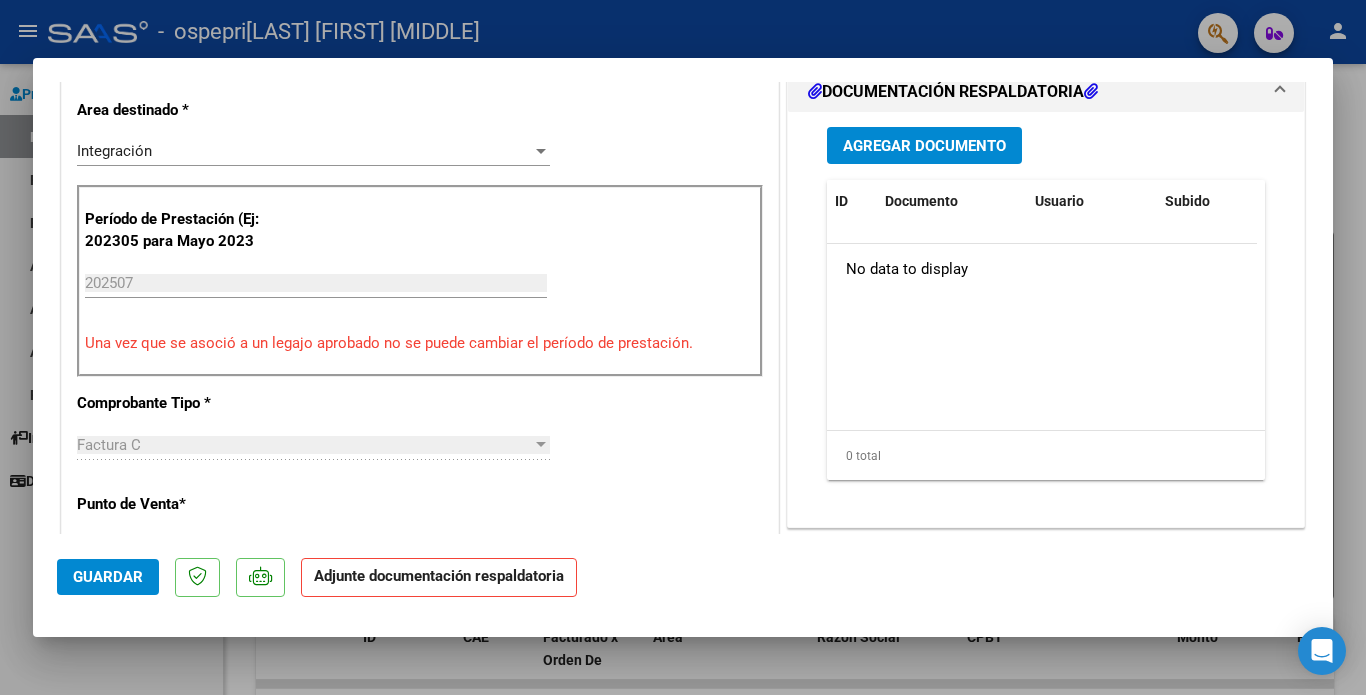 scroll, scrollTop: 549, scrollLeft: 0, axis: vertical 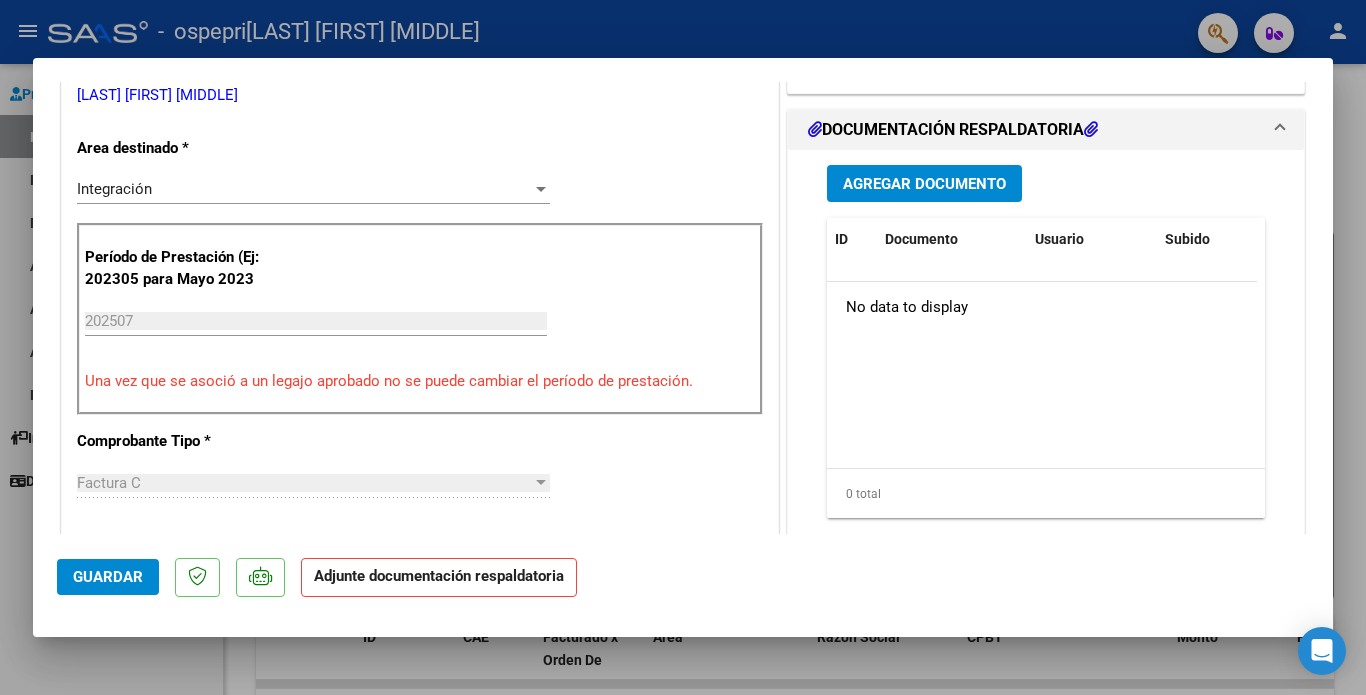 click on "Agregar Documento" at bounding box center [924, 184] 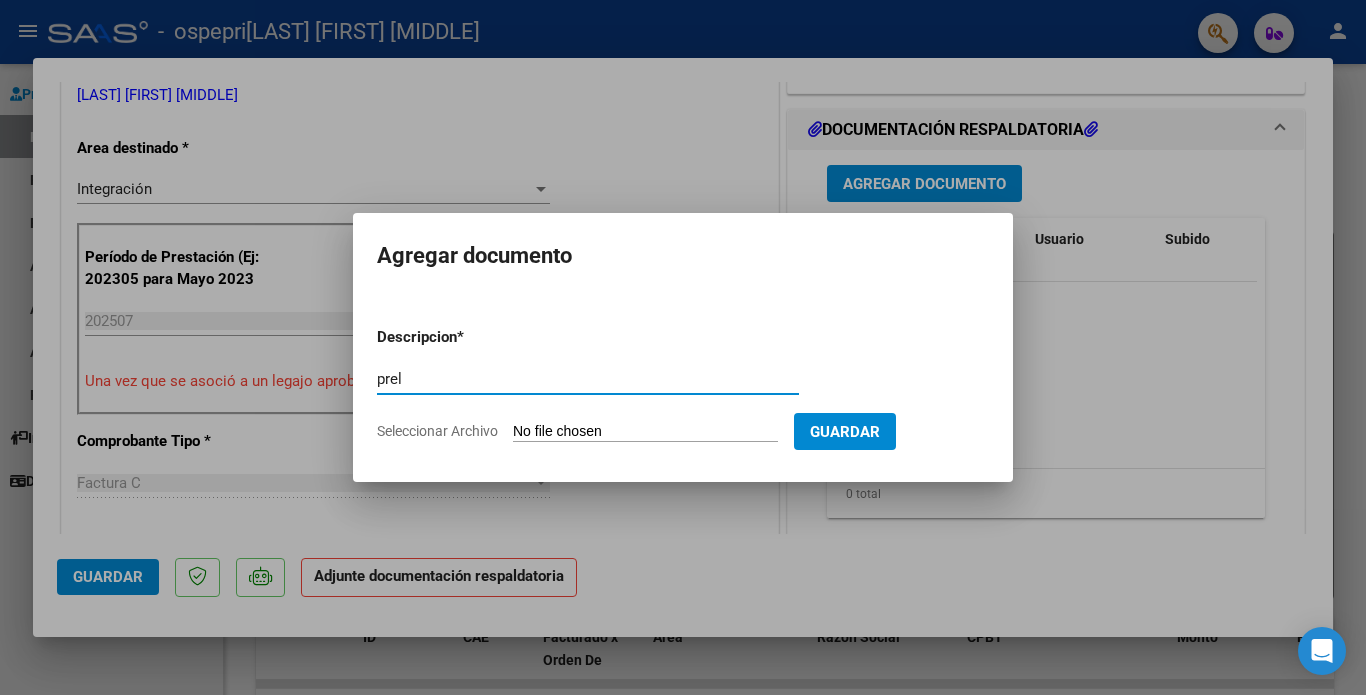type on "preliquidacion" 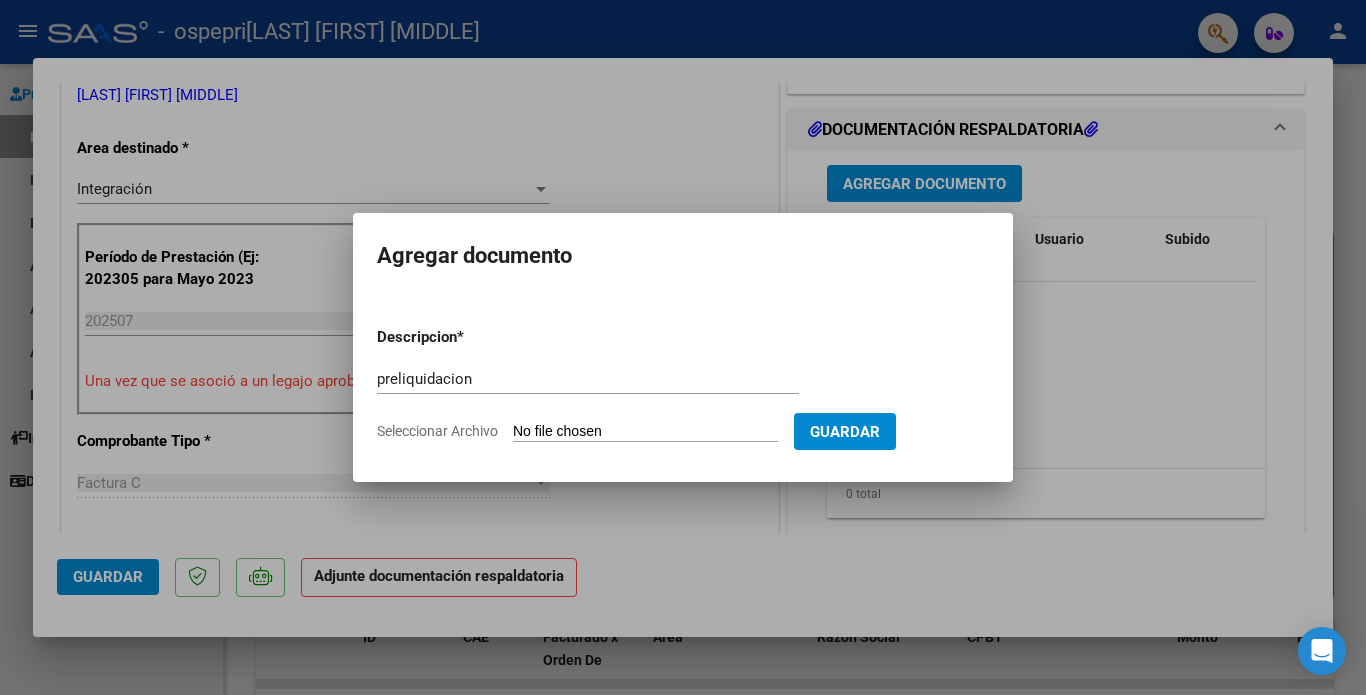 click on "Seleccionar Archivo" 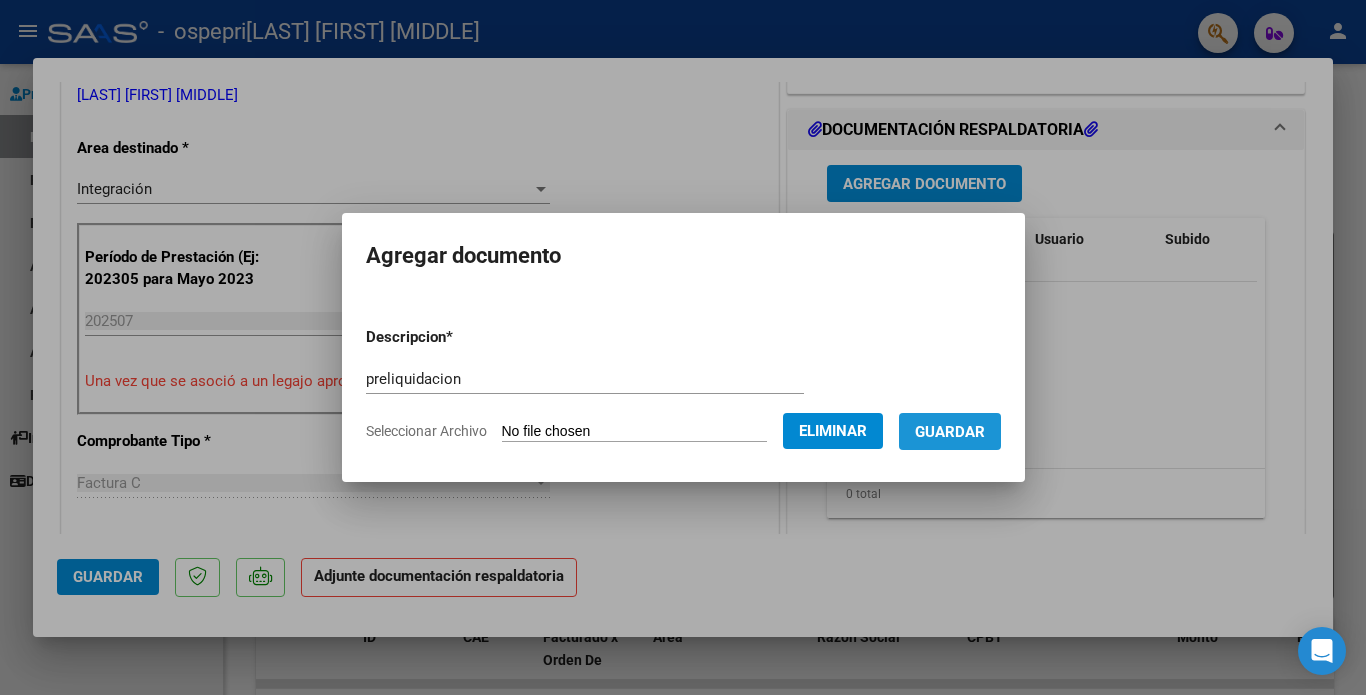 click on "Guardar" at bounding box center [950, 432] 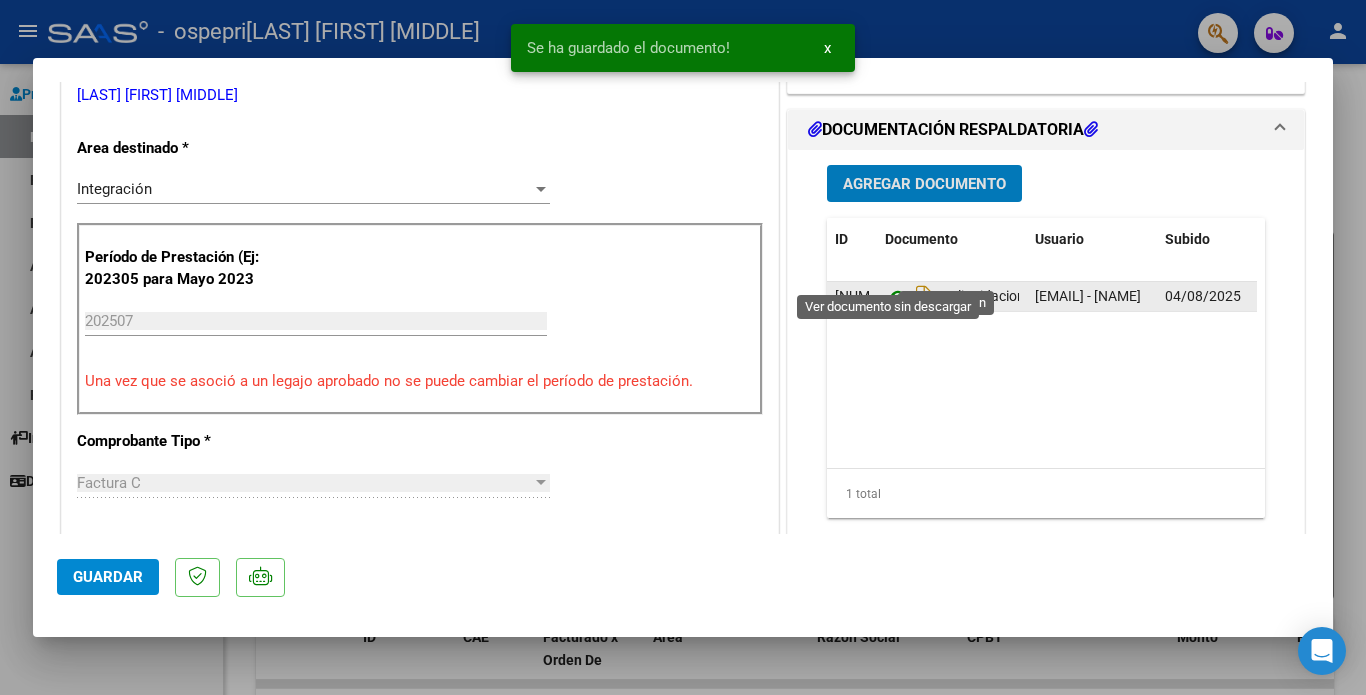 click 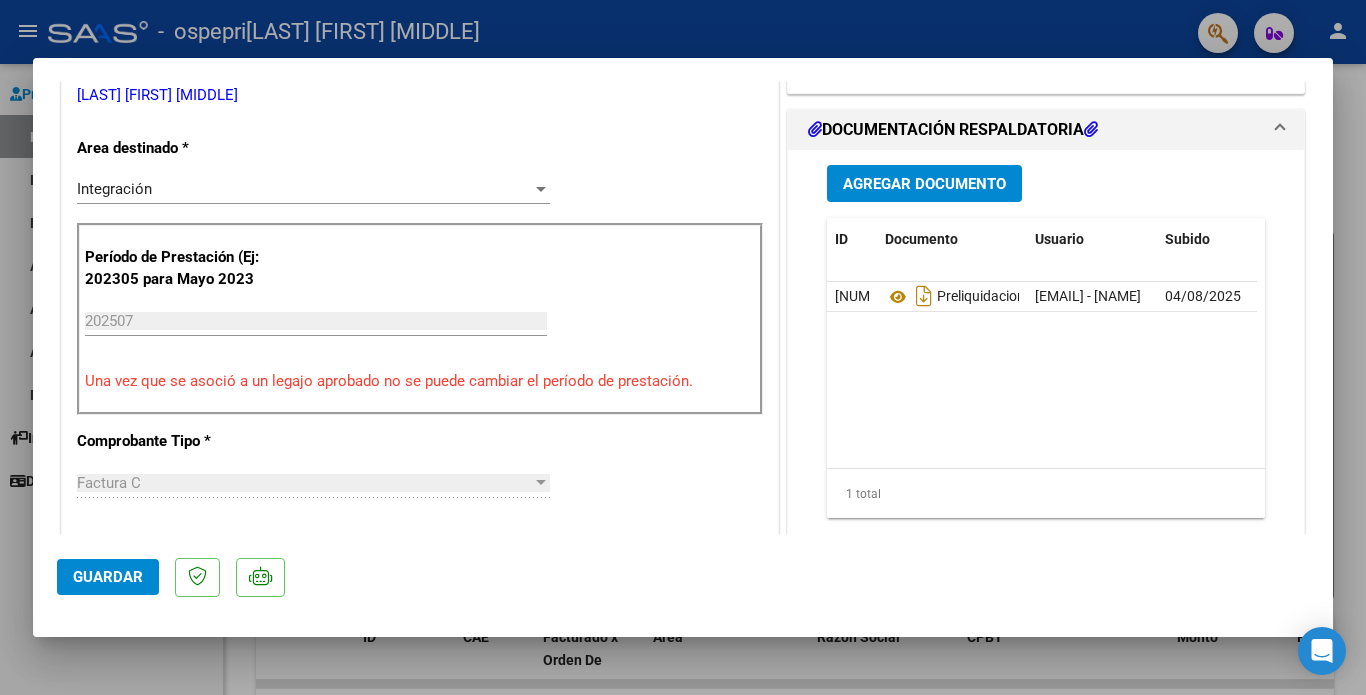 click on "Agregar Documento" at bounding box center [924, 184] 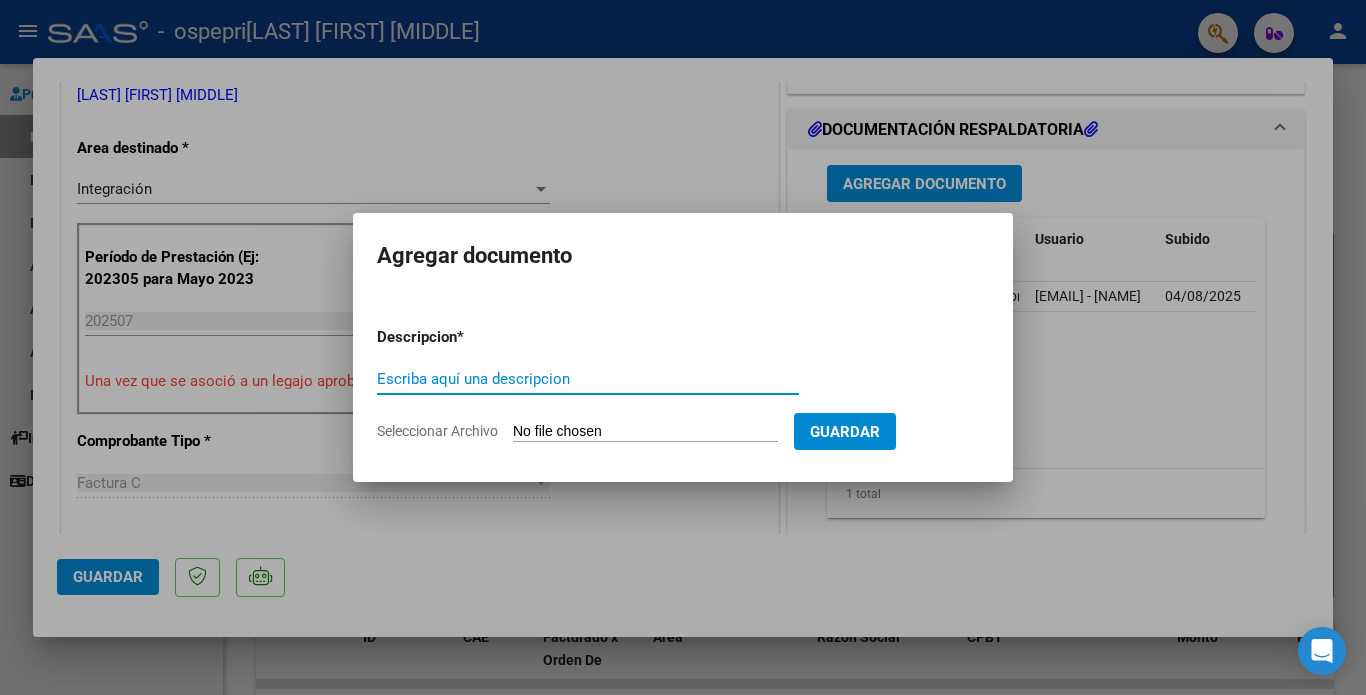 click at bounding box center [683, 347] 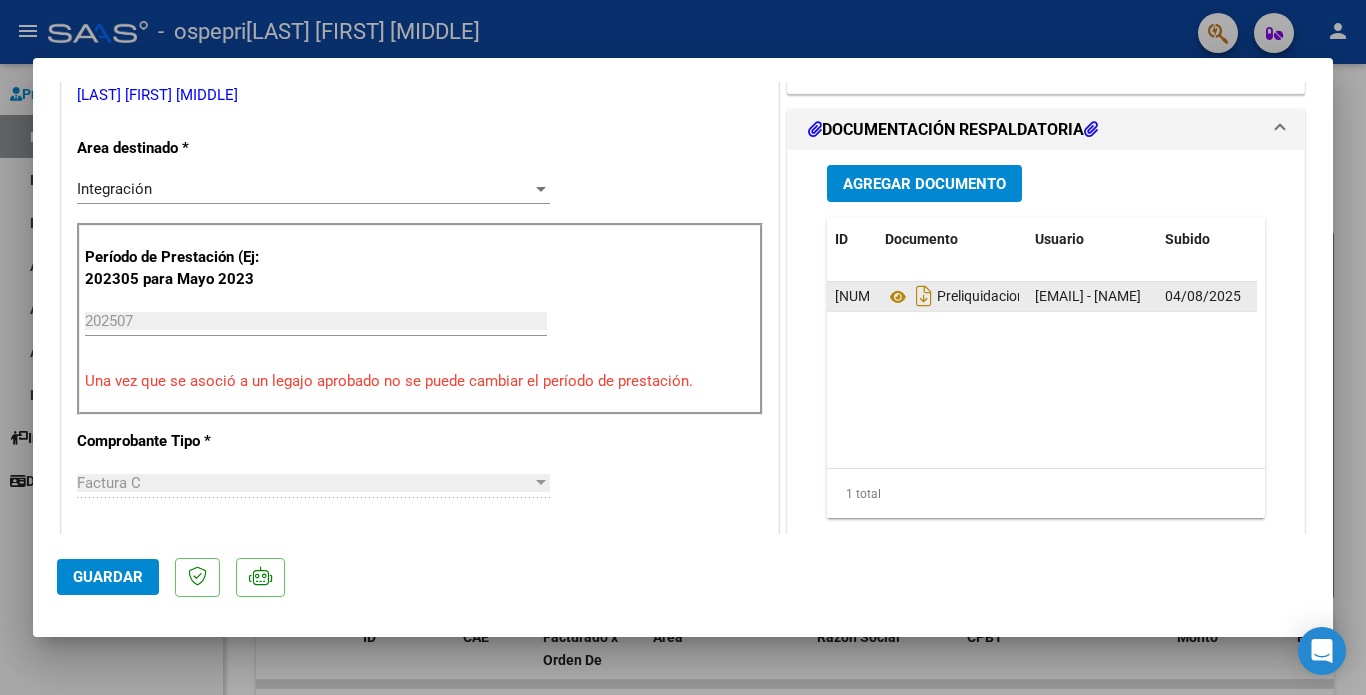 click on "04/08/2025" 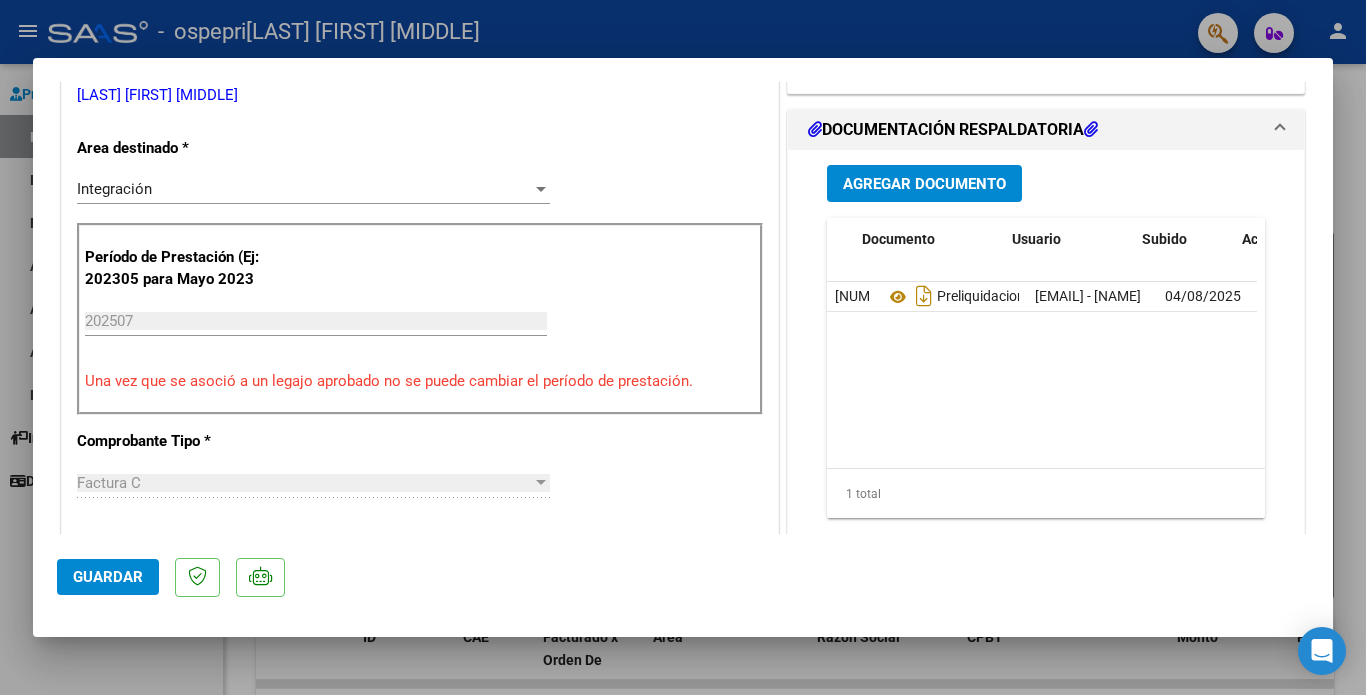 scroll, scrollTop: 0, scrollLeft: 100, axis: horizontal 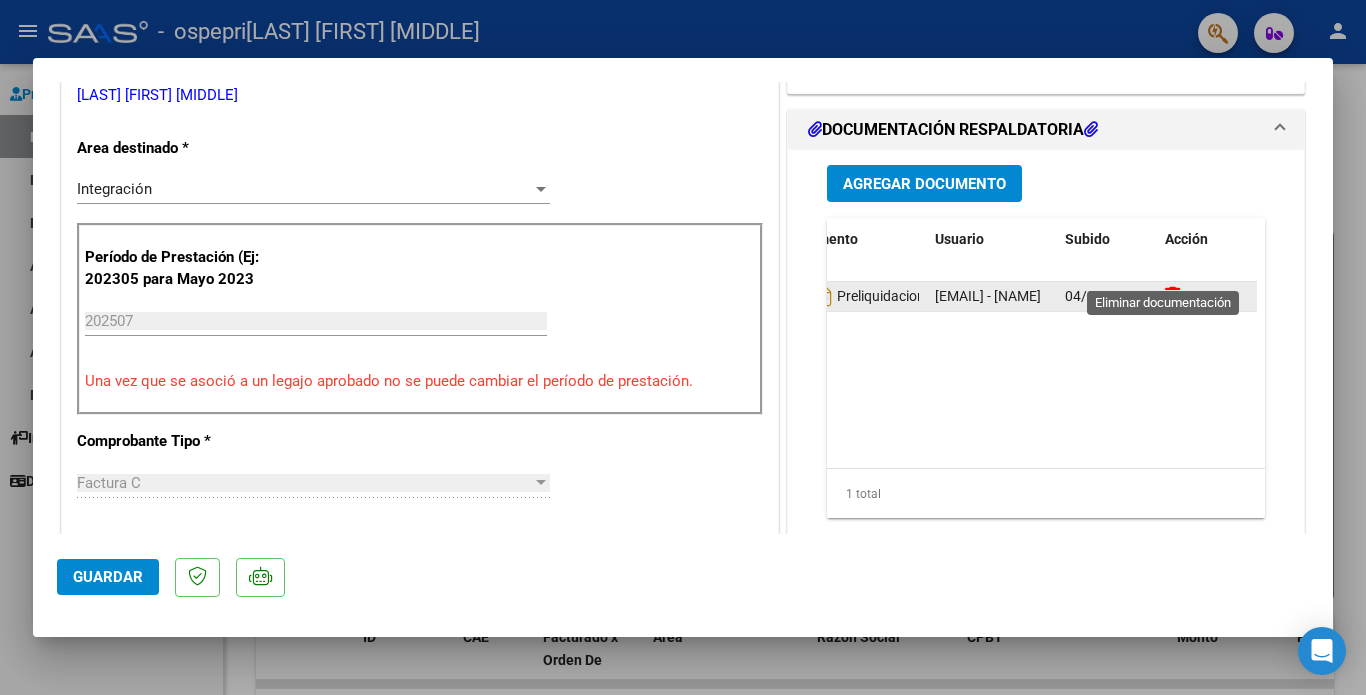 click 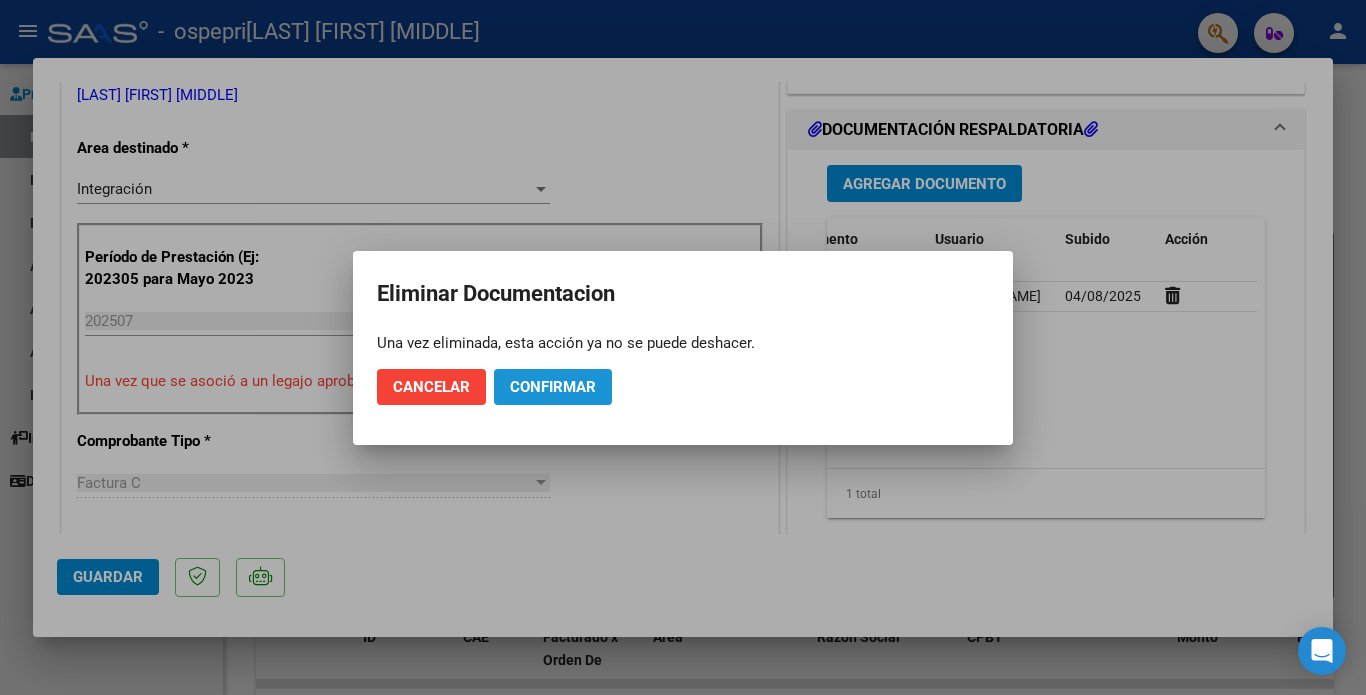 click on "Confirmar" 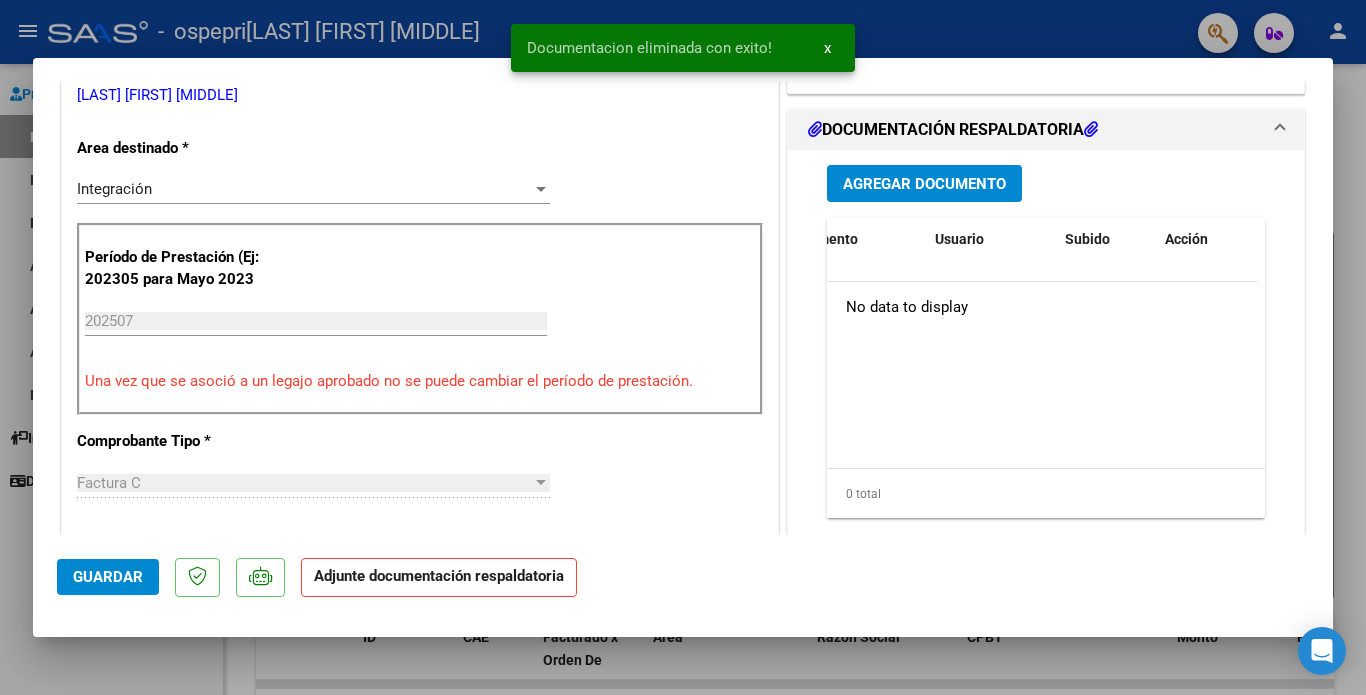 scroll, scrollTop: 0, scrollLeft: 0, axis: both 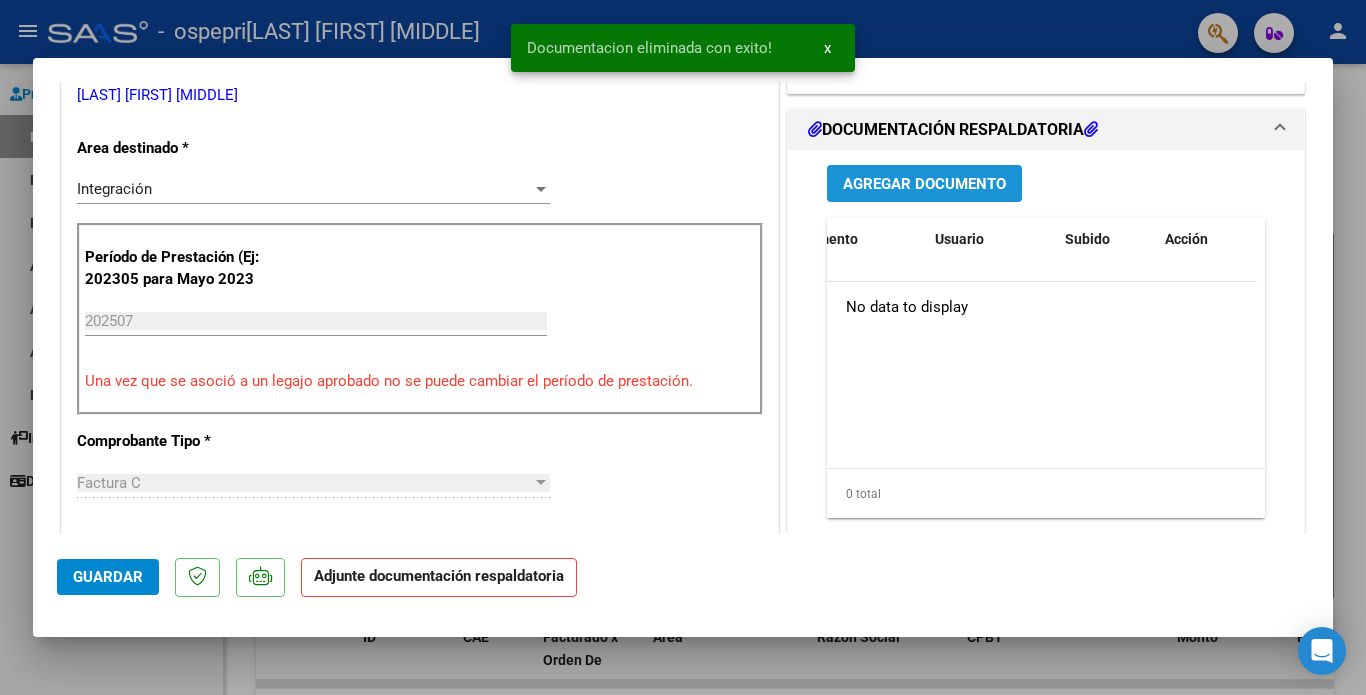 click on "Agregar Documento" at bounding box center [924, 183] 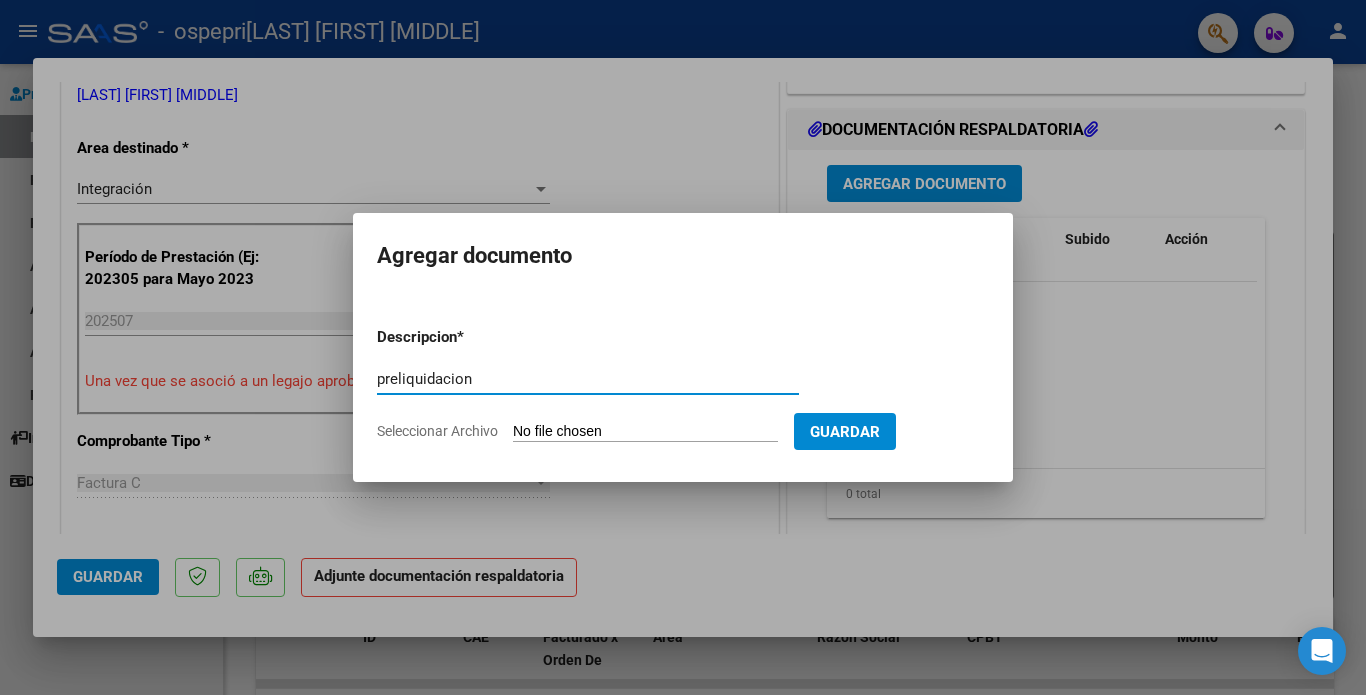 type on "preliquidacion" 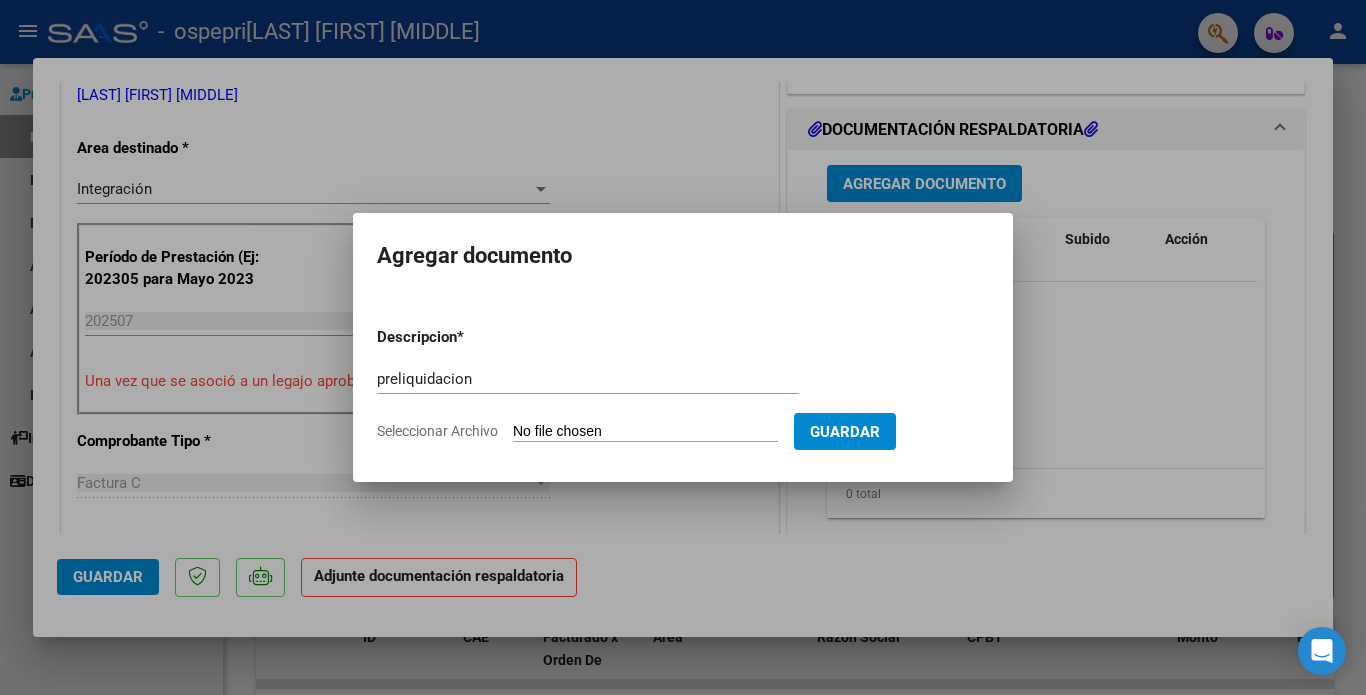 type on "C:\fakepath\[FILENAME]" 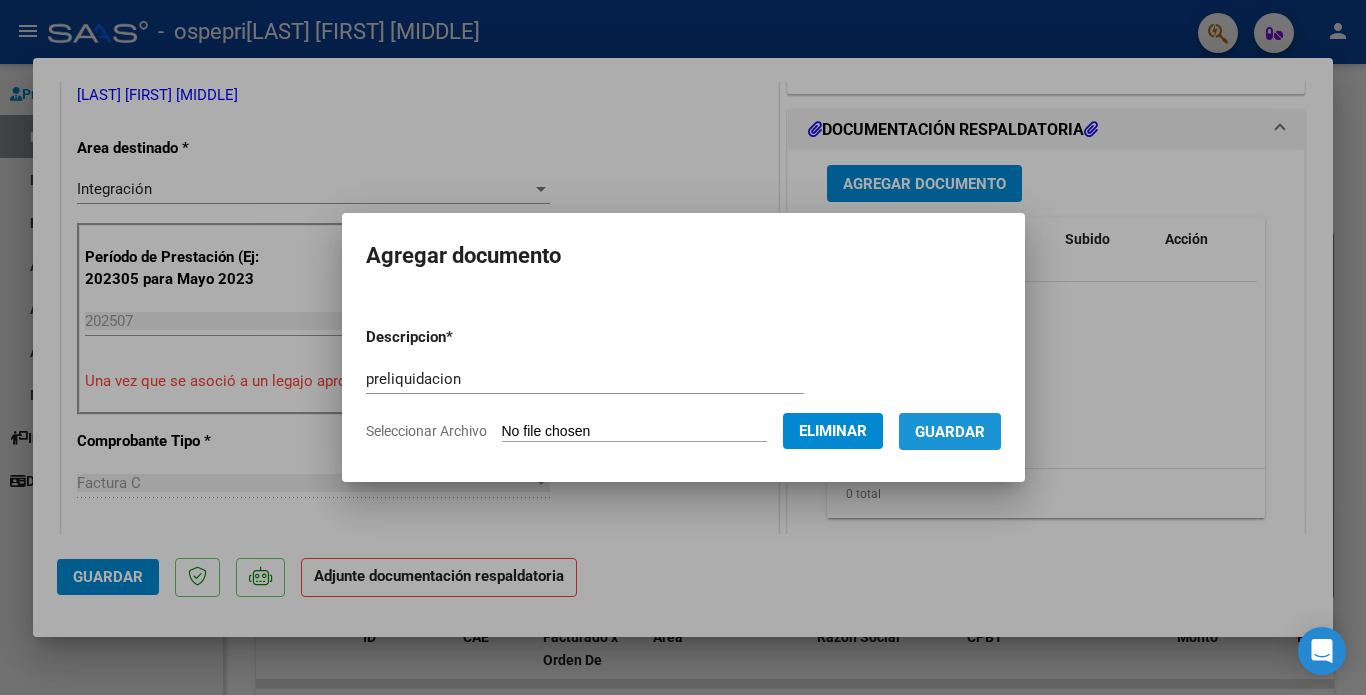 click on "Guardar" at bounding box center (950, 432) 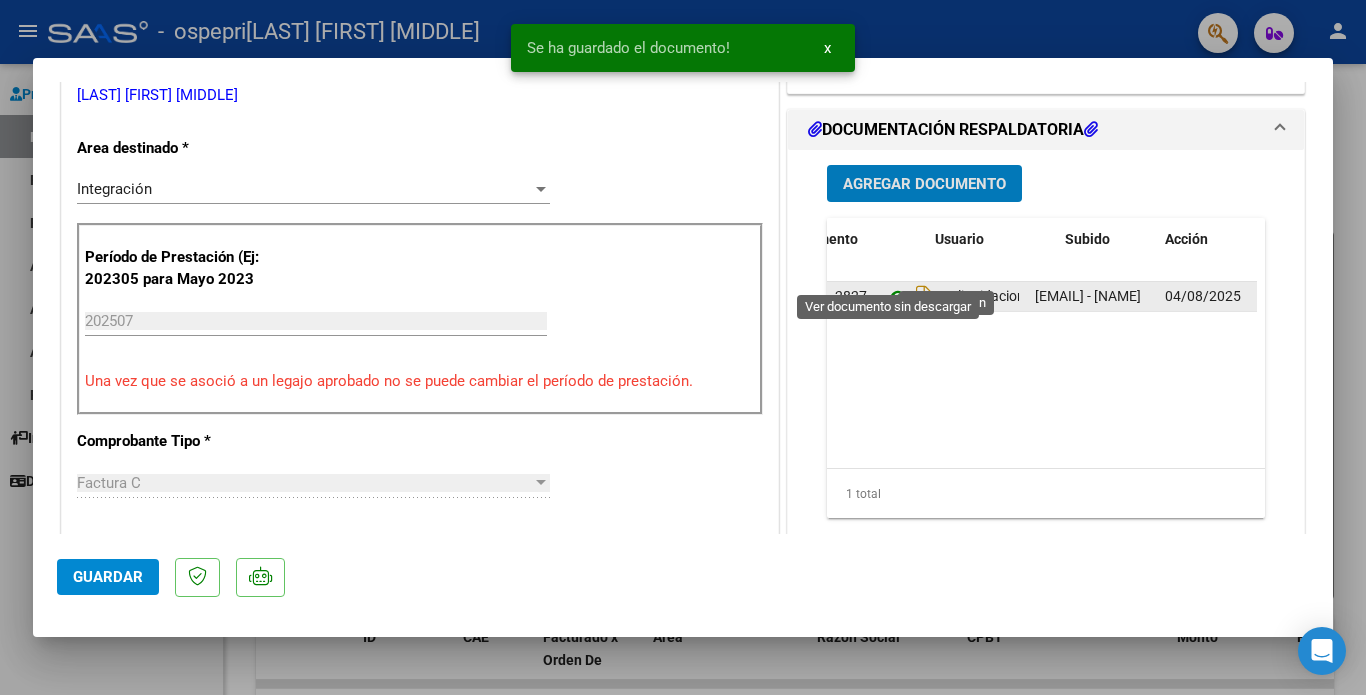 click 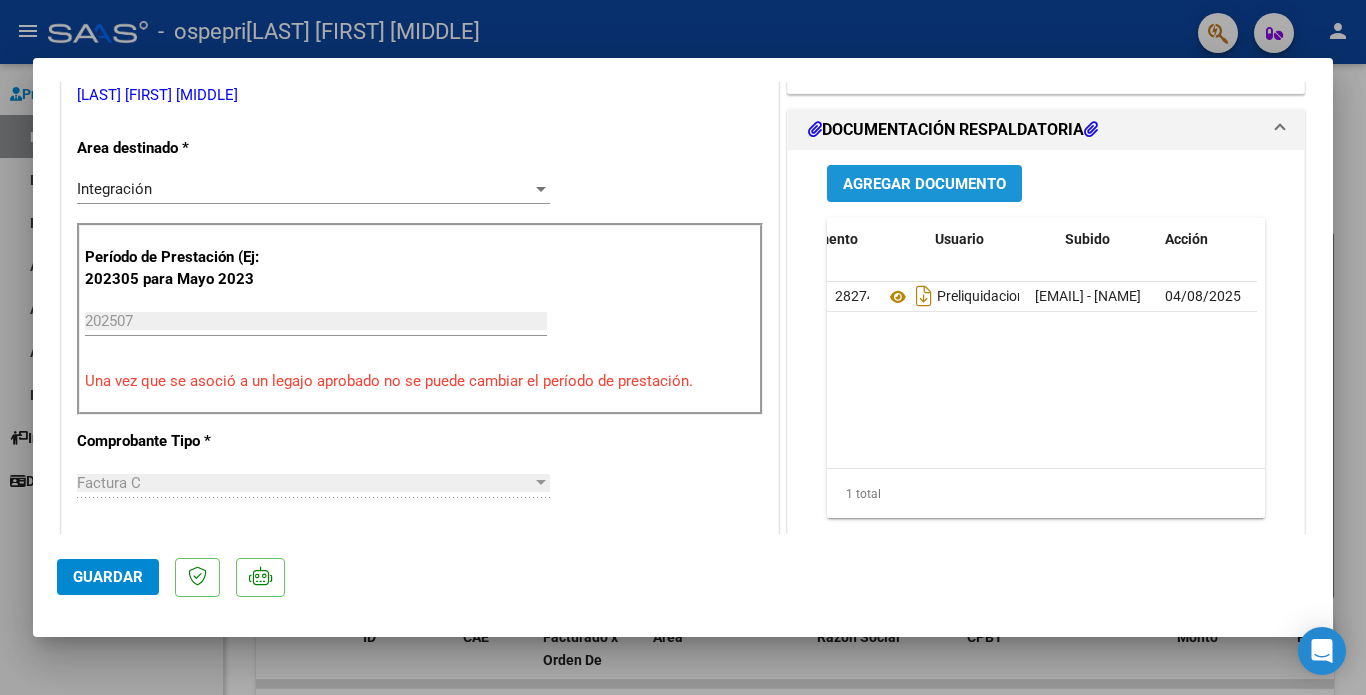 click on "Agregar Documento" at bounding box center [924, 184] 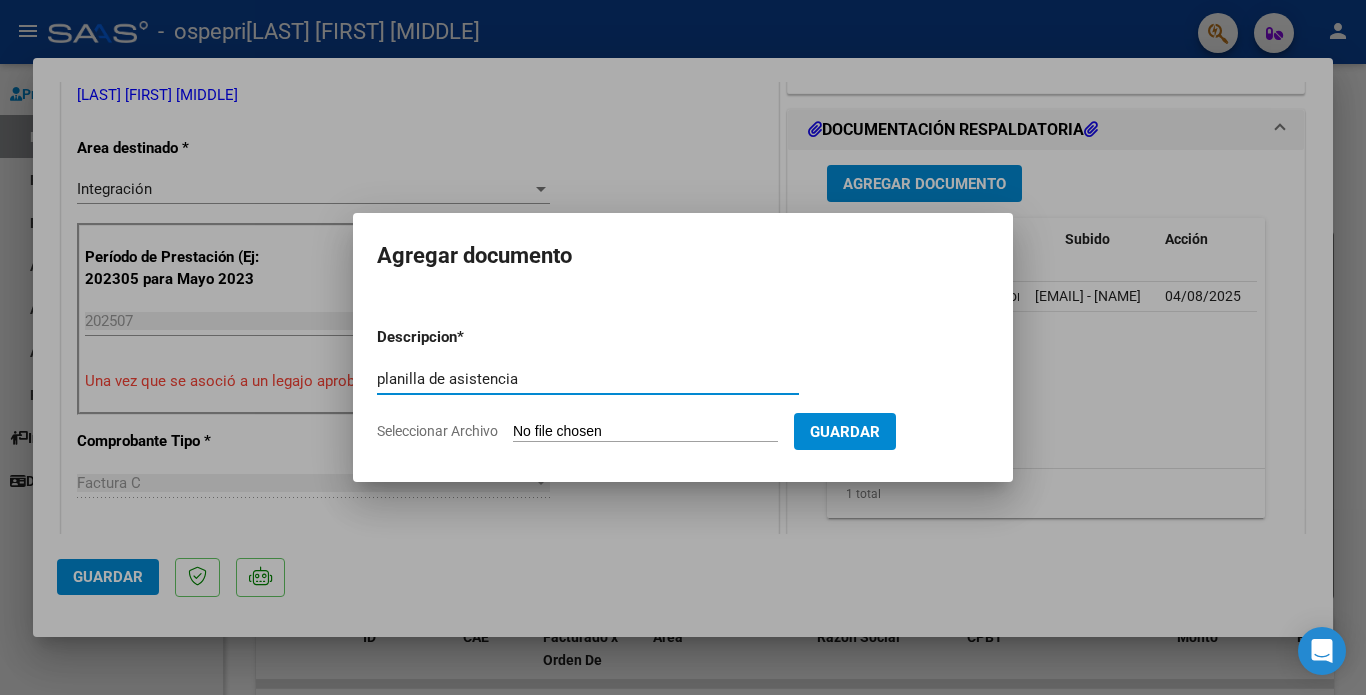 type on "planilla de asistencia" 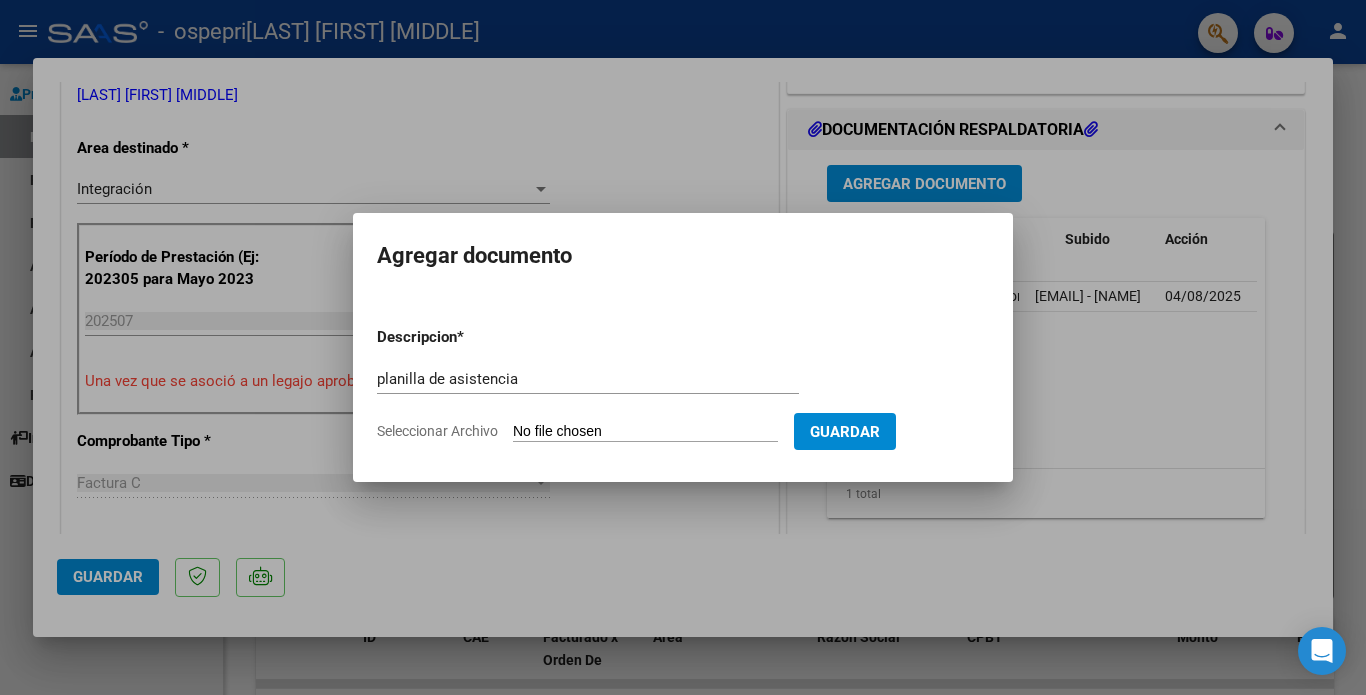 type on "C:\fakepath\[FILENAME] [LAST].pdf" 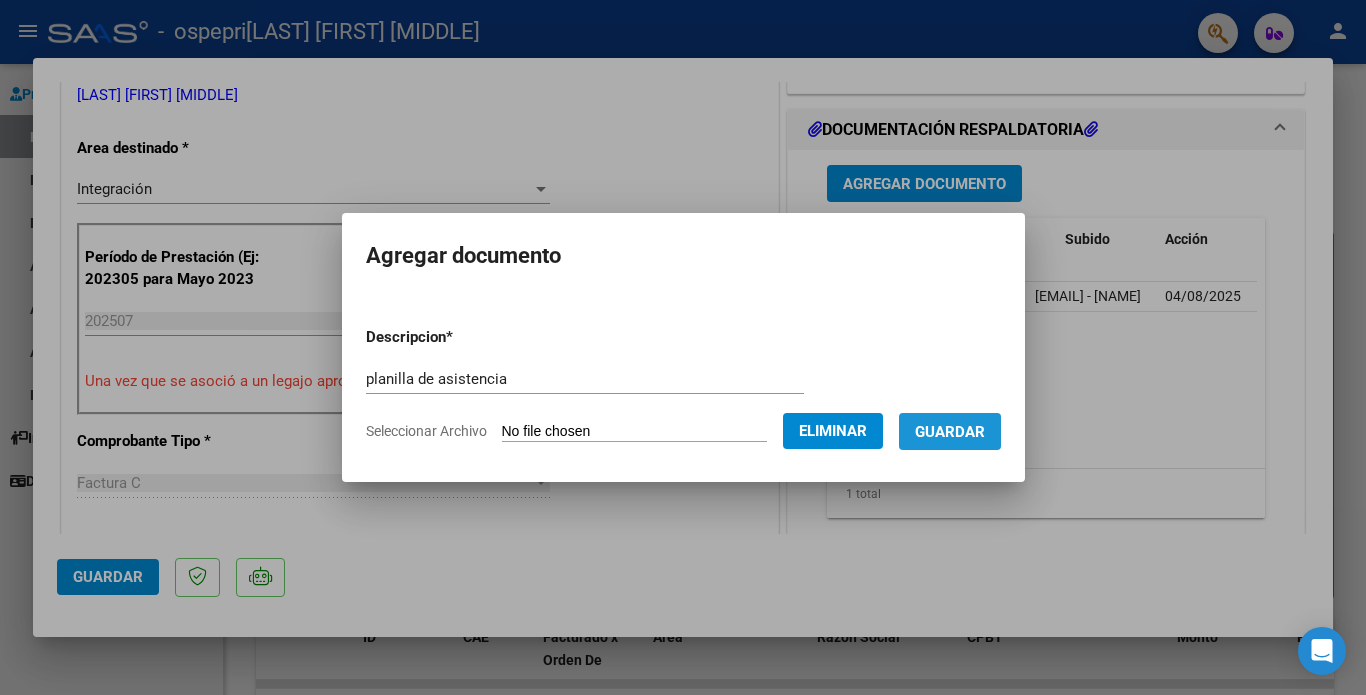 click on "Guardar" at bounding box center (950, 432) 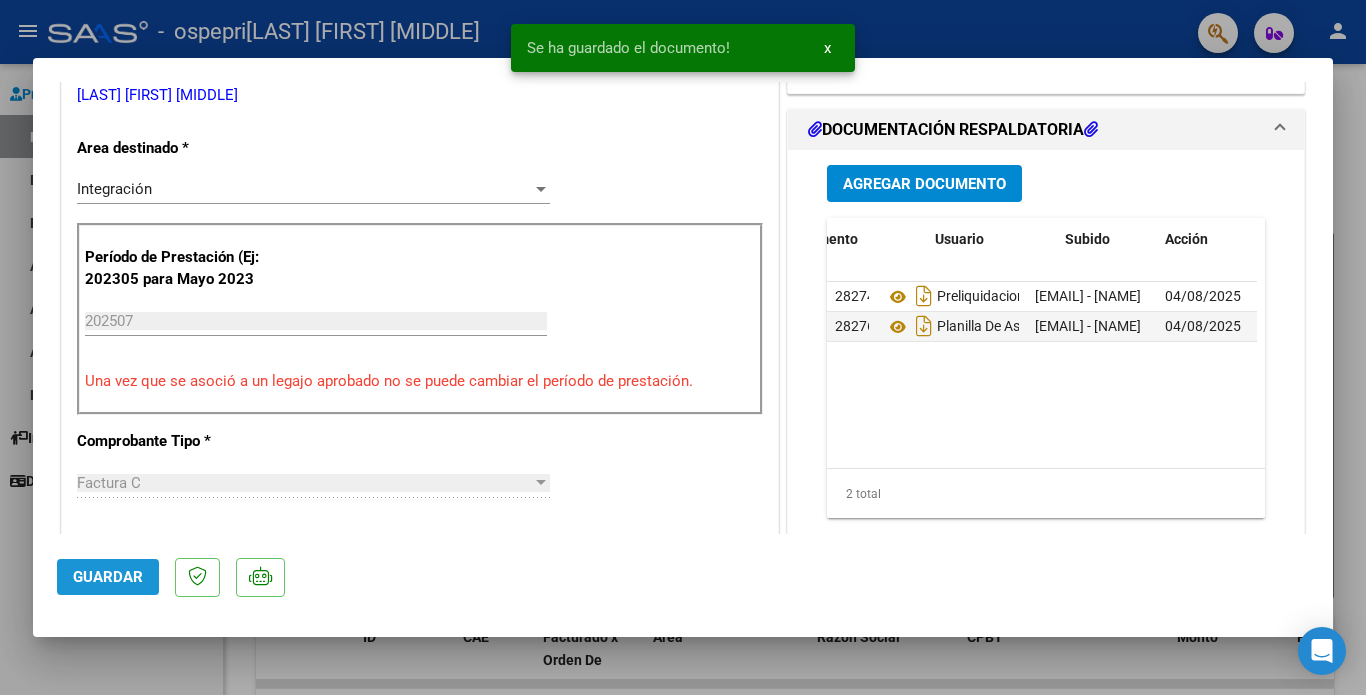 click on "Guardar" 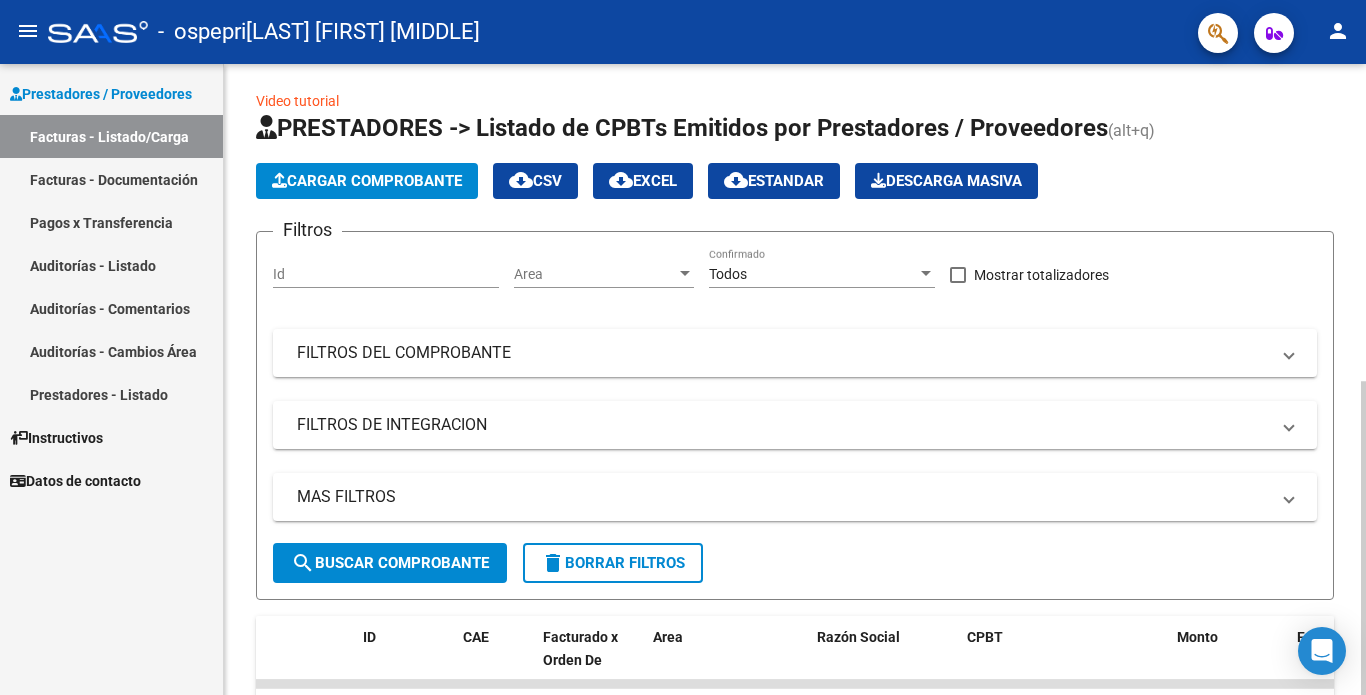 click on "Cargar Comprobante" 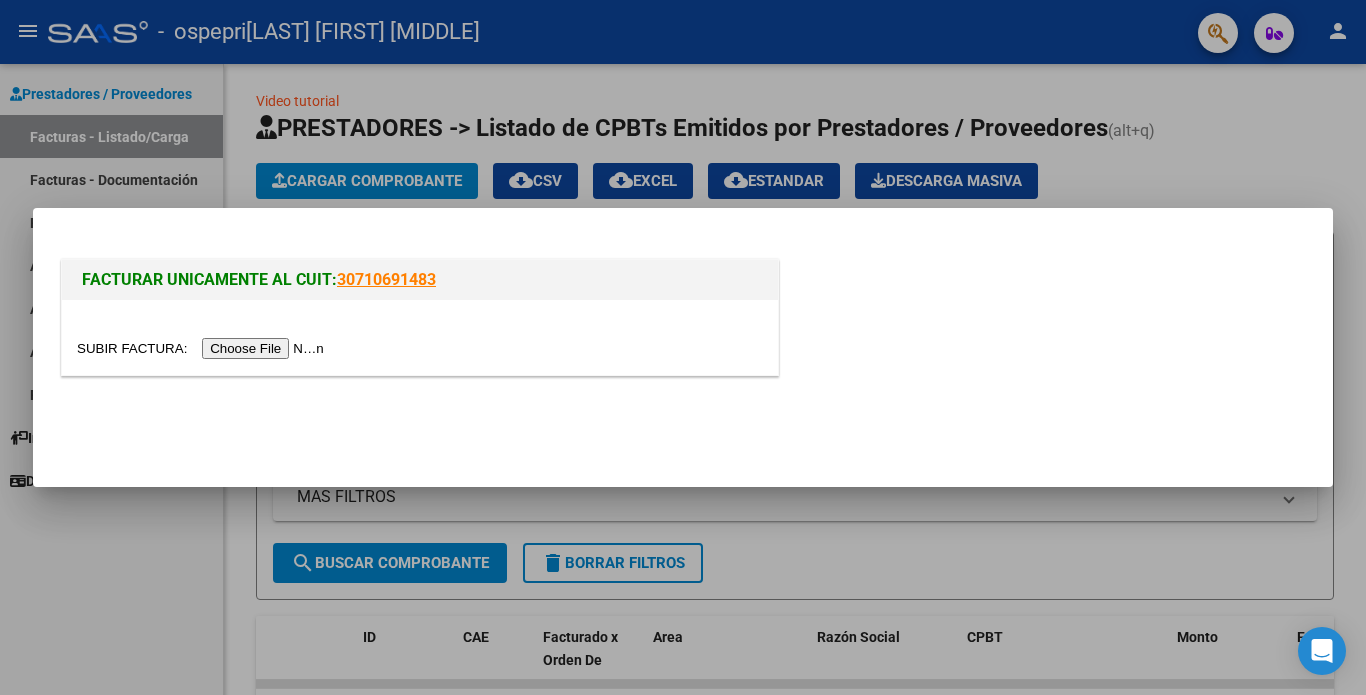click at bounding box center (203, 348) 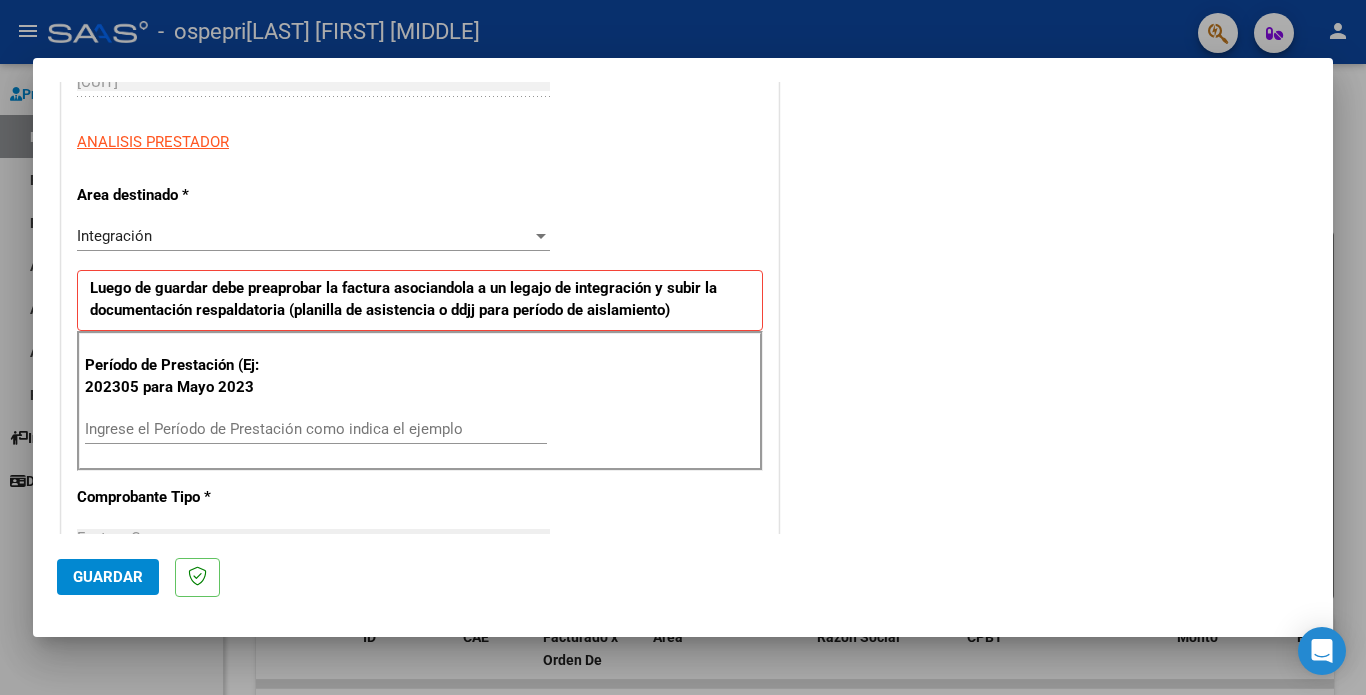 scroll, scrollTop: 365, scrollLeft: 0, axis: vertical 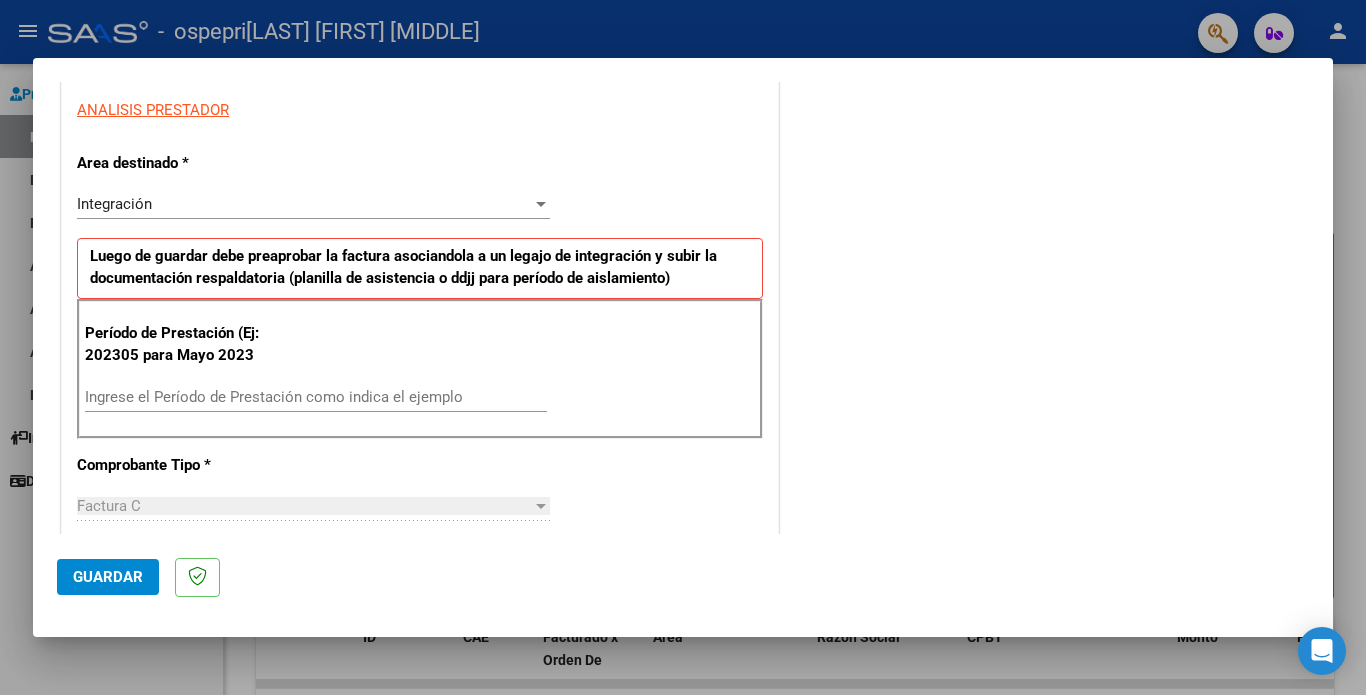 click on "Ingrese el Período de Prestación como indica el ejemplo" at bounding box center [316, 397] 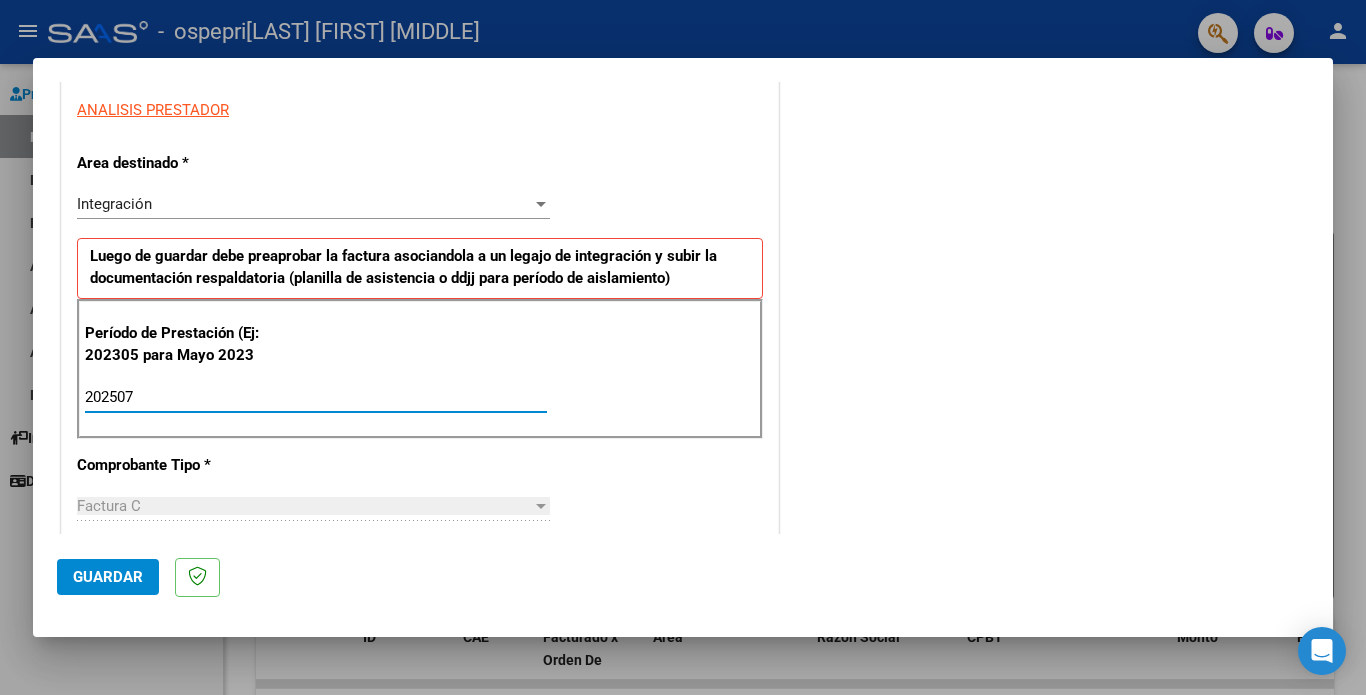 type on "202507" 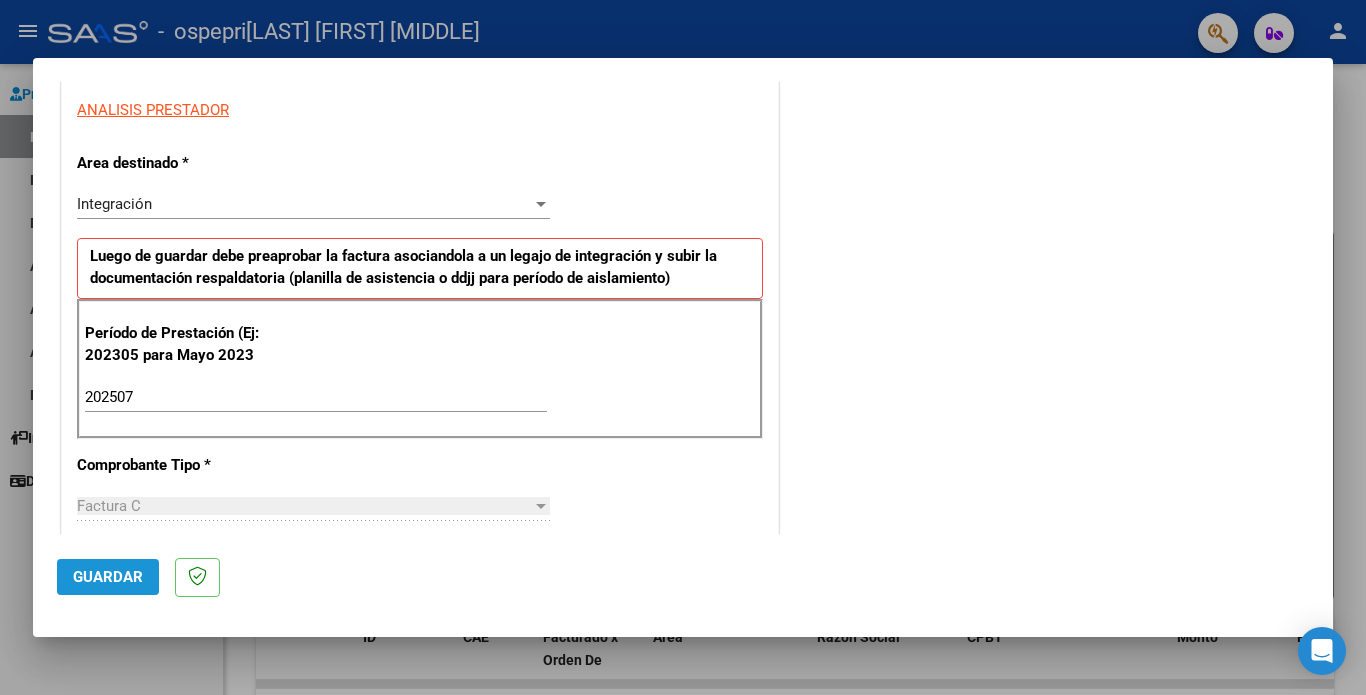 click on "Guardar" 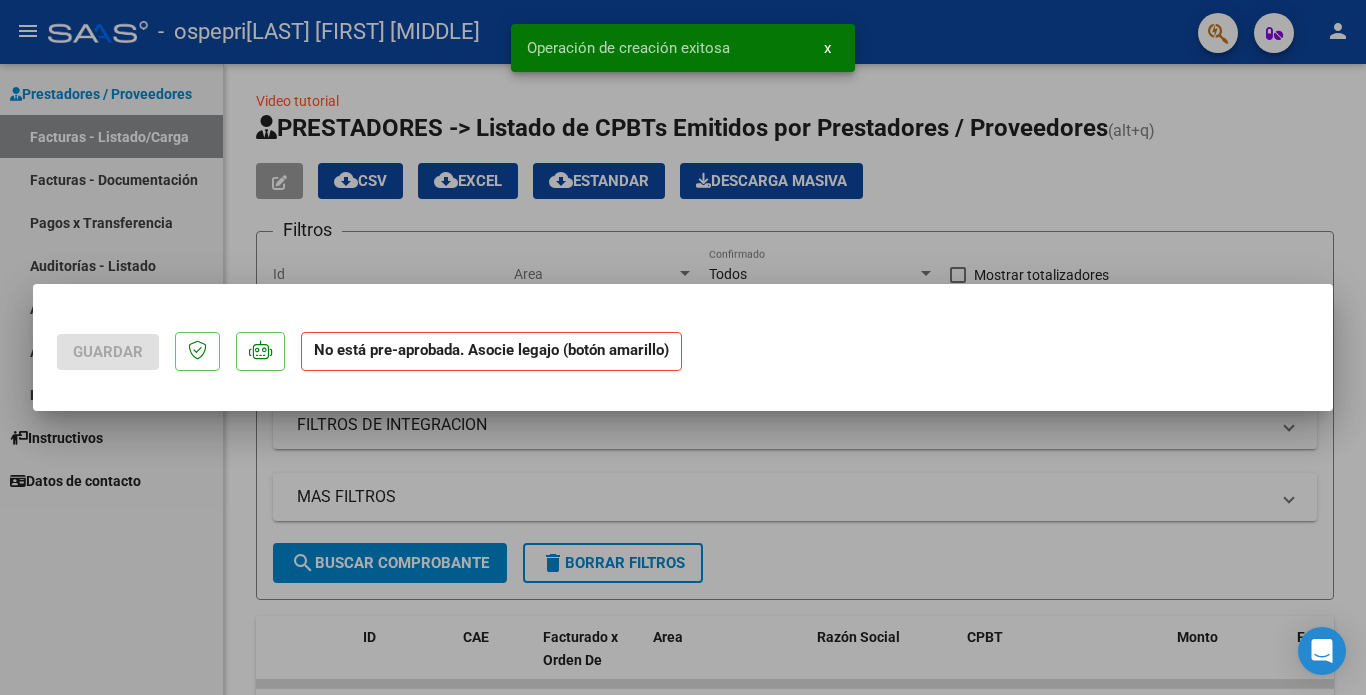 scroll, scrollTop: 0, scrollLeft: 0, axis: both 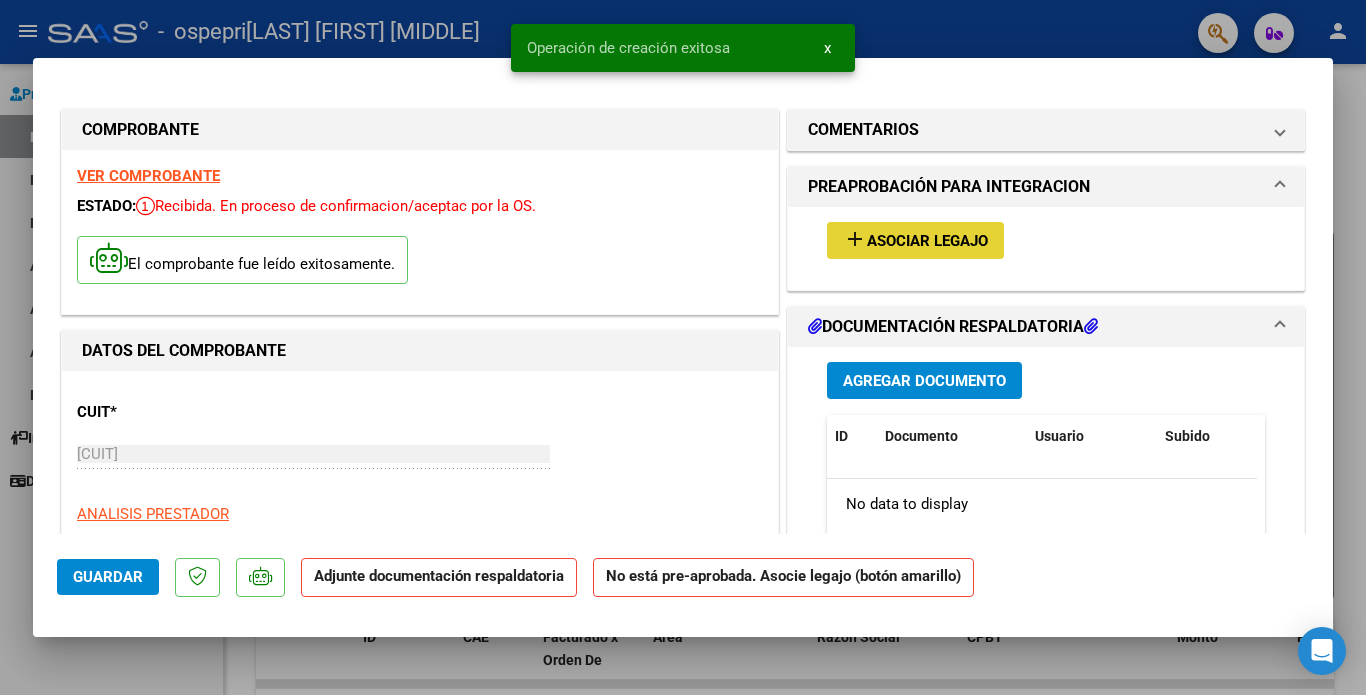 click on "Asociar Legajo" at bounding box center [927, 241] 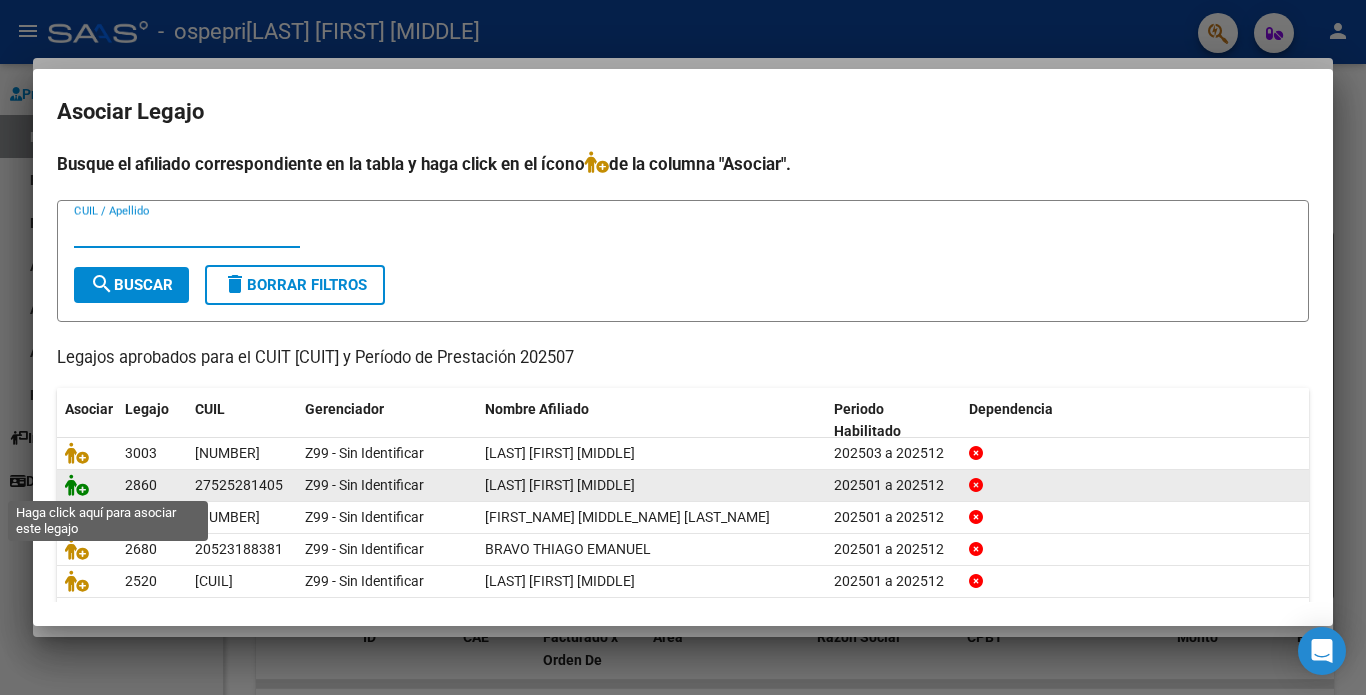 click 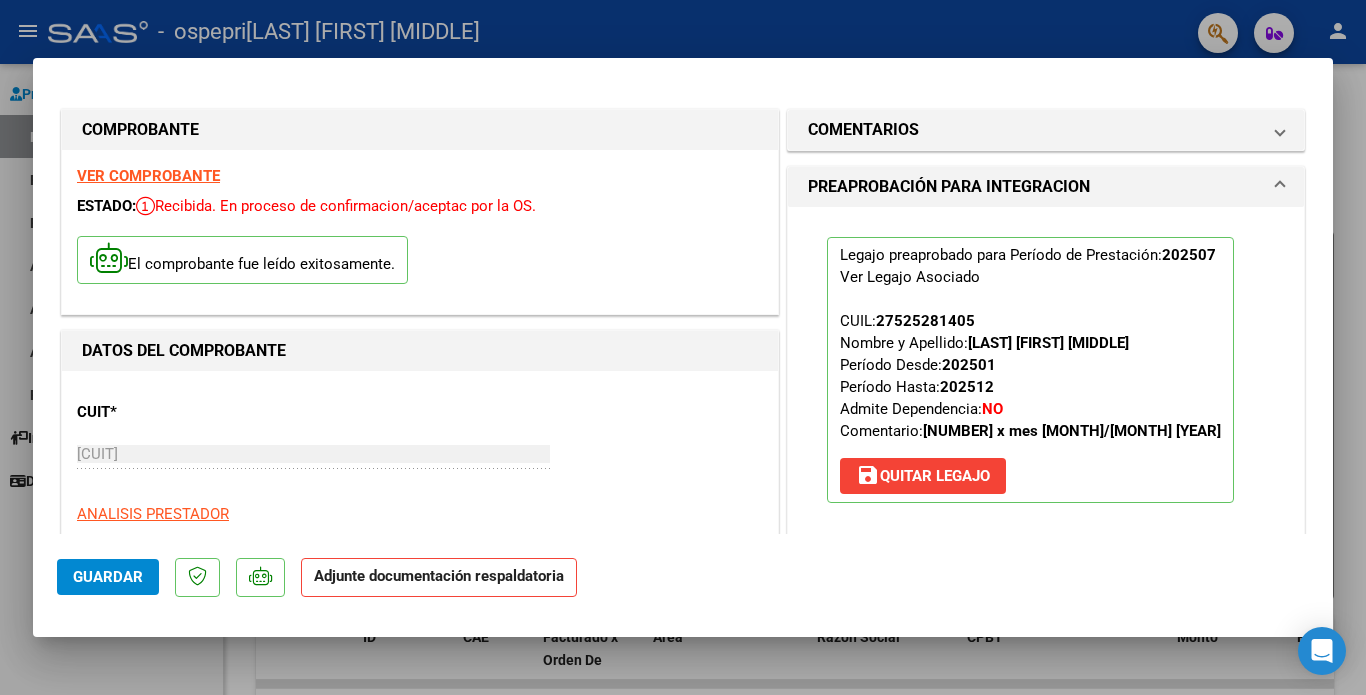 click on "VER COMPROBANTE" at bounding box center (148, 176) 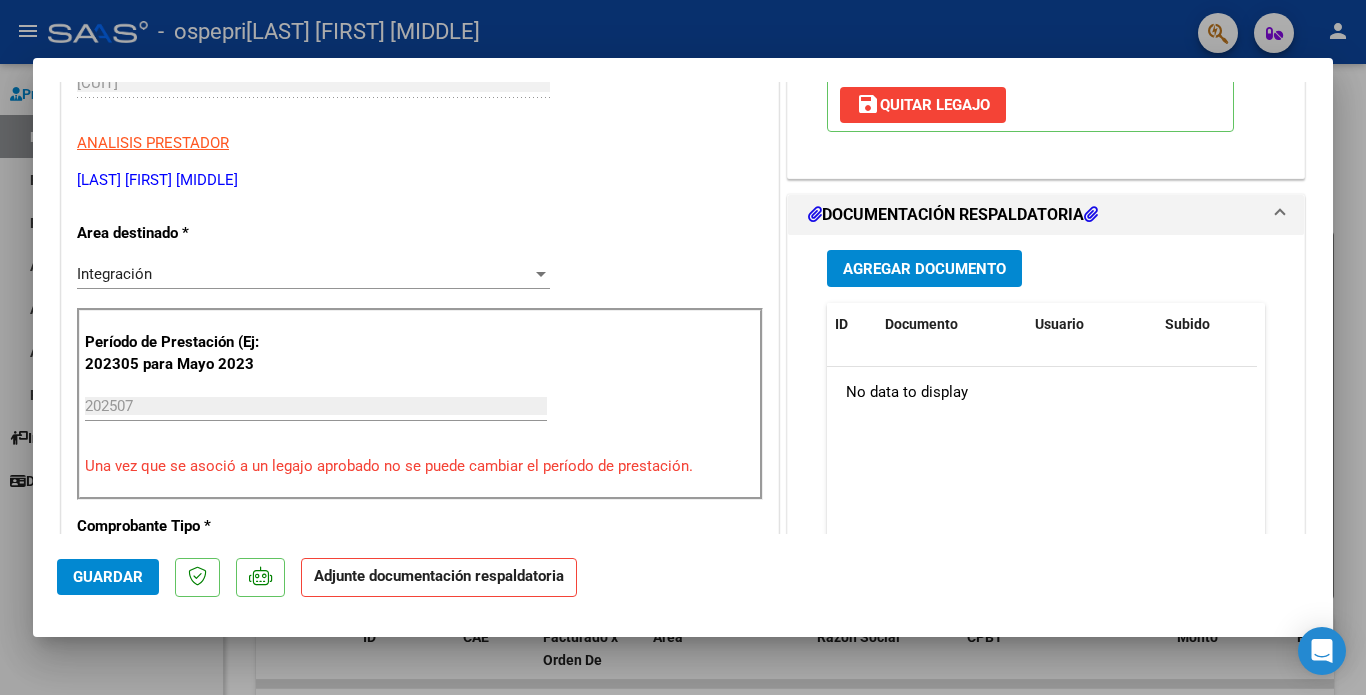 scroll, scrollTop: 376, scrollLeft: 0, axis: vertical 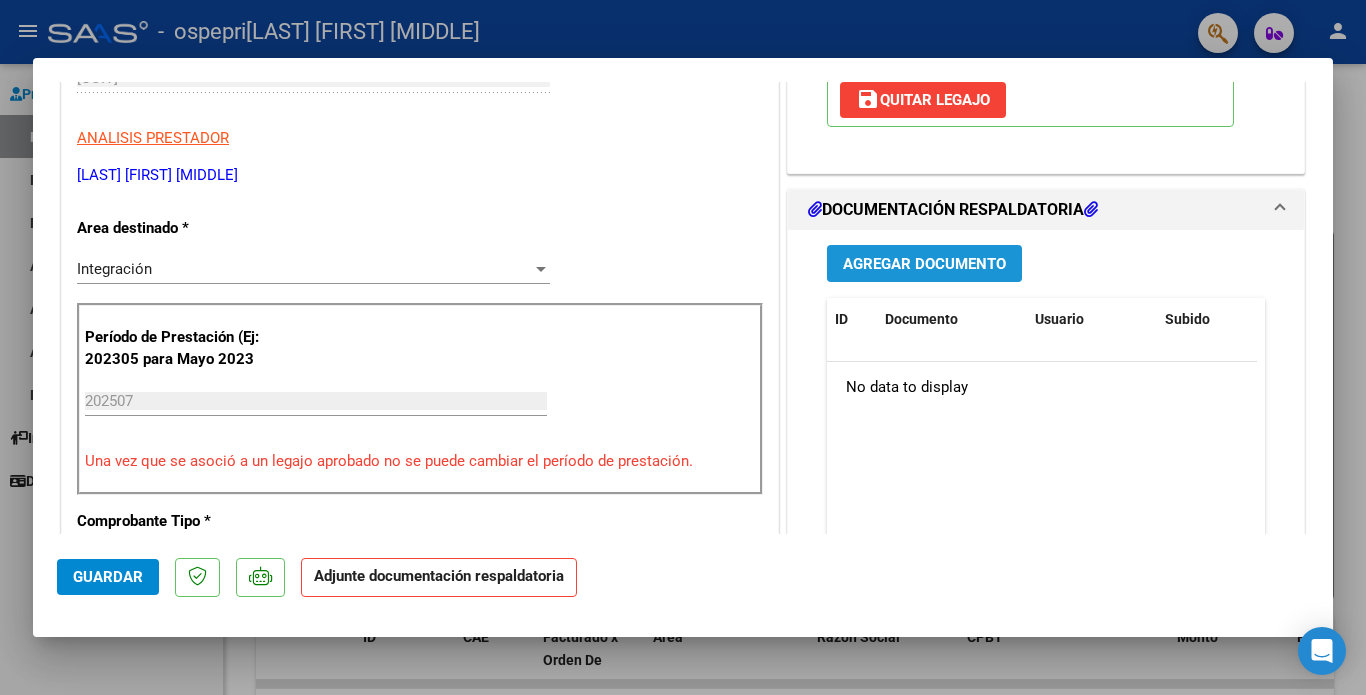 click on "Agregar Documento" at bounding box center (924, 264) 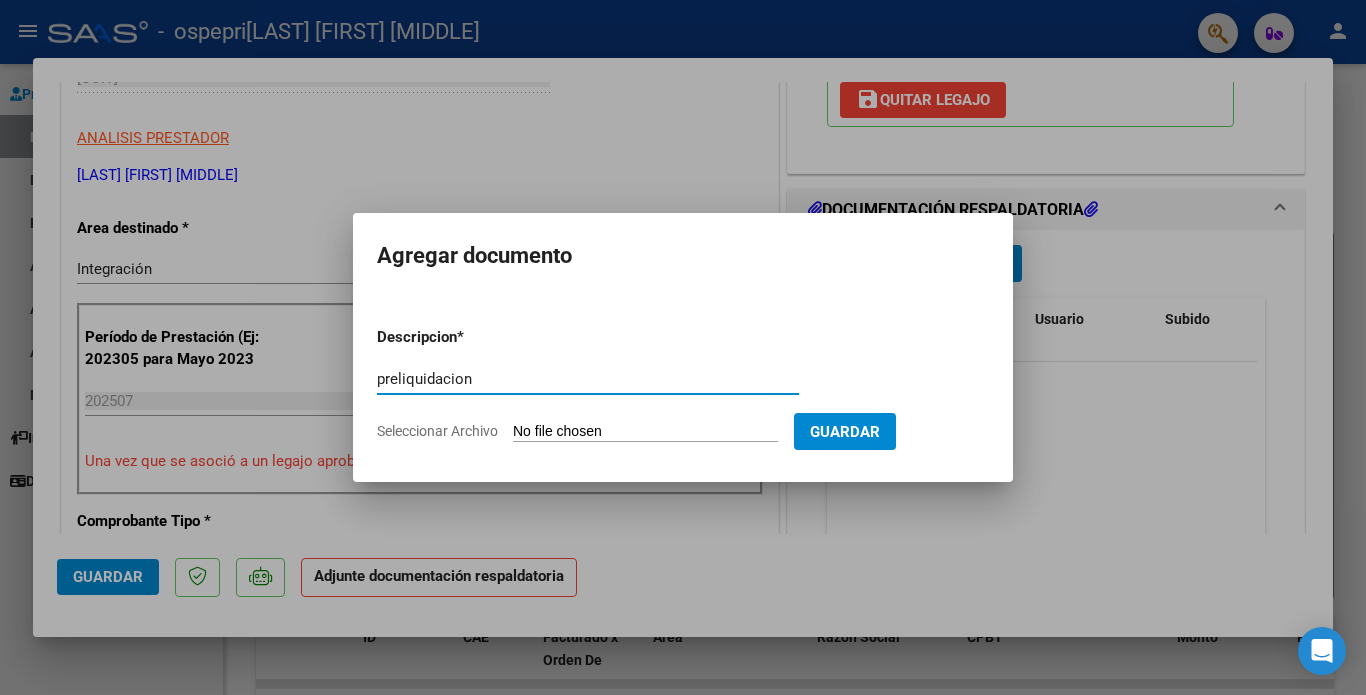 type on "preliquidacion" 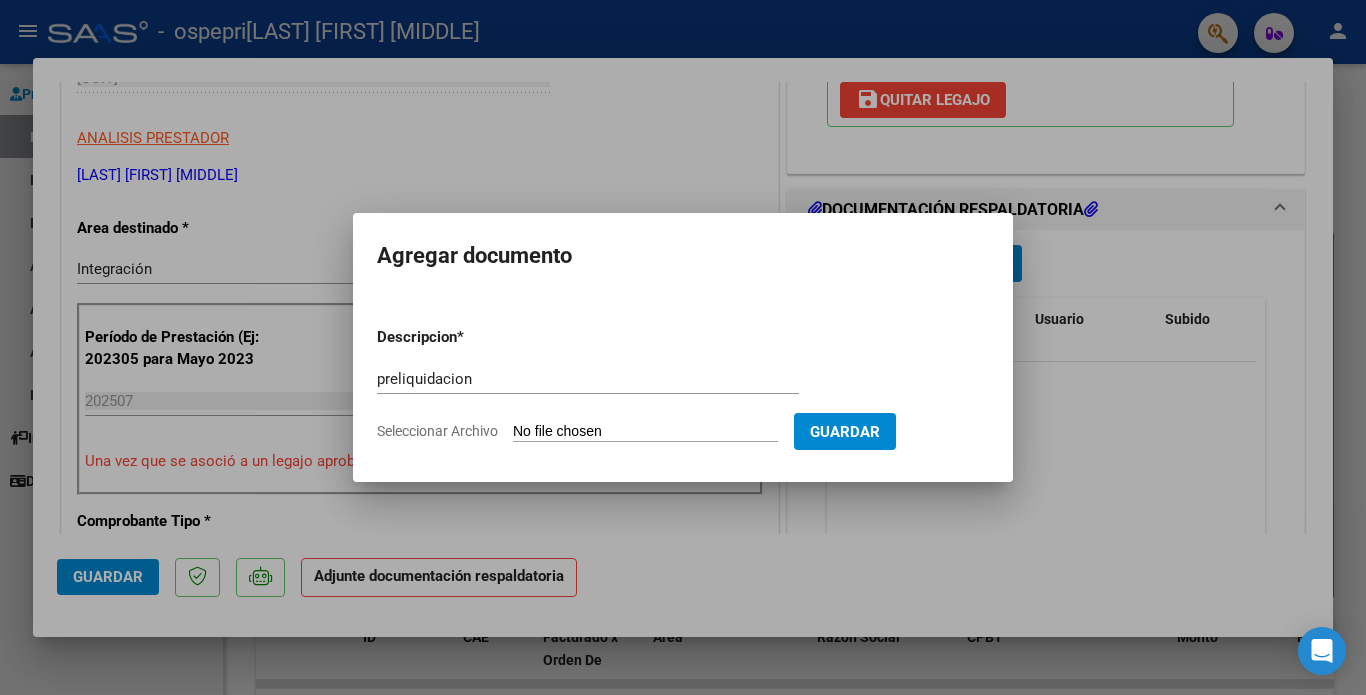 type on "C:\fakepath\apfmimpresionpreliq [LAST].pdf" 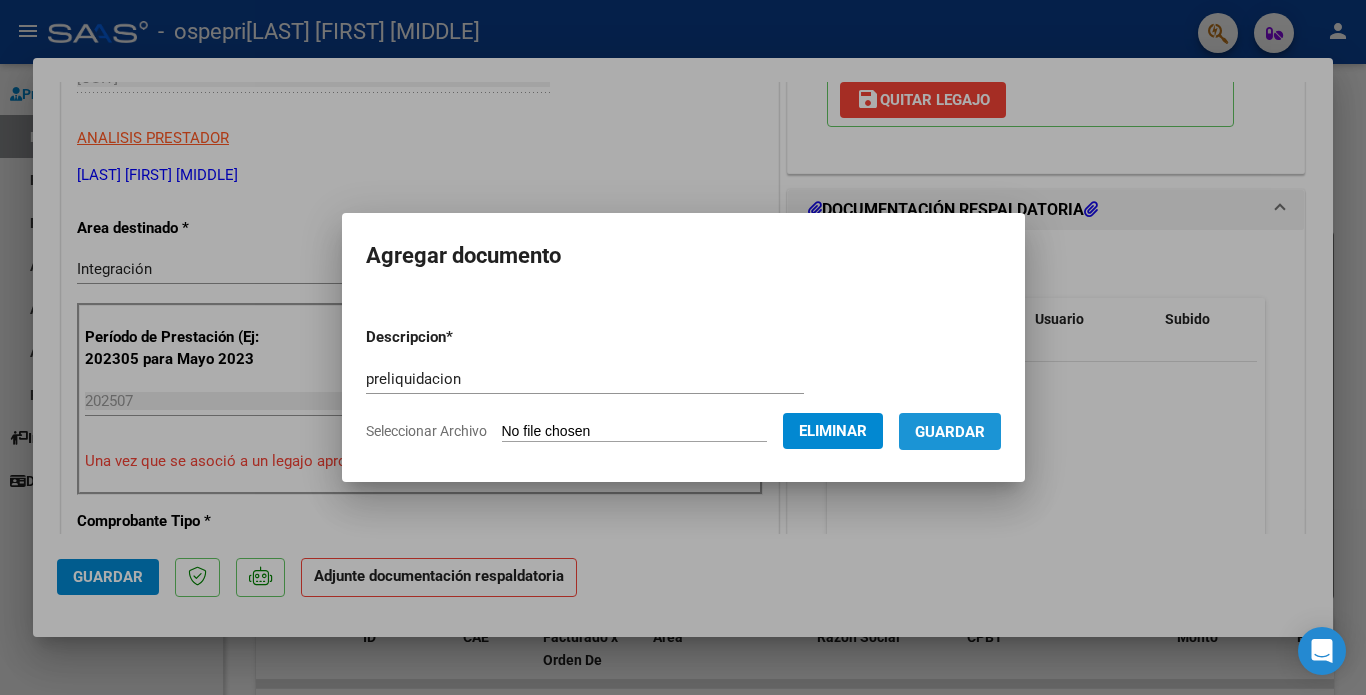 click on "Guardar" at bounding box center (950, 432) 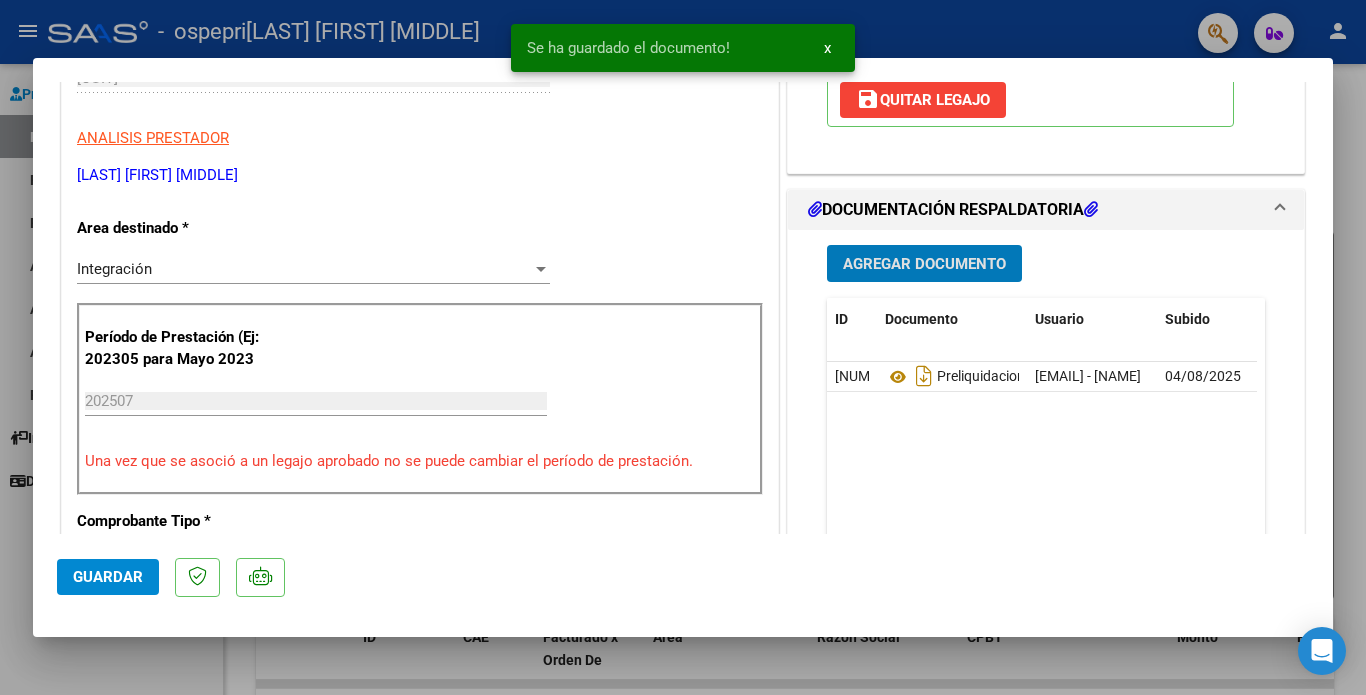 click on "Agregar Documento" at bounding box center [924, 264] 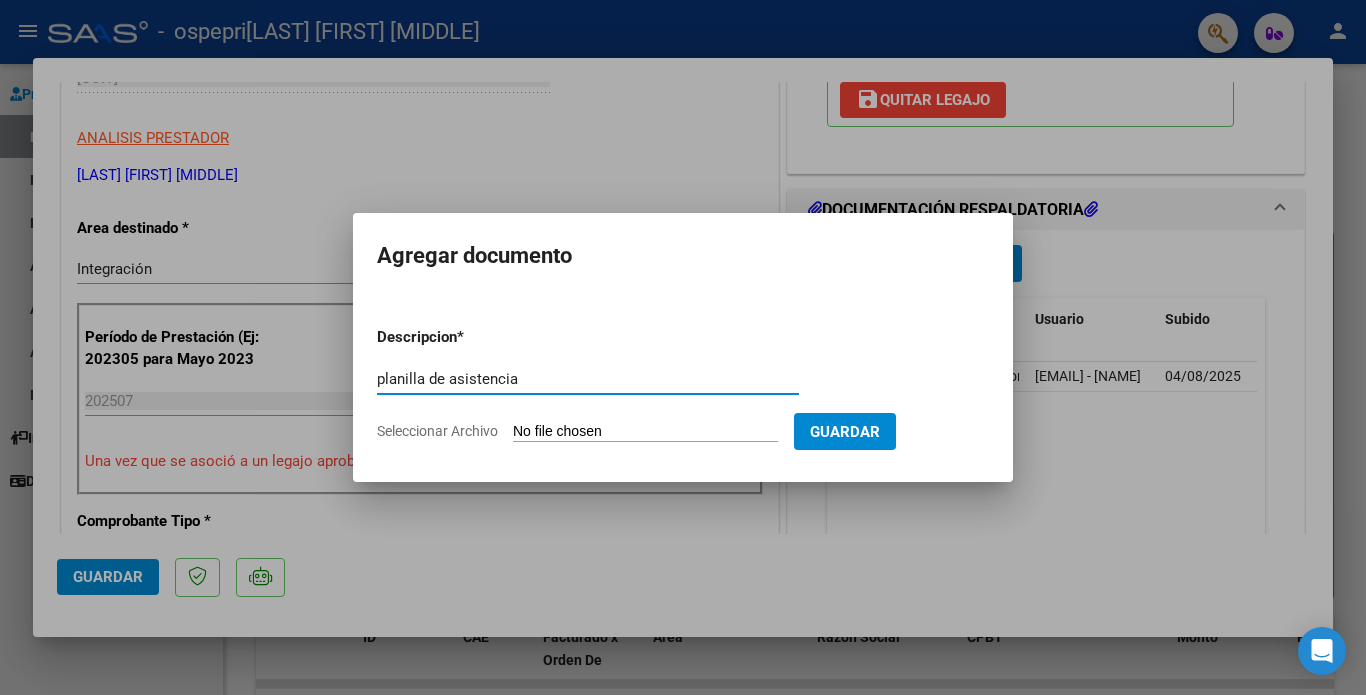 type on "planilla de asistencia" 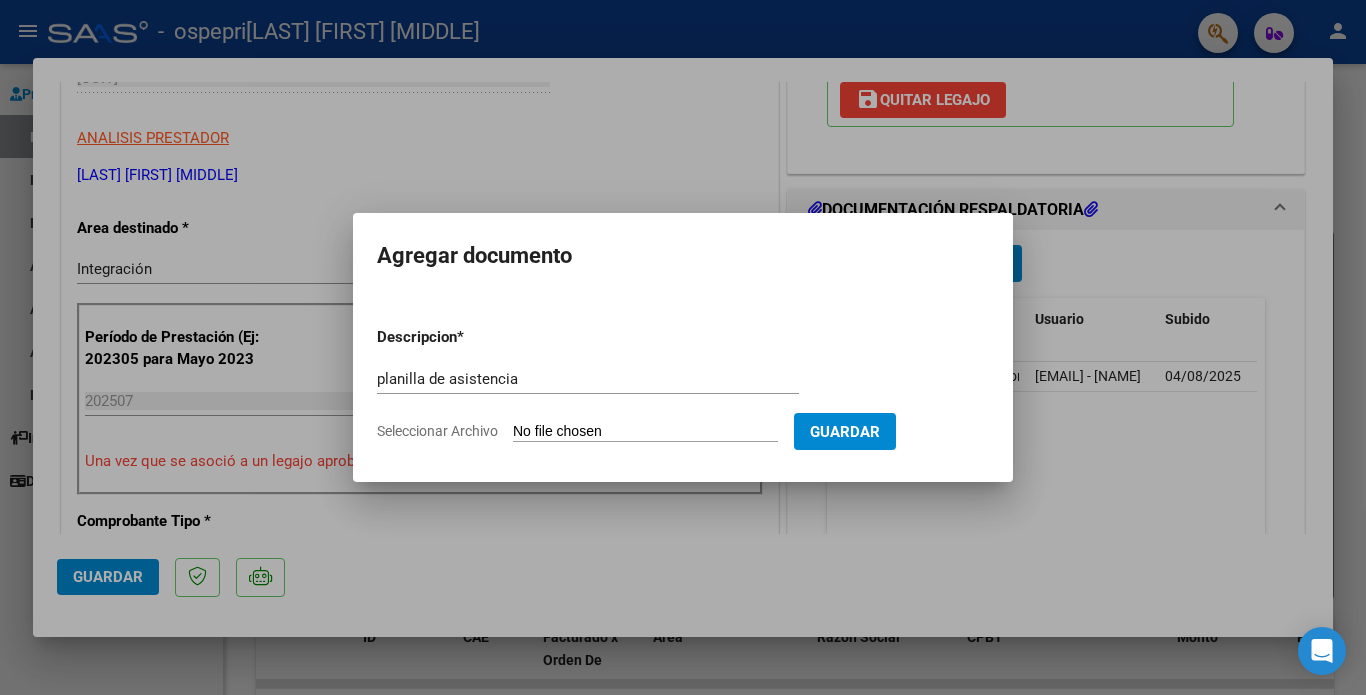 click on "Seleccionar Archivo" 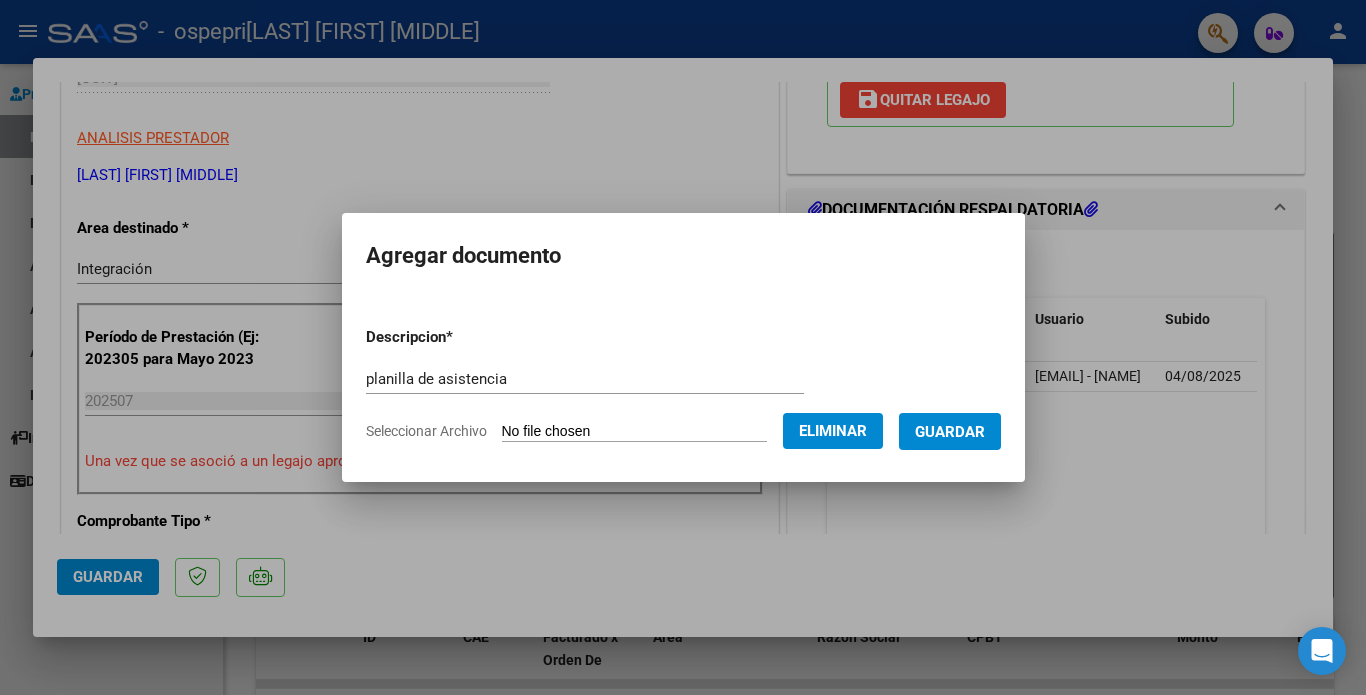 click on "Guardar" at bounding box center [950, 432] 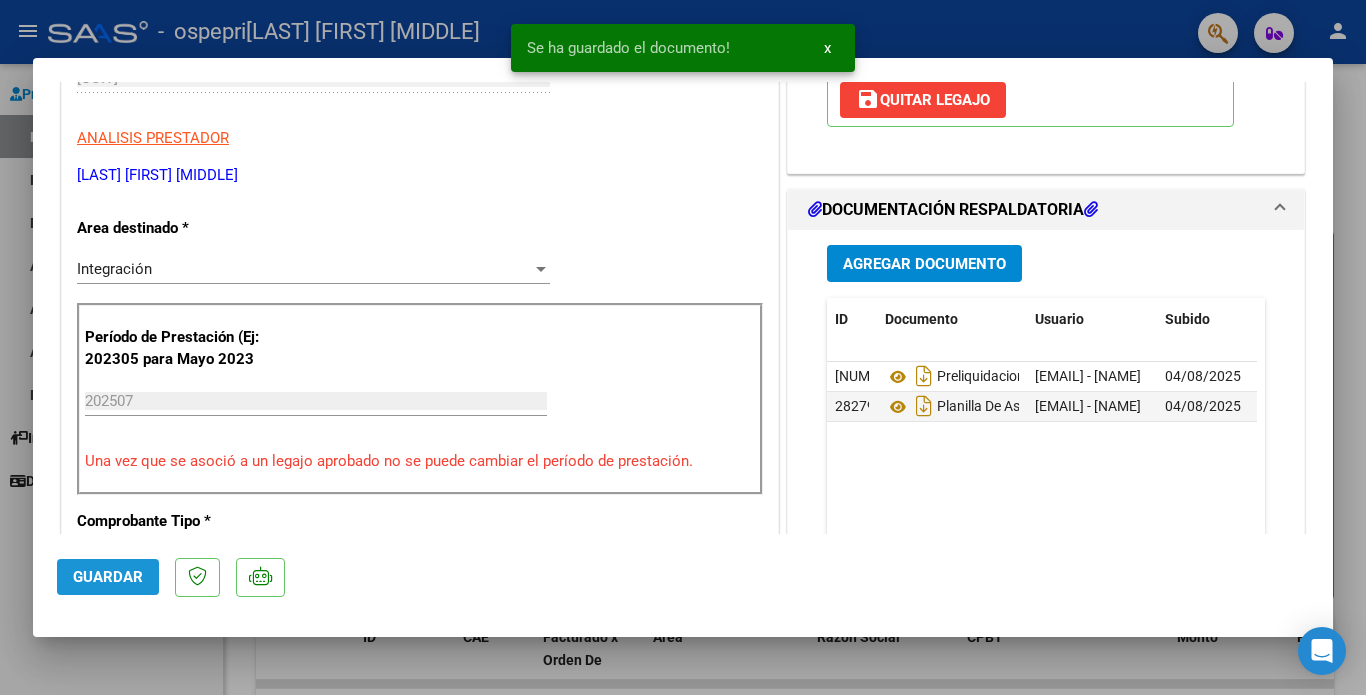 click on "Guardar" 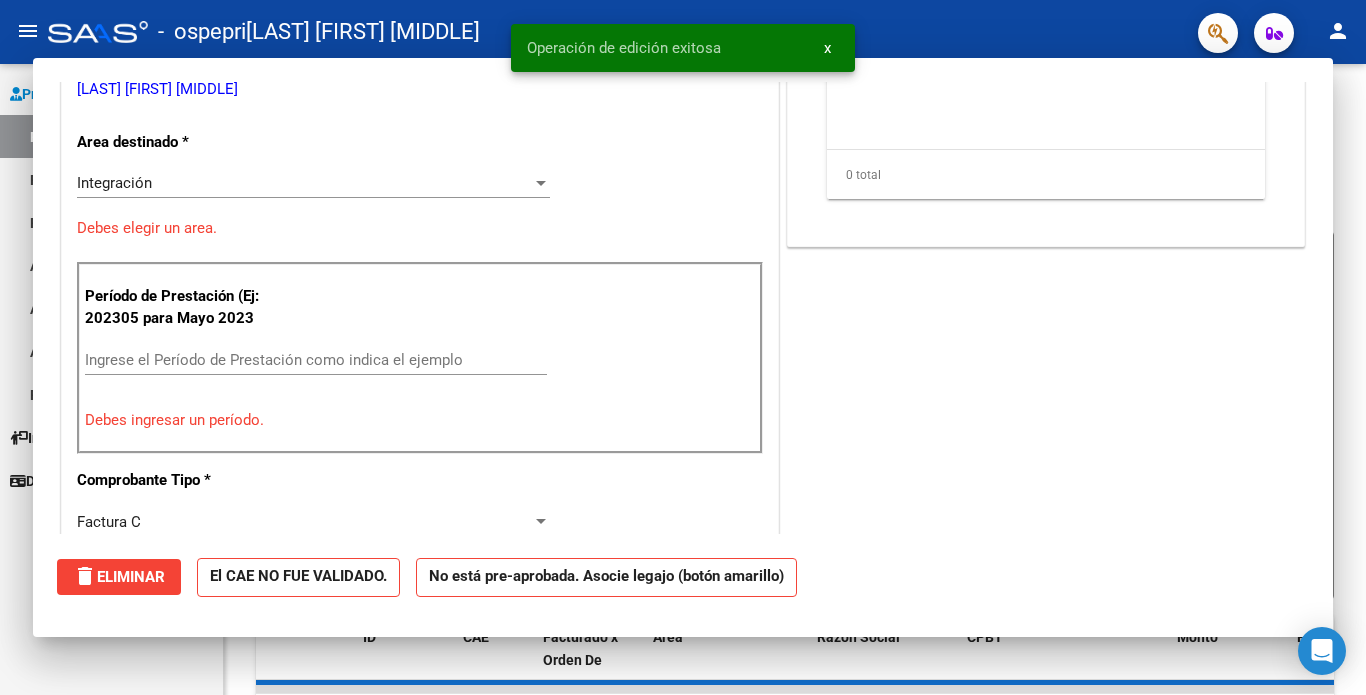 scroll, scrollTop: 0, scrollLeft: 0, axis: both 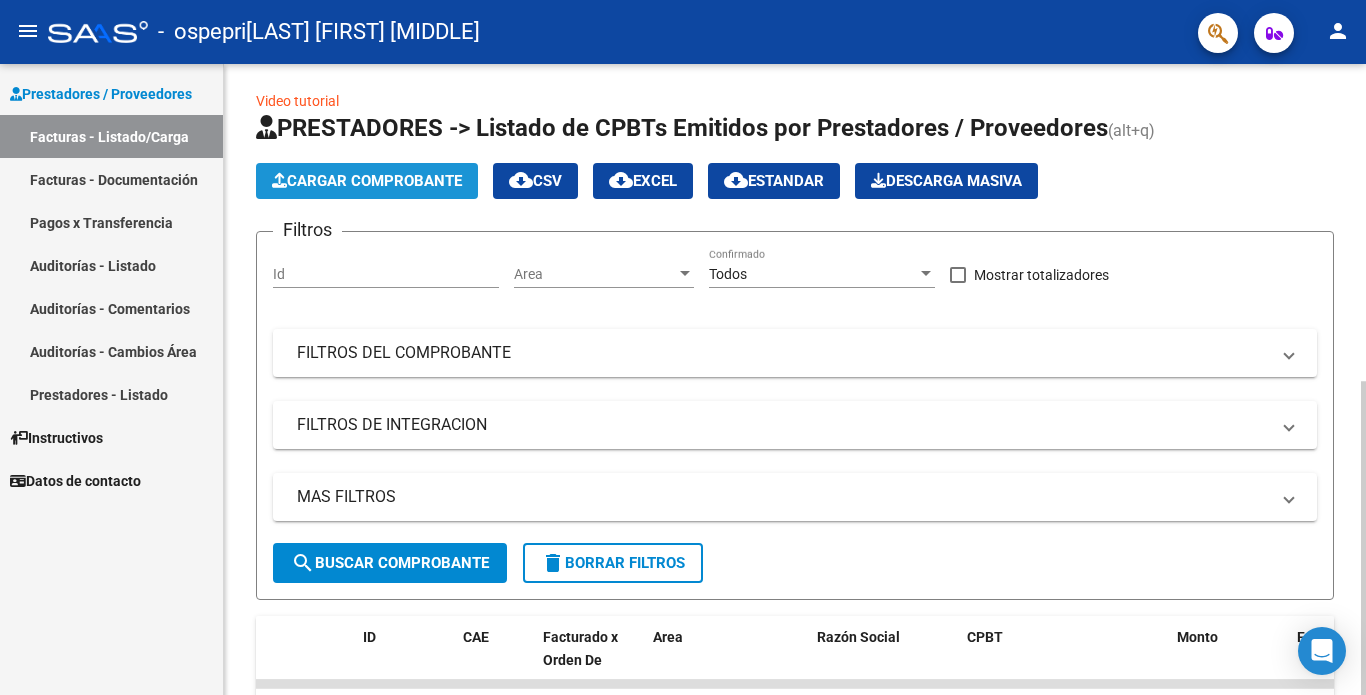 click on "Cargar Comprobante" 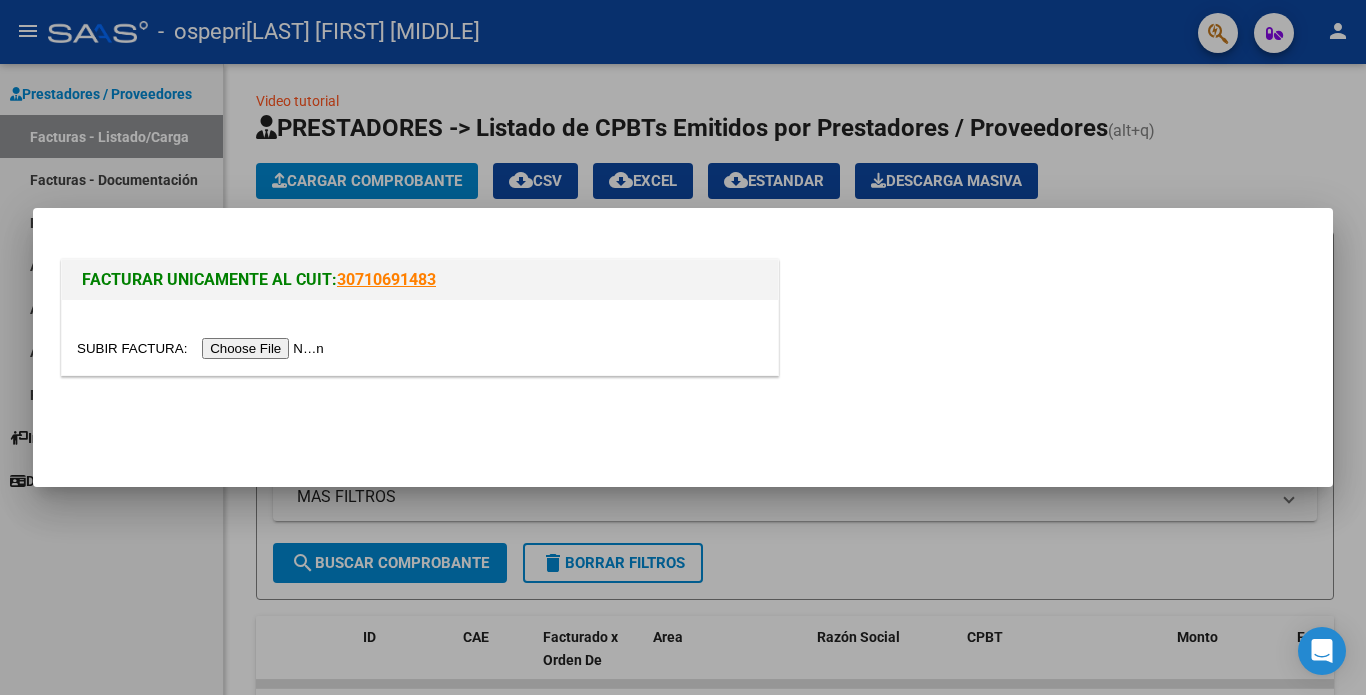click at bounding box center [203, 348] 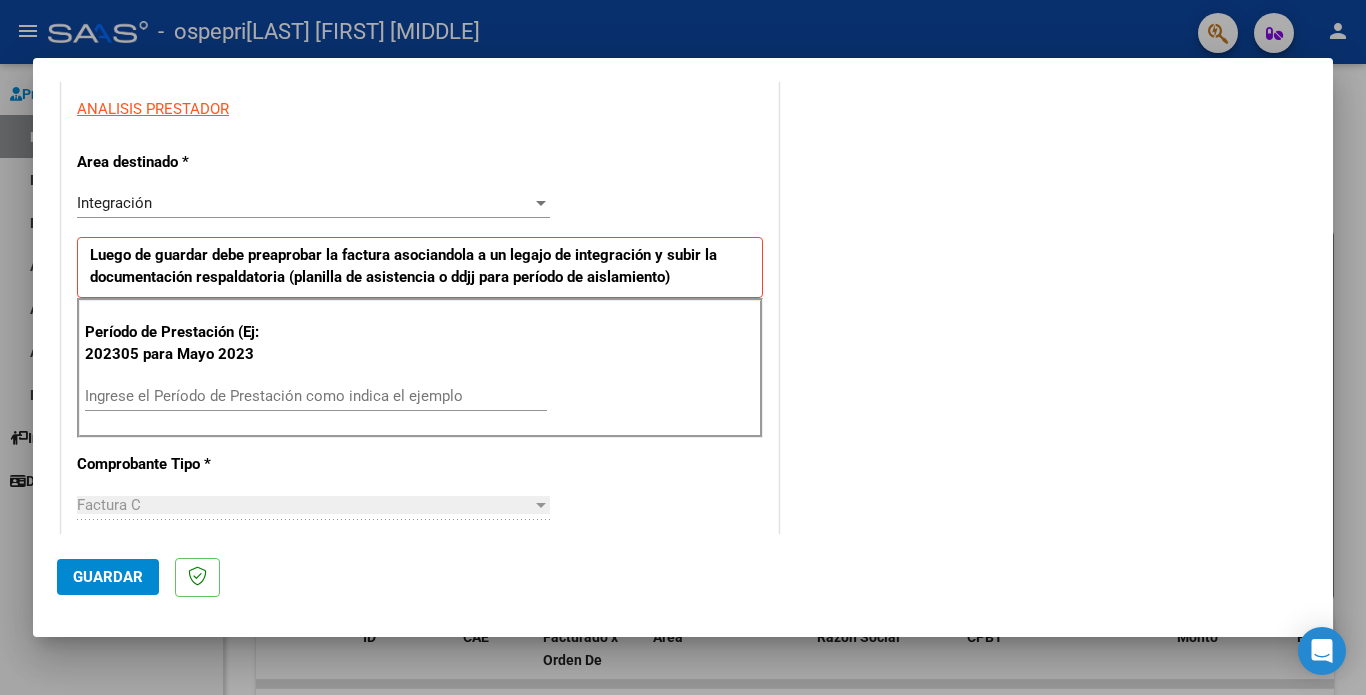 scroll, scrollTop: 369, scrollLeft: 0, axis: vertical 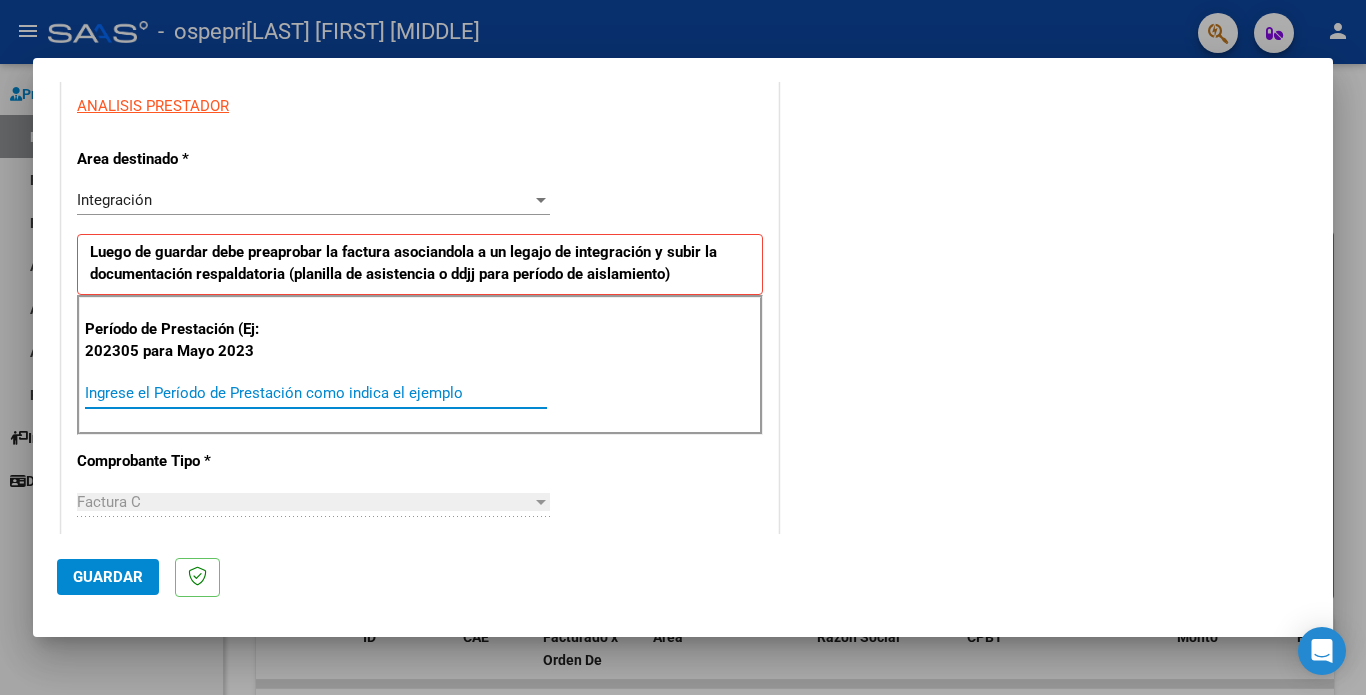 click on "Ingrese el Período de Prestación como indica el ejemplo" at bounding box center (316, 393) 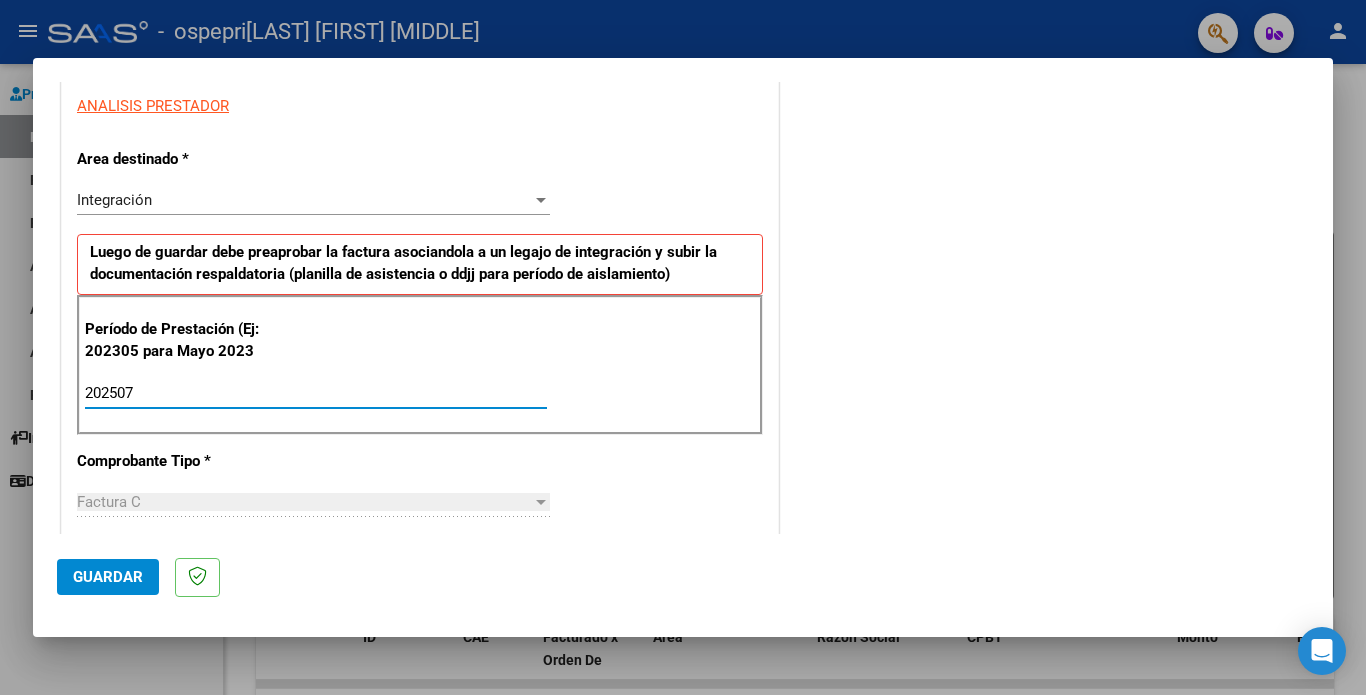 type on "202507" 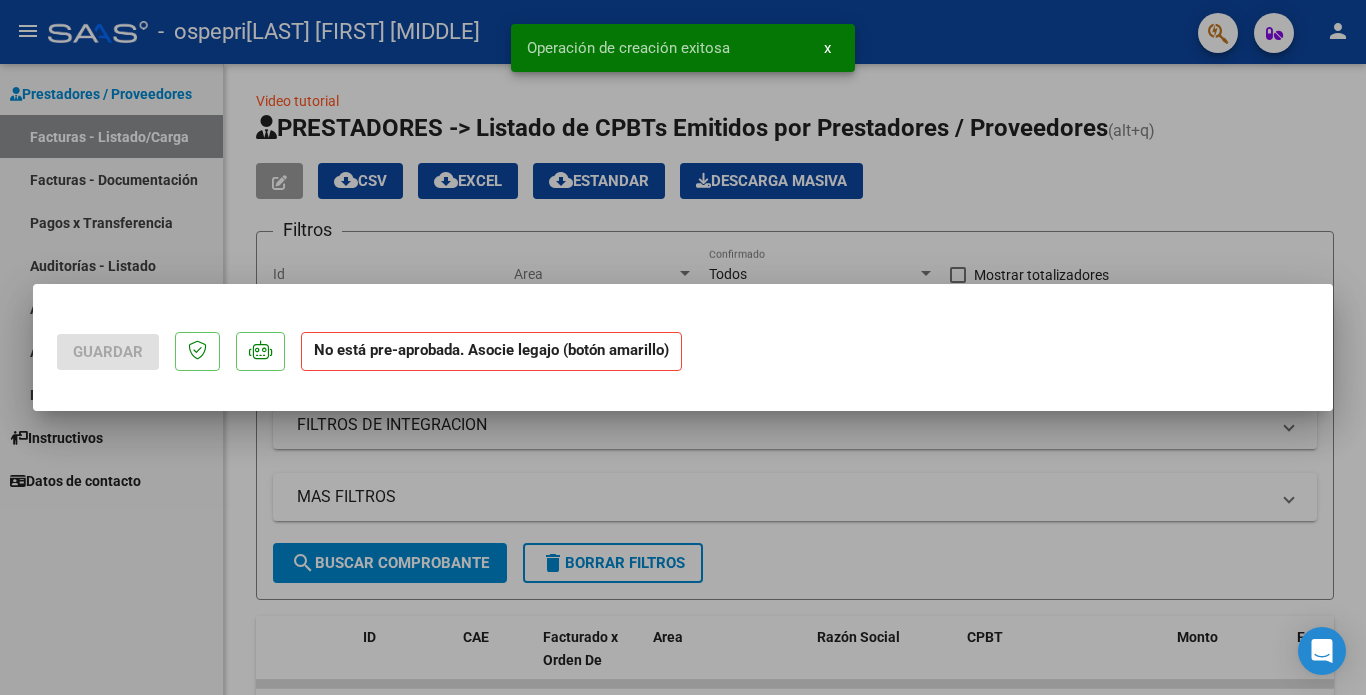 scroll, scrollTop: 0, scrollLeft: 0, axis: both 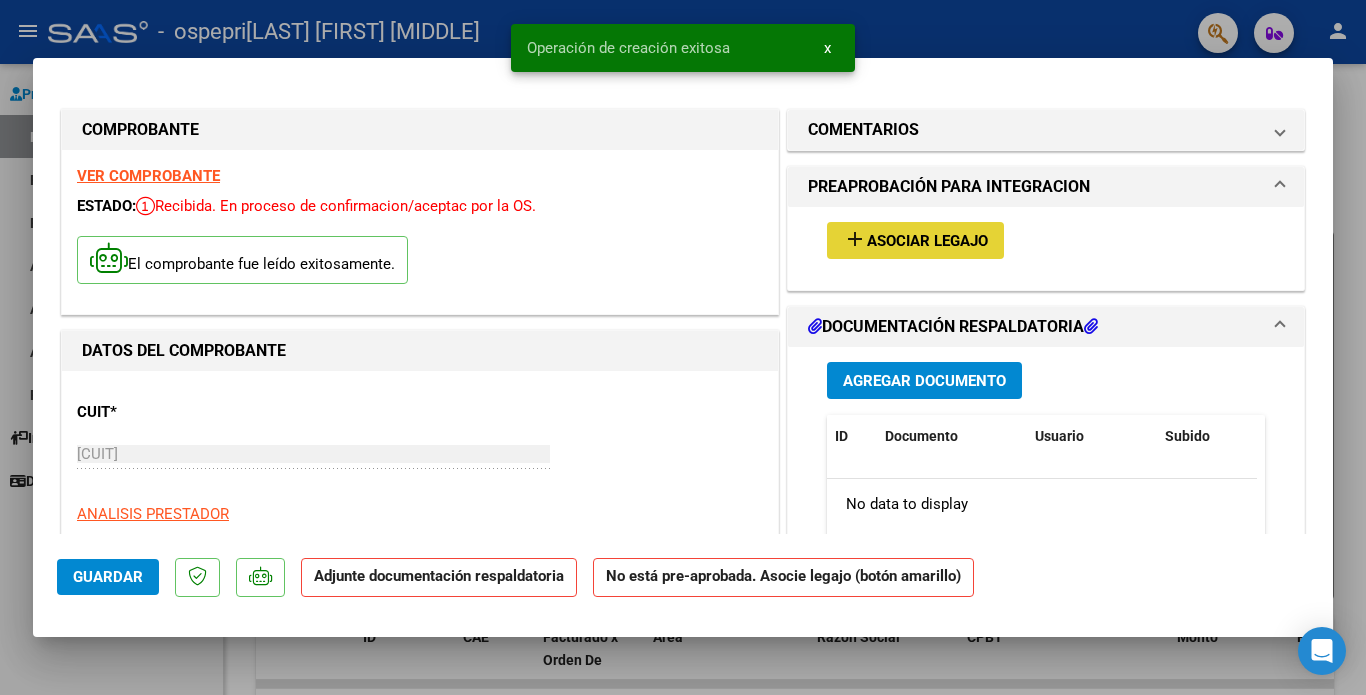 click on "Asociar Legajo" at bounding box center [927, 241] 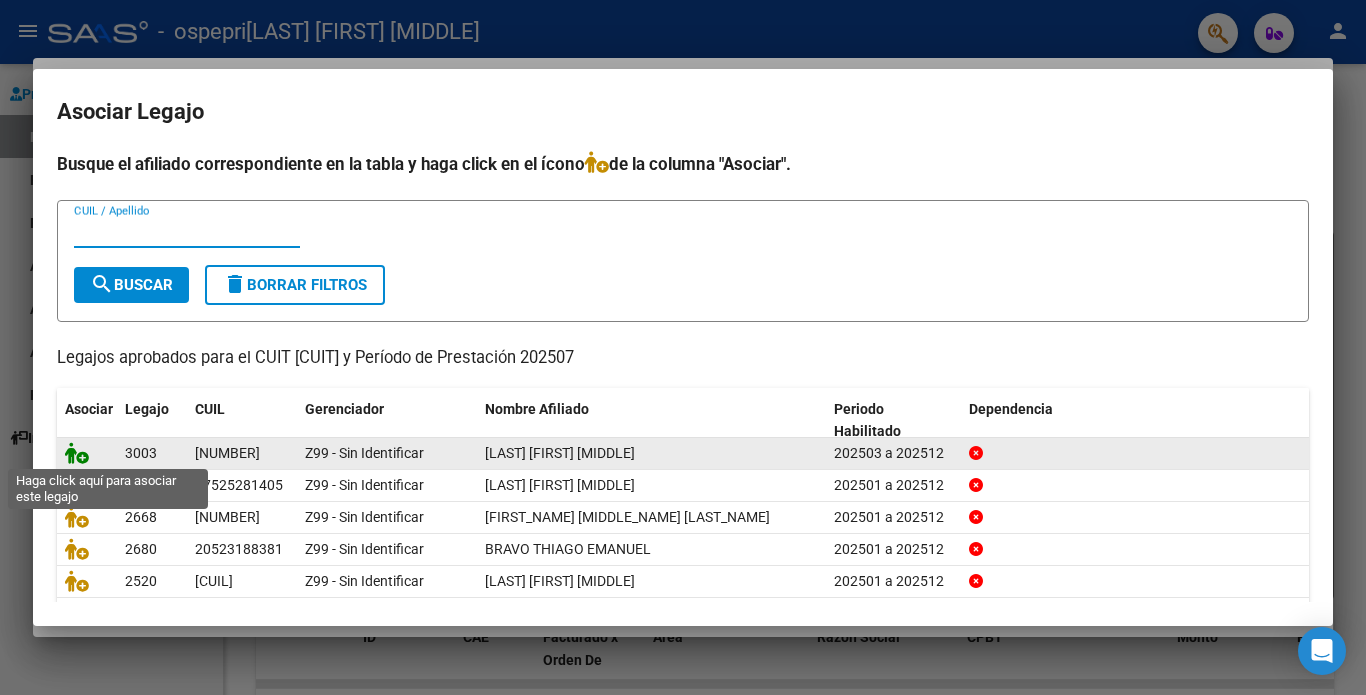click 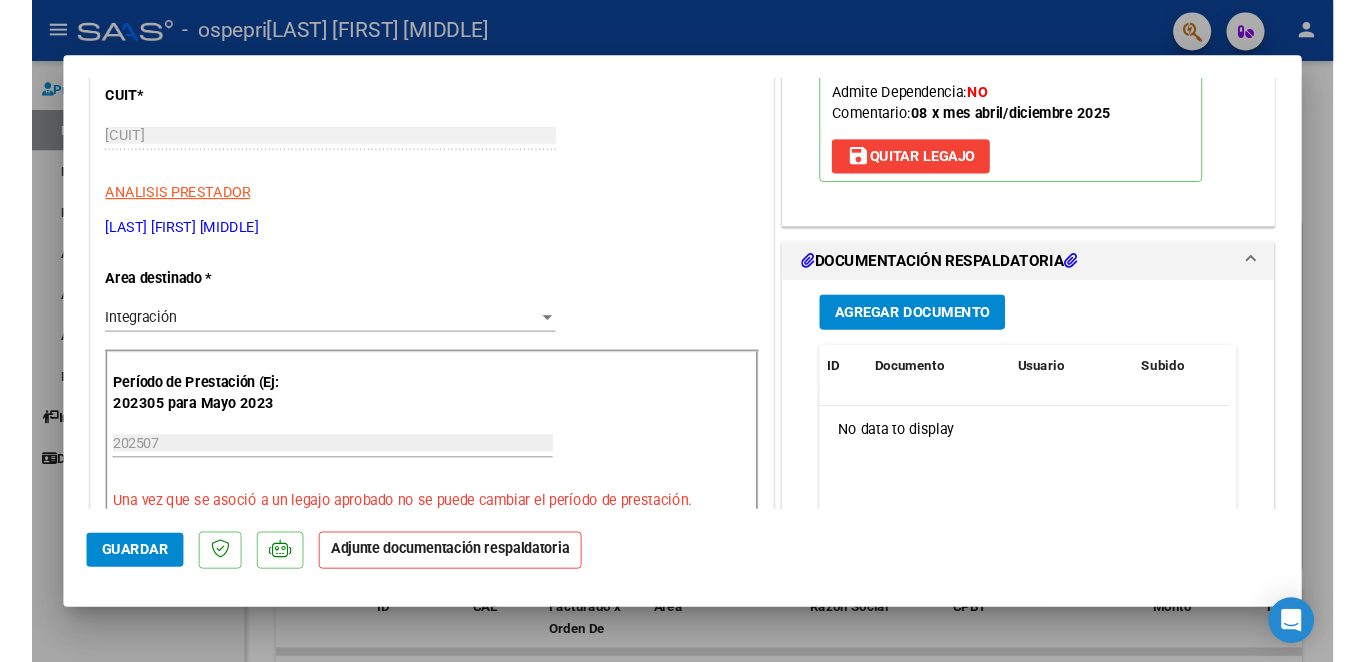 scroll, scrollTop: 325, scrollLeft: 0, axis: vertical 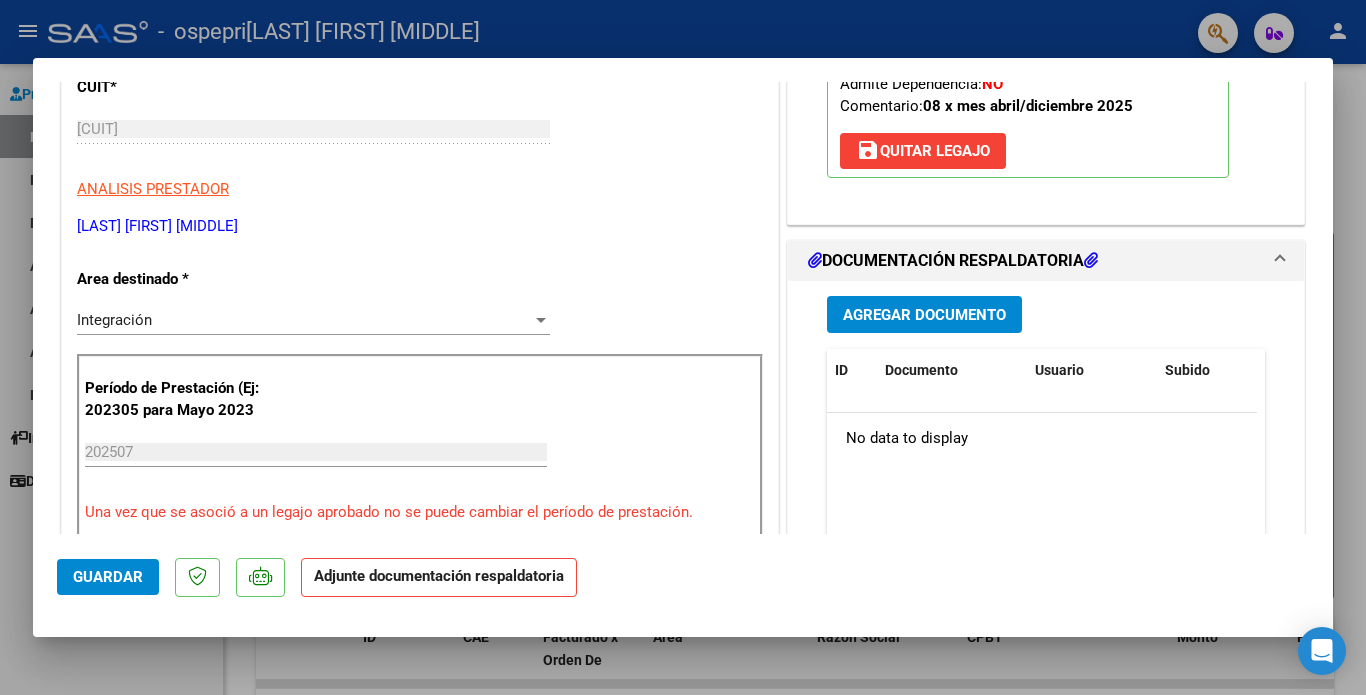 click on "Agregar Documento" at bounding box center (924, 315) 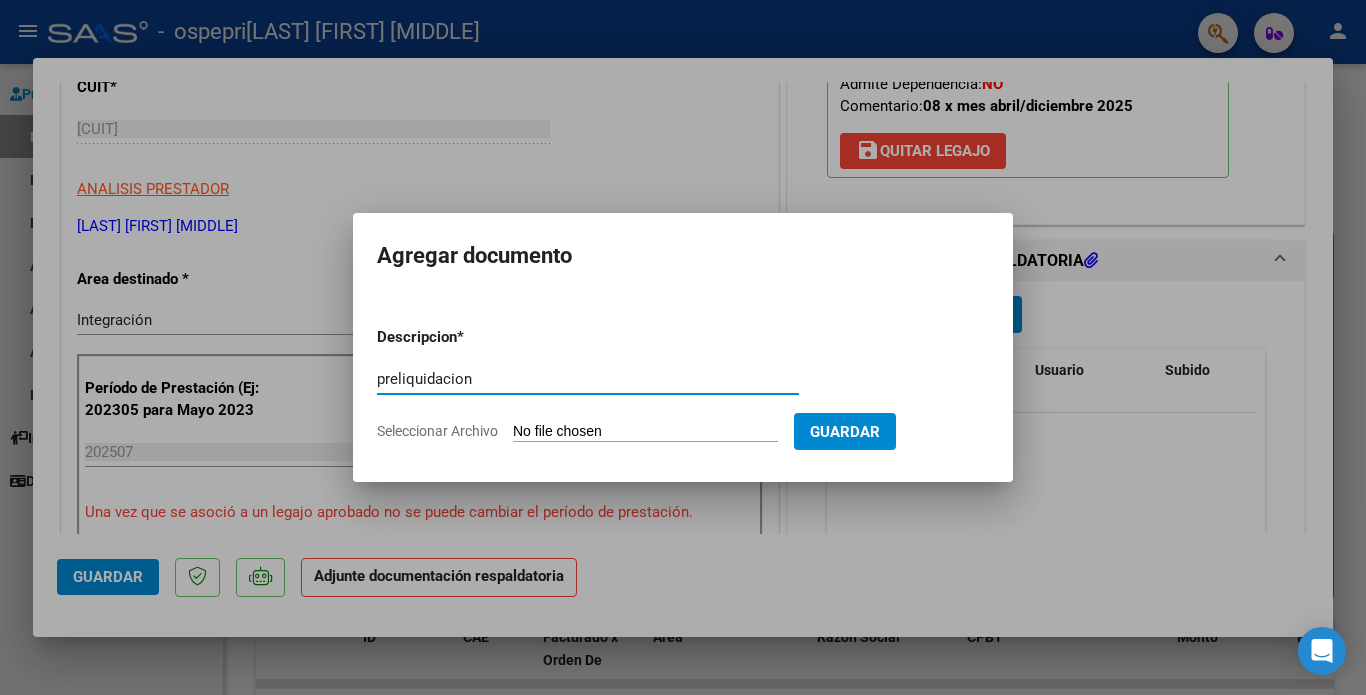 type on "preliquidacion" 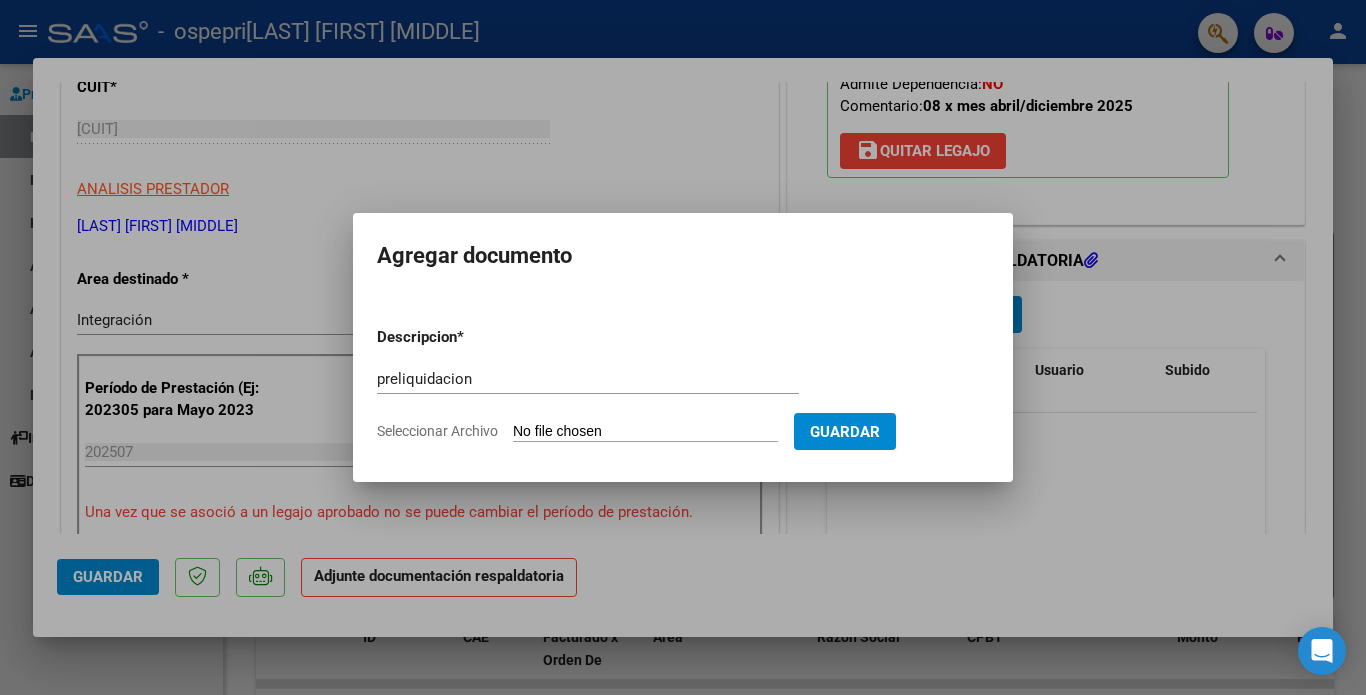 type on "C:\fakepath\[FILENAME]" 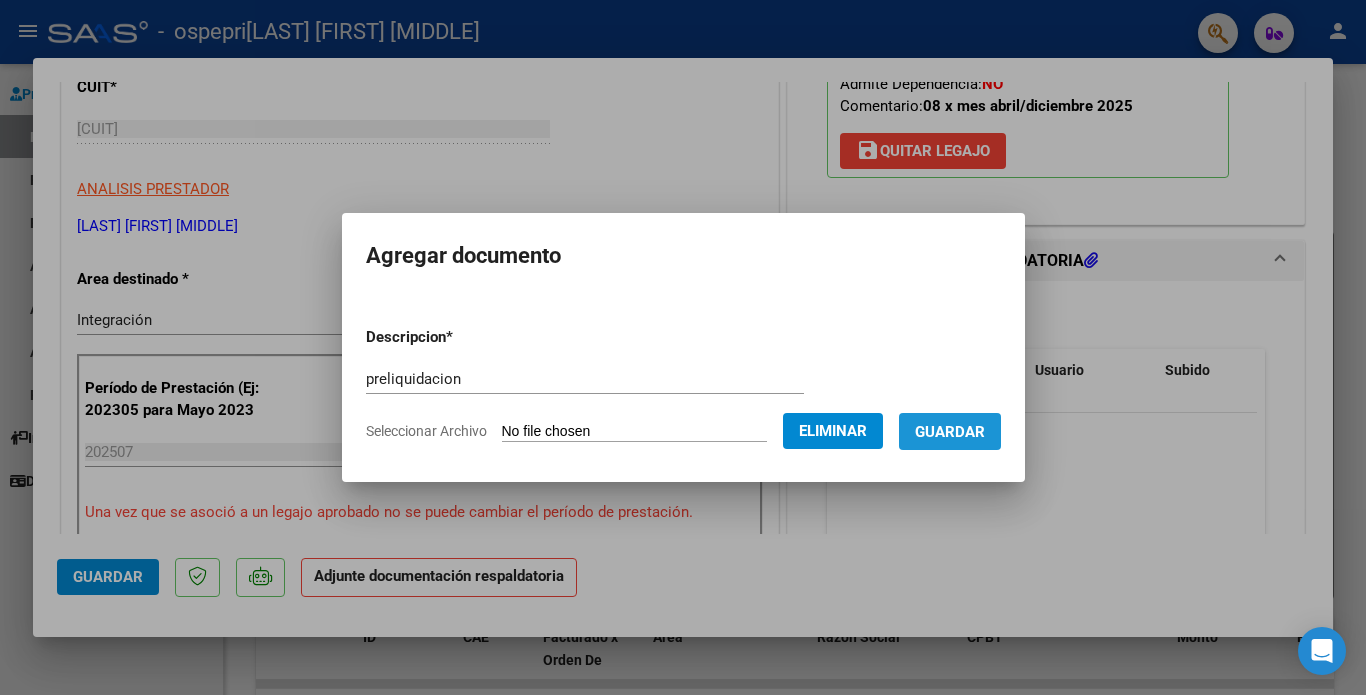 click on "Guardar" at bounding box center (950, 432) 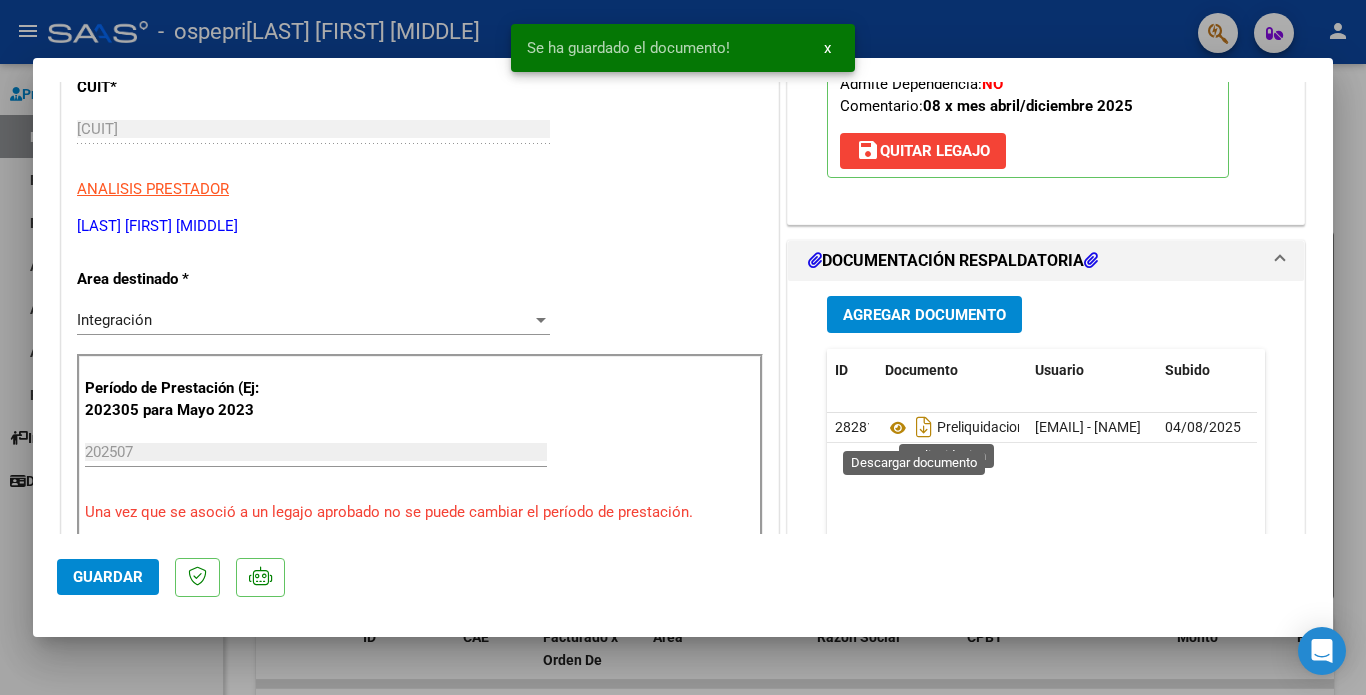 click 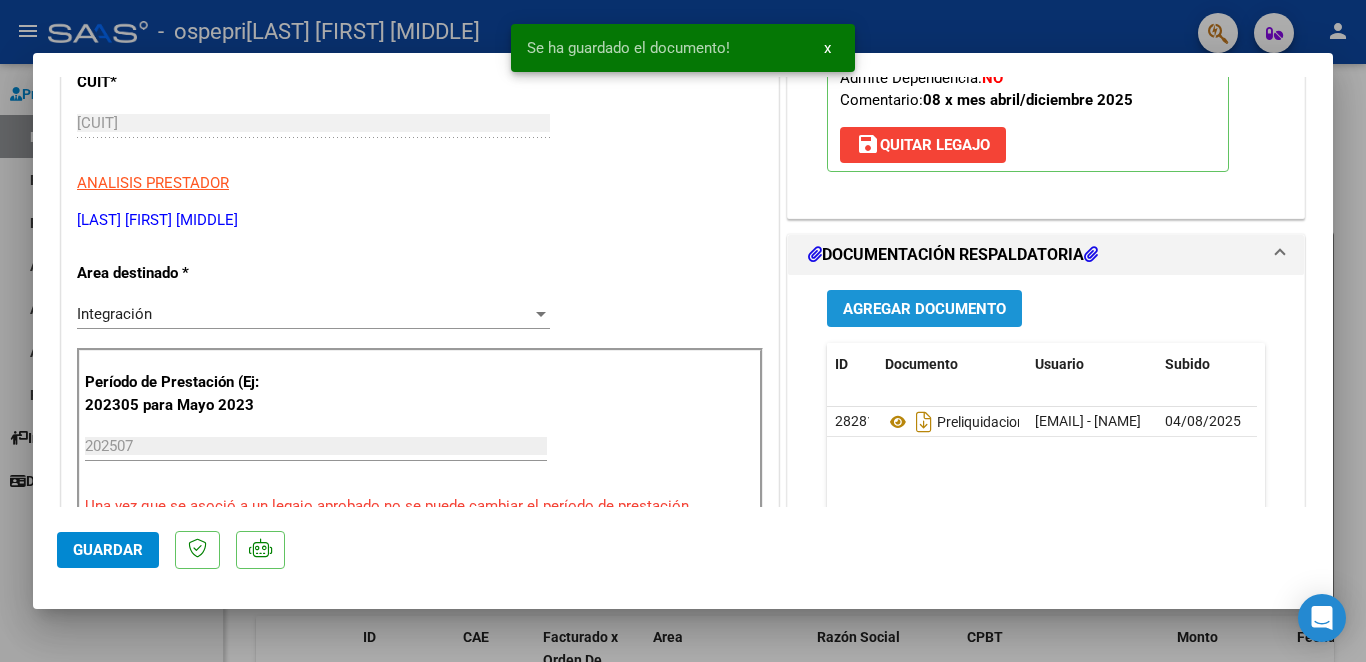 click on "Agregar Documento" at bounding box center (924, 309) 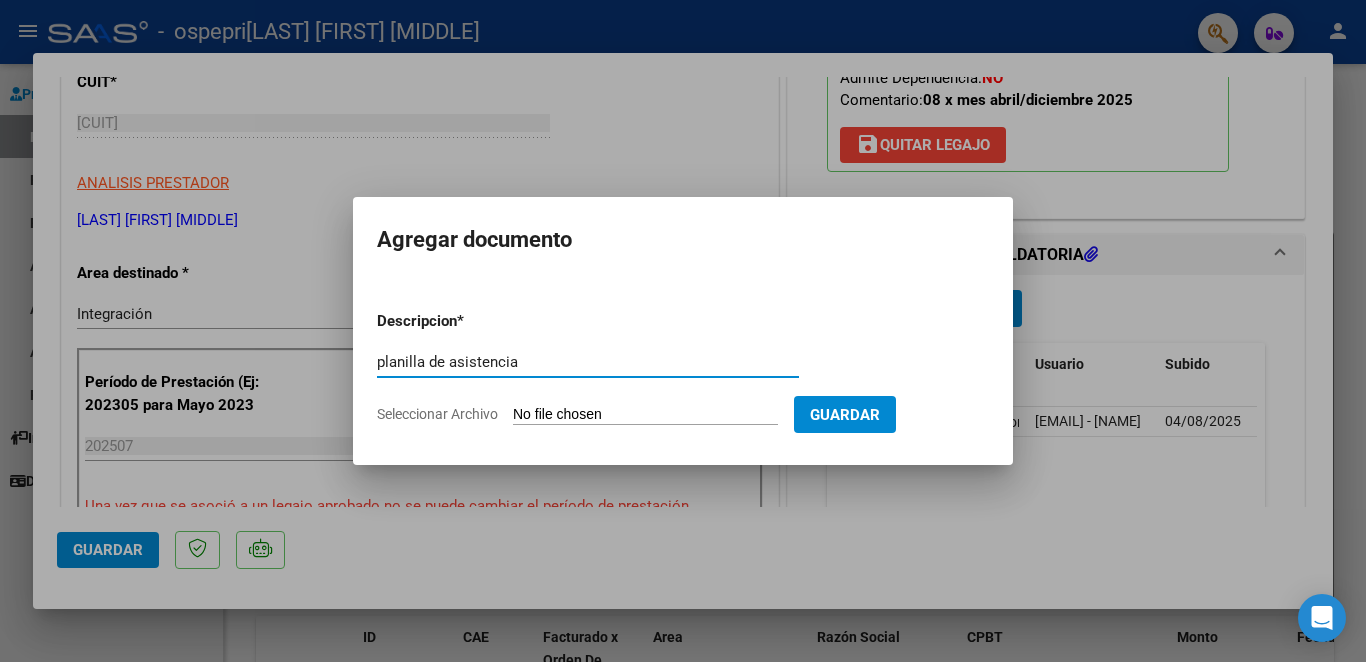 type on "planilla de asistencia" 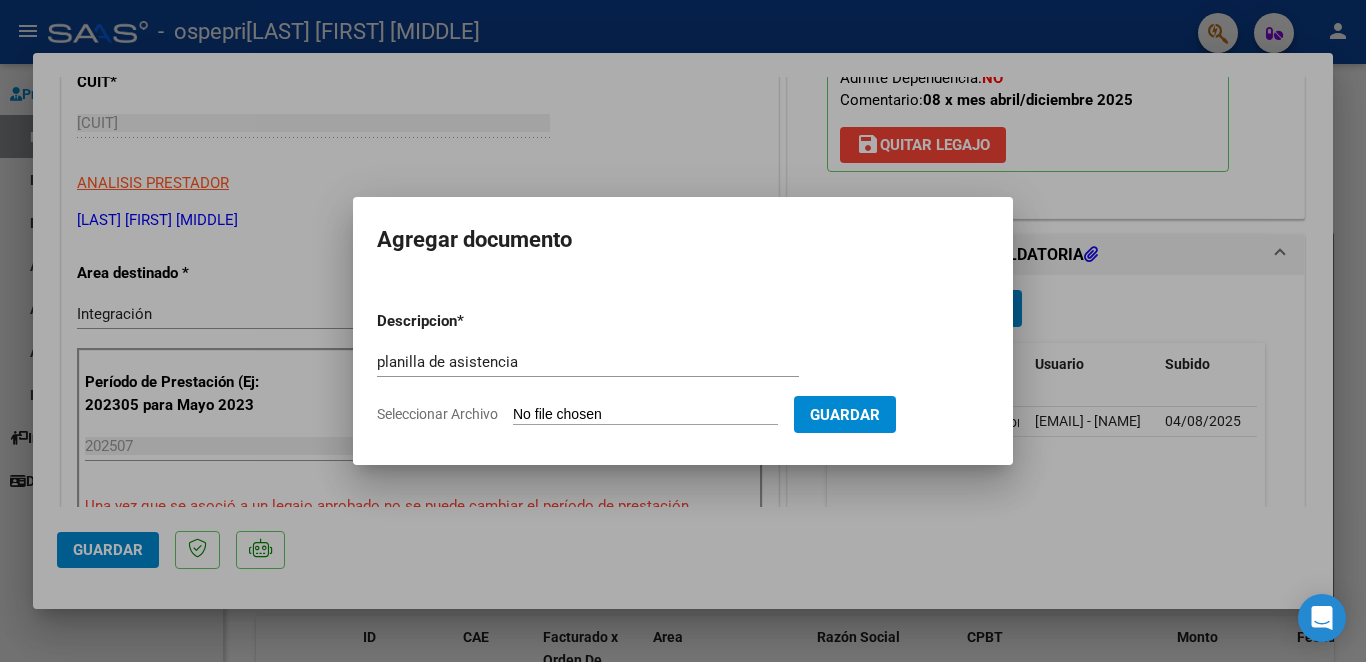 click on "Seleccionar Archivo" 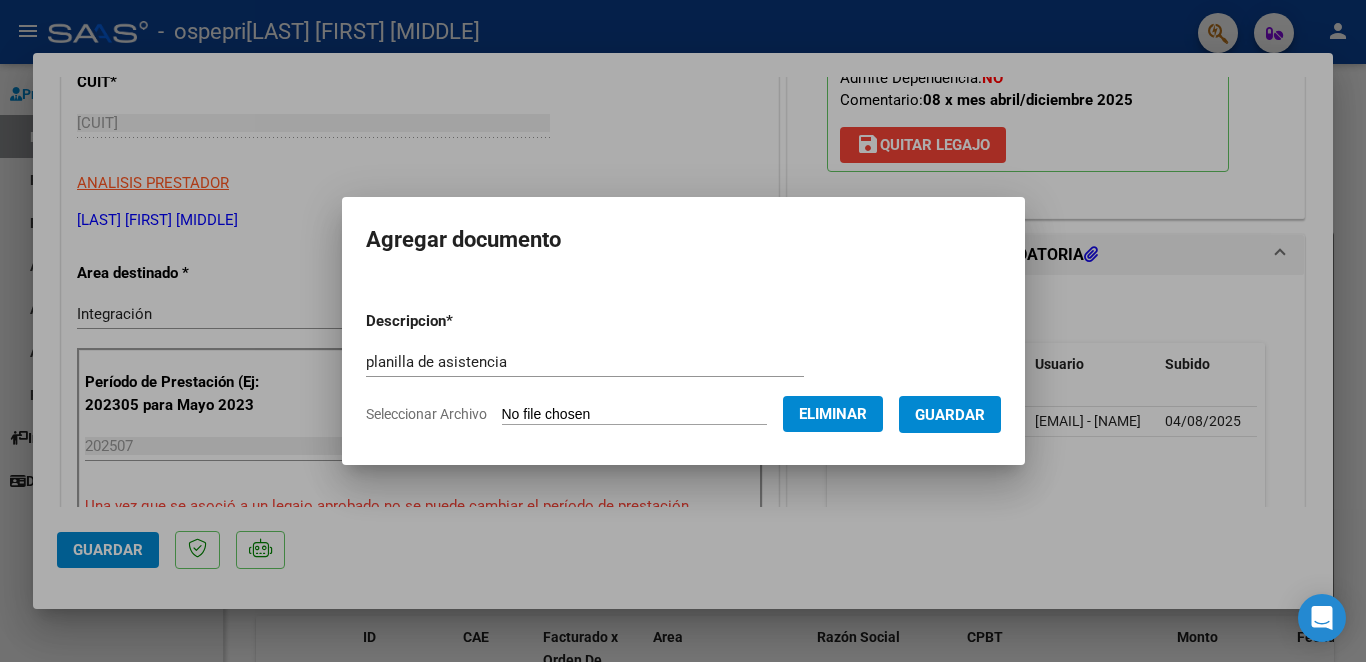 click on "Guardar" at bounding box center (950, 415) 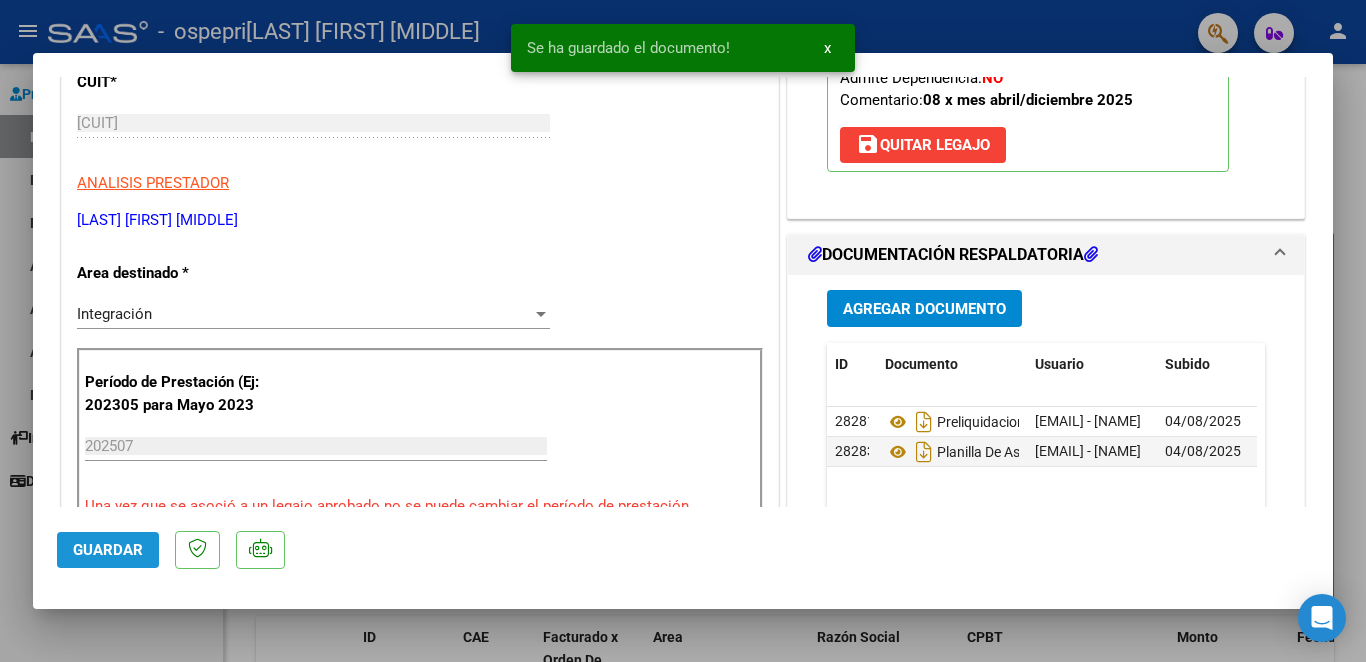 click on "Guardar" 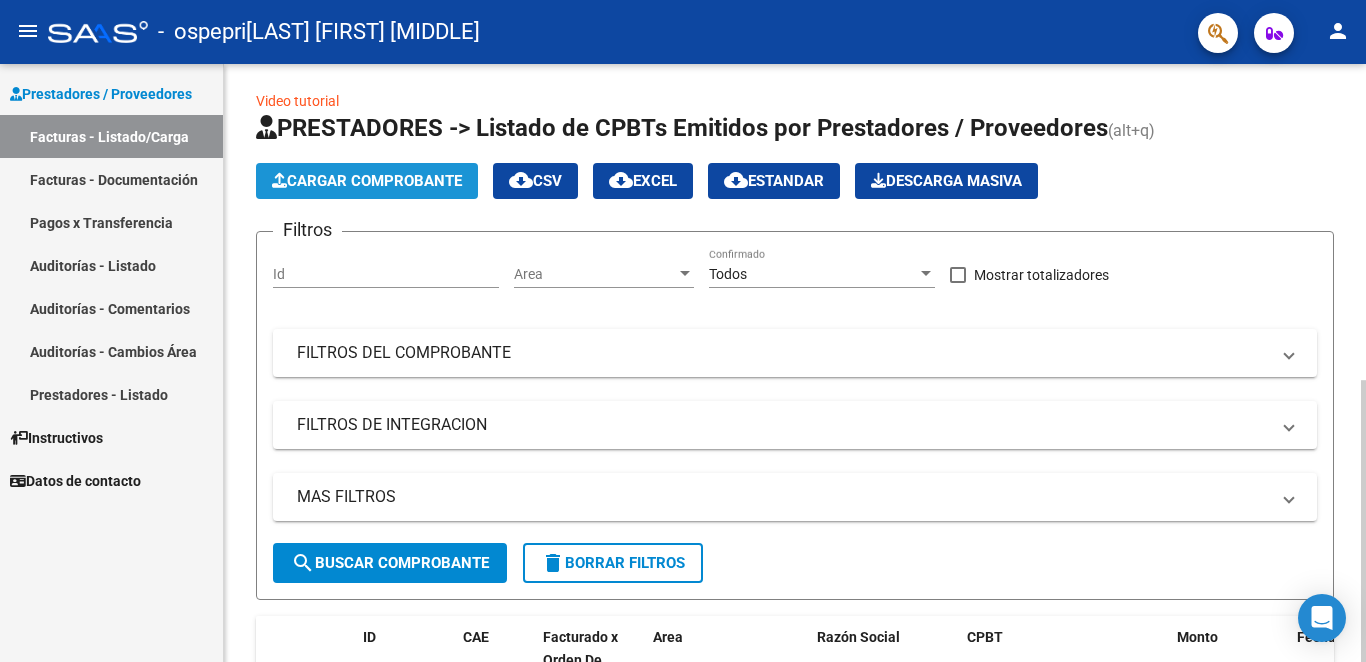 click on "Cargar Comprobante" 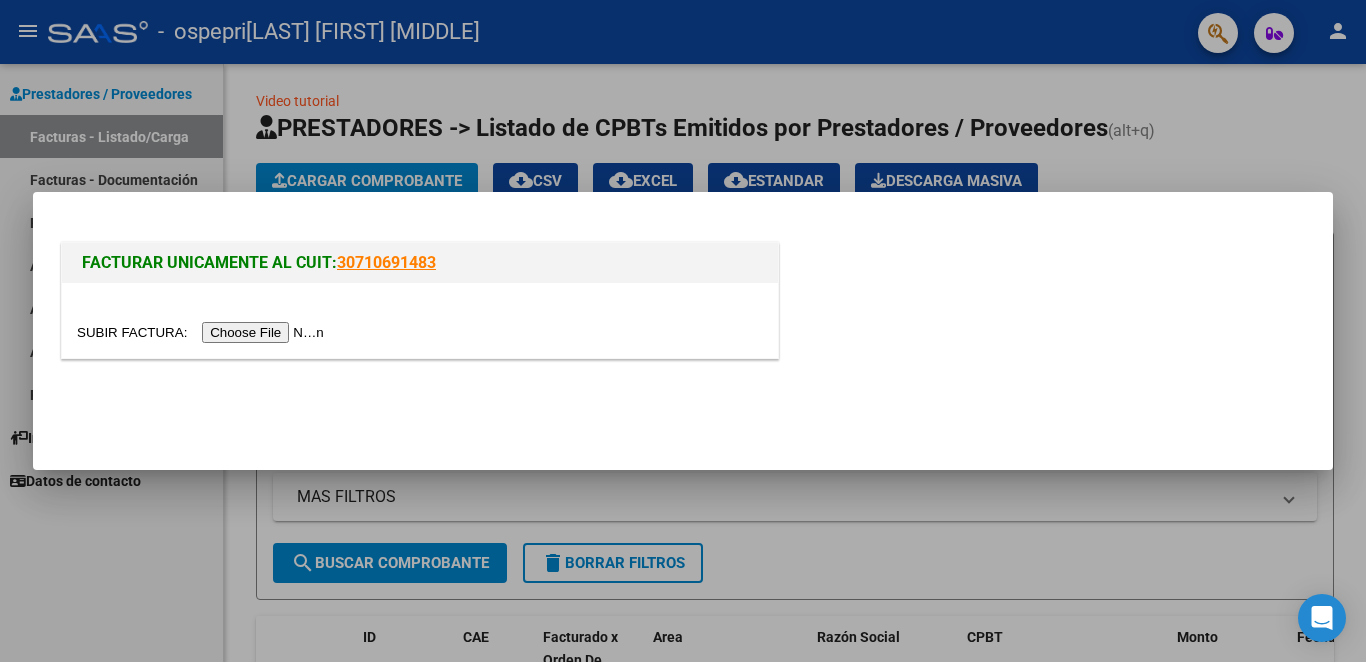 click at bounding box center (203, 332) 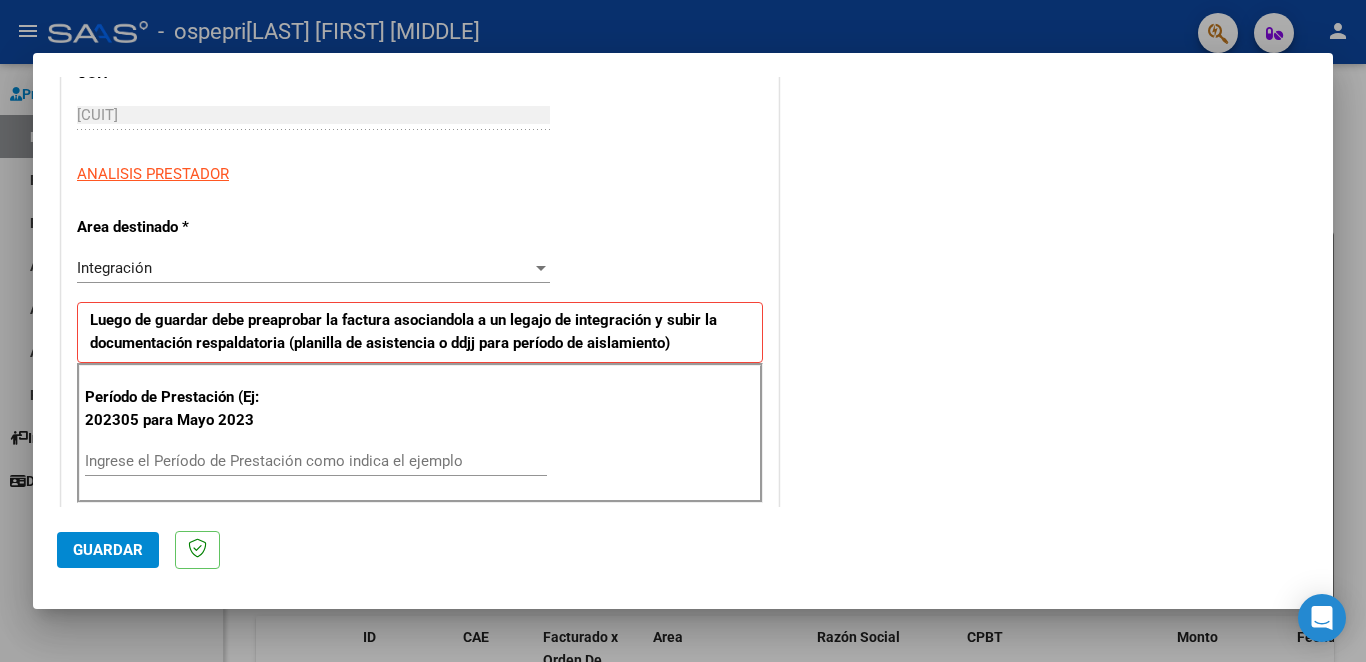 scroll, scrollTop: 300, scrollLeft: 0, axis: vertical 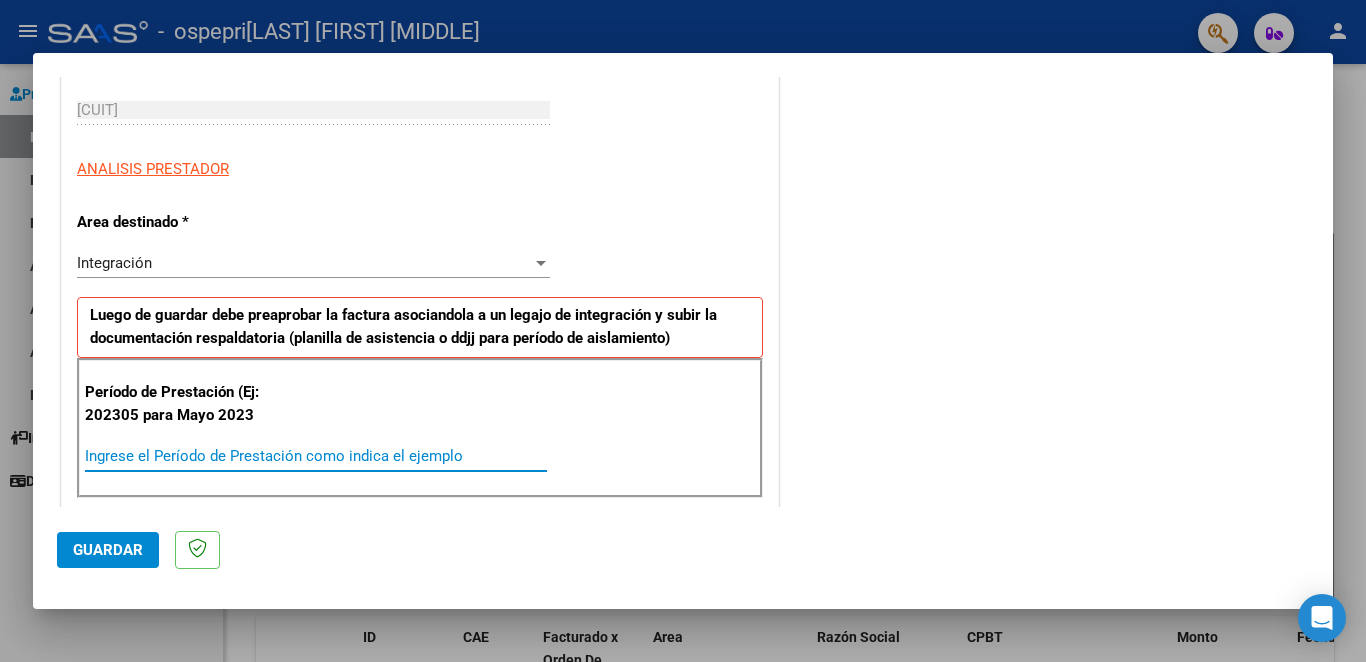 click on "Ingrese el Período de Prestación como indica el ejemplo" at bounding box center (316, 456) 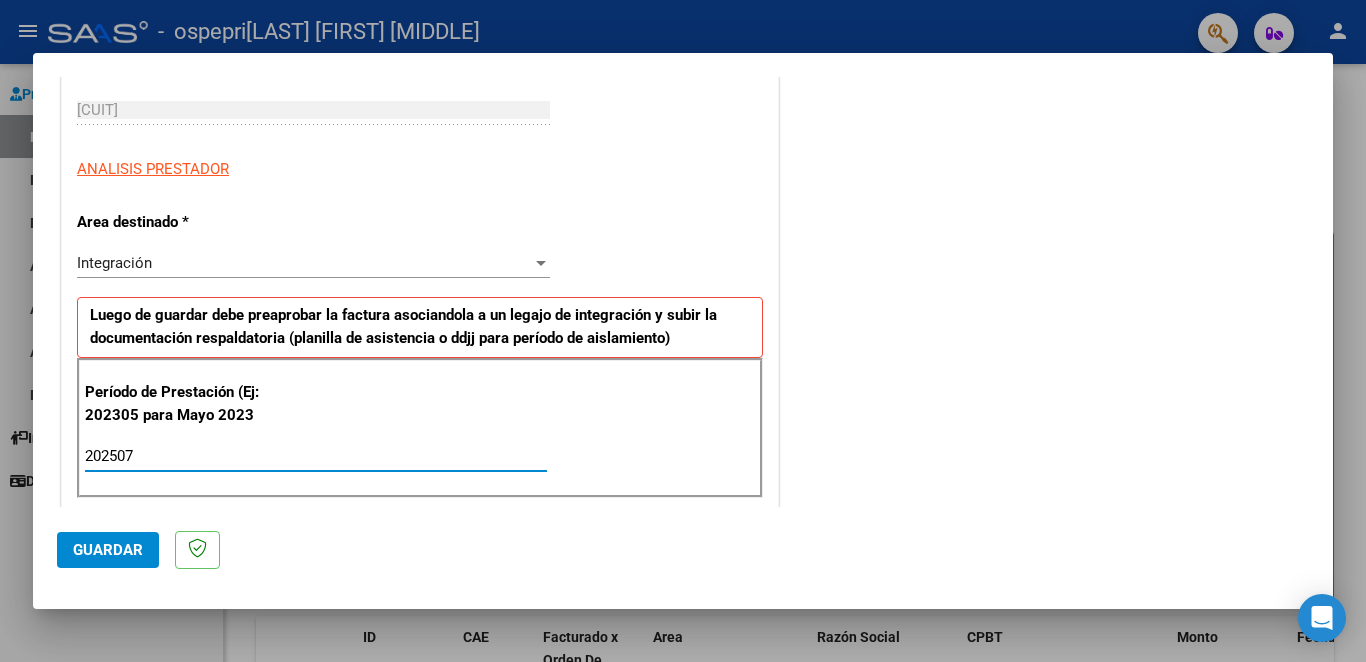 type on "202507" 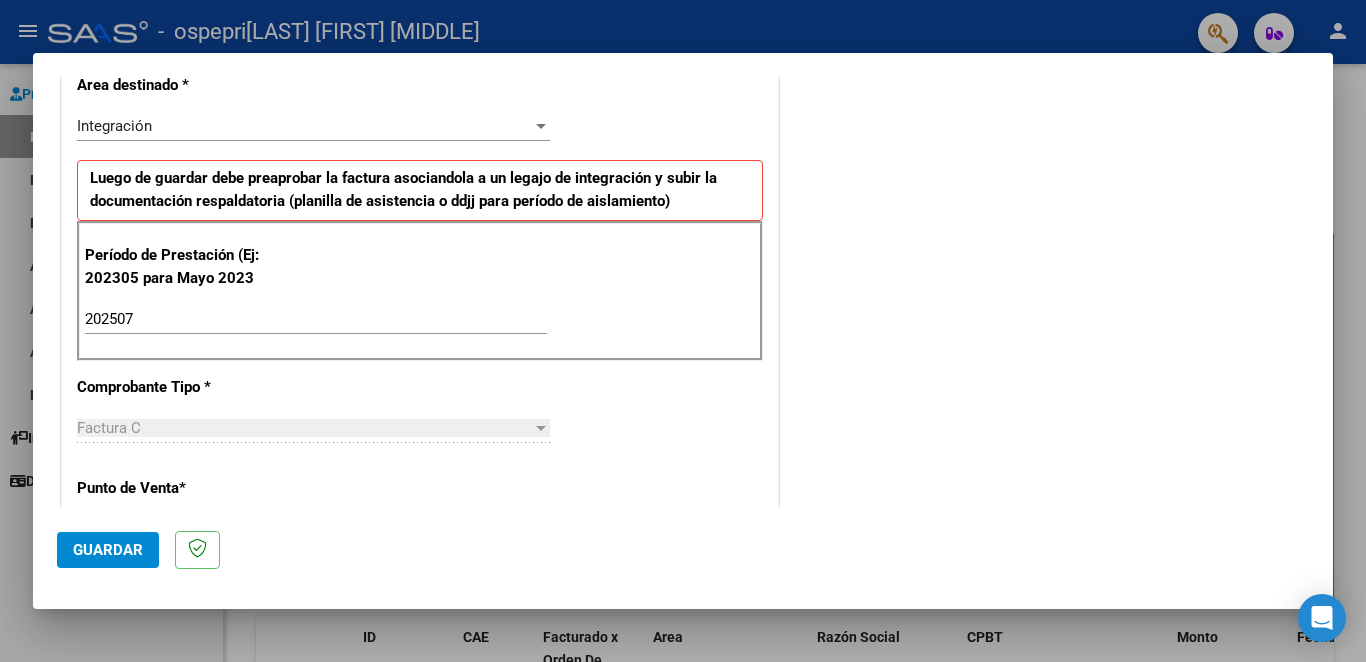 scroll, scrollTop: 458, scrollLeft: 0, axis: vertical 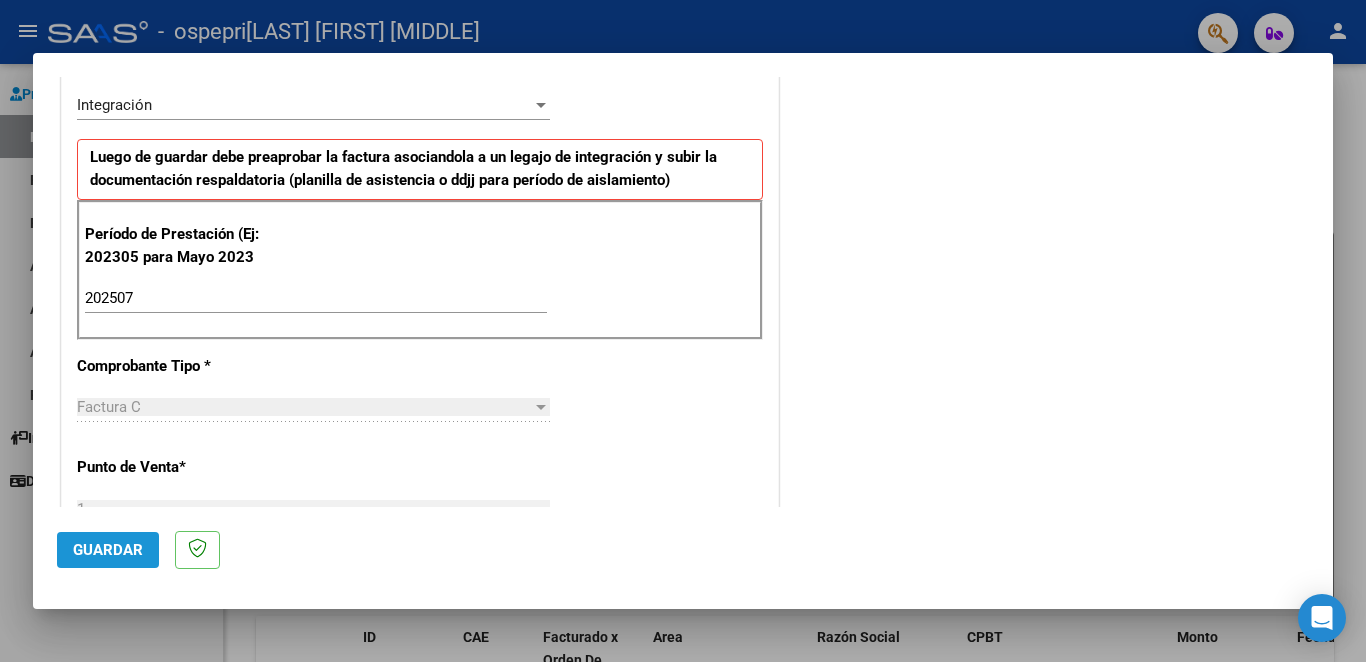 click on "Guardar" 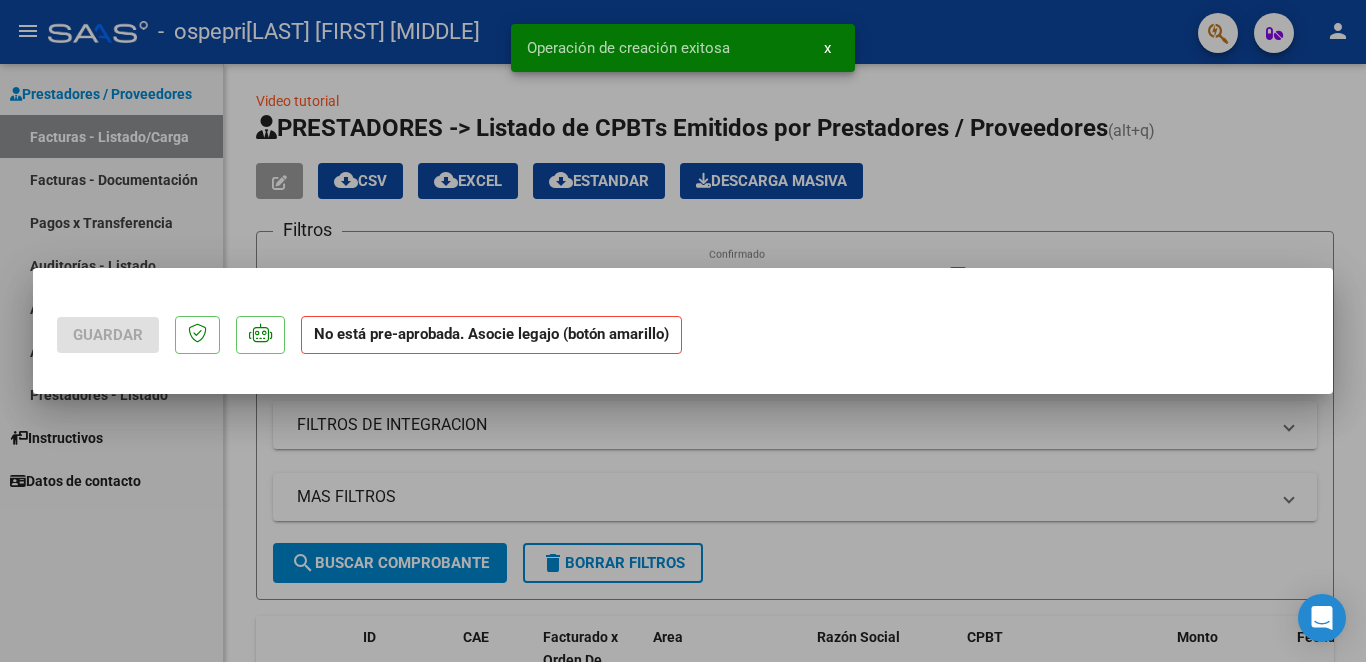 scroll, scrollTop: 0, scrollLeft: 0, axis: both 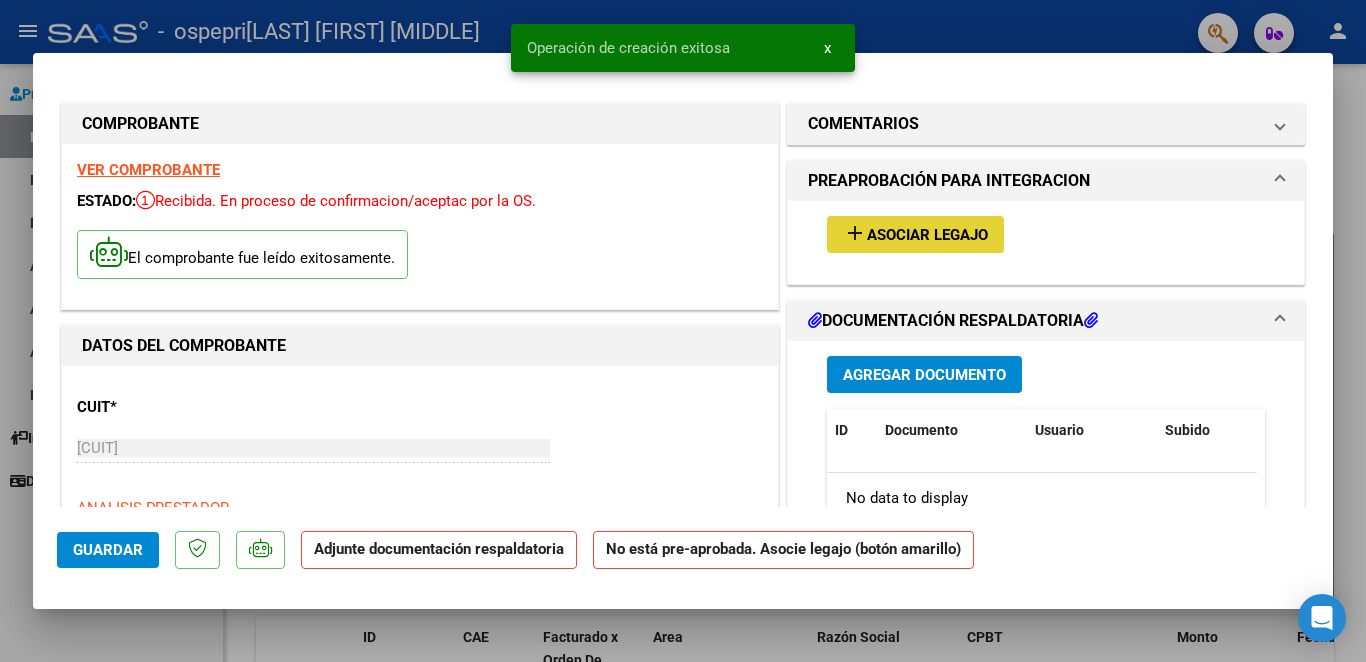click on "Asociar Legajo" at bounding box center (927, 235) 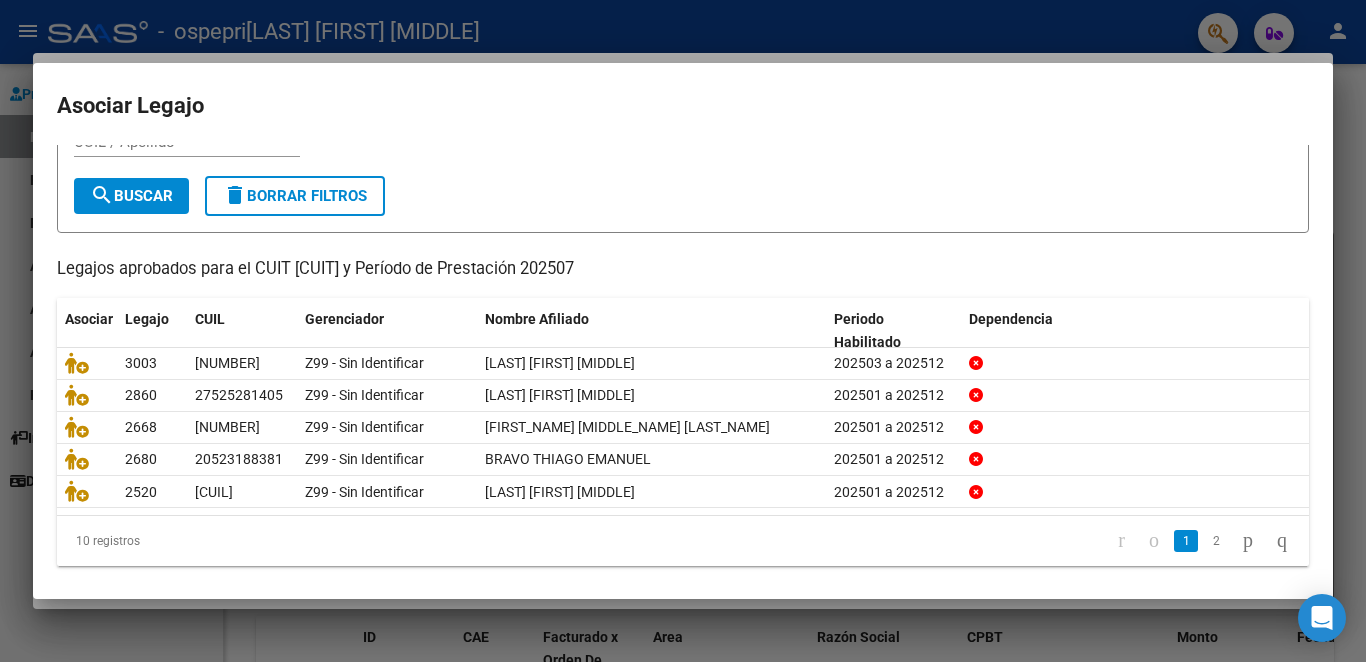 scroll, scrollTop: 91, scrollLeft: 0, axis: vertical 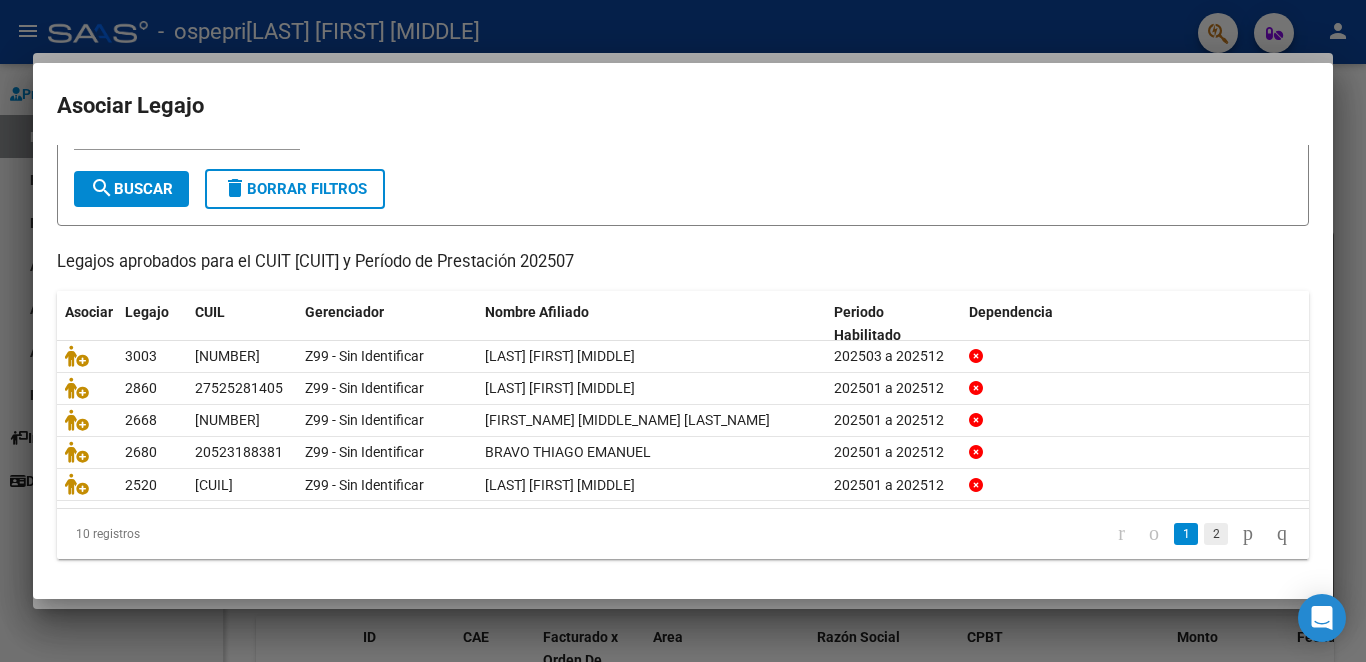 click on "2" 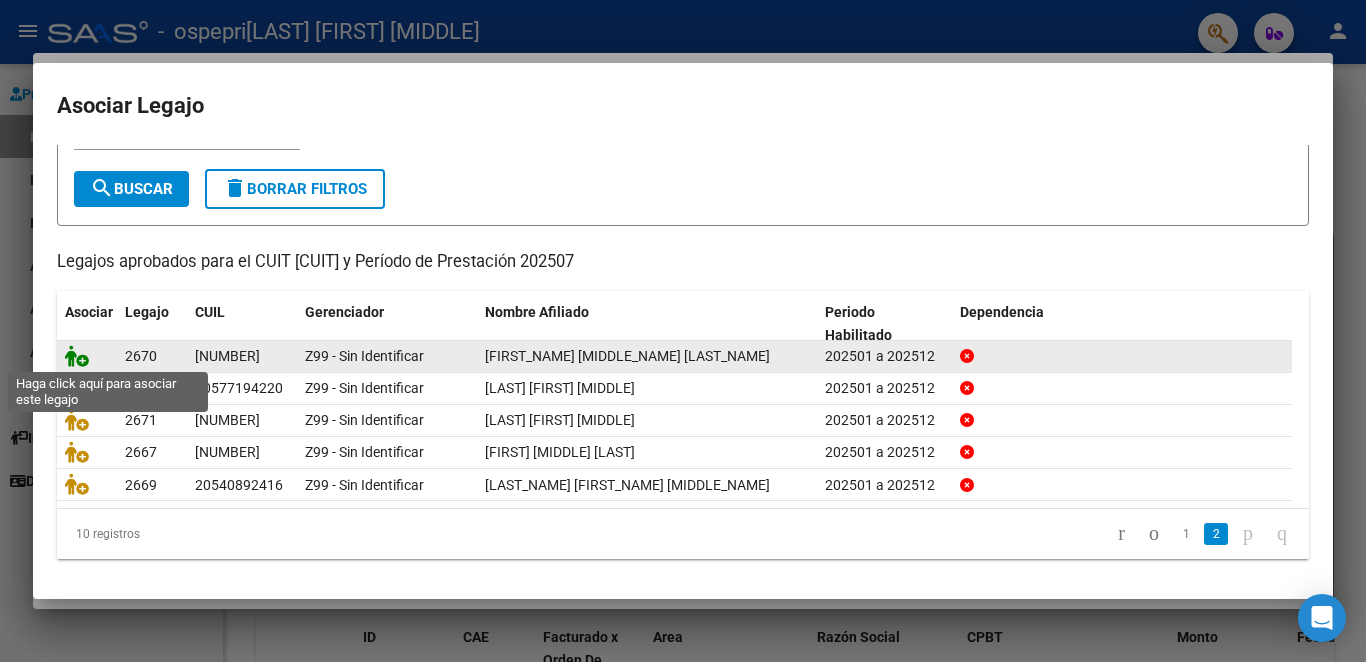 click 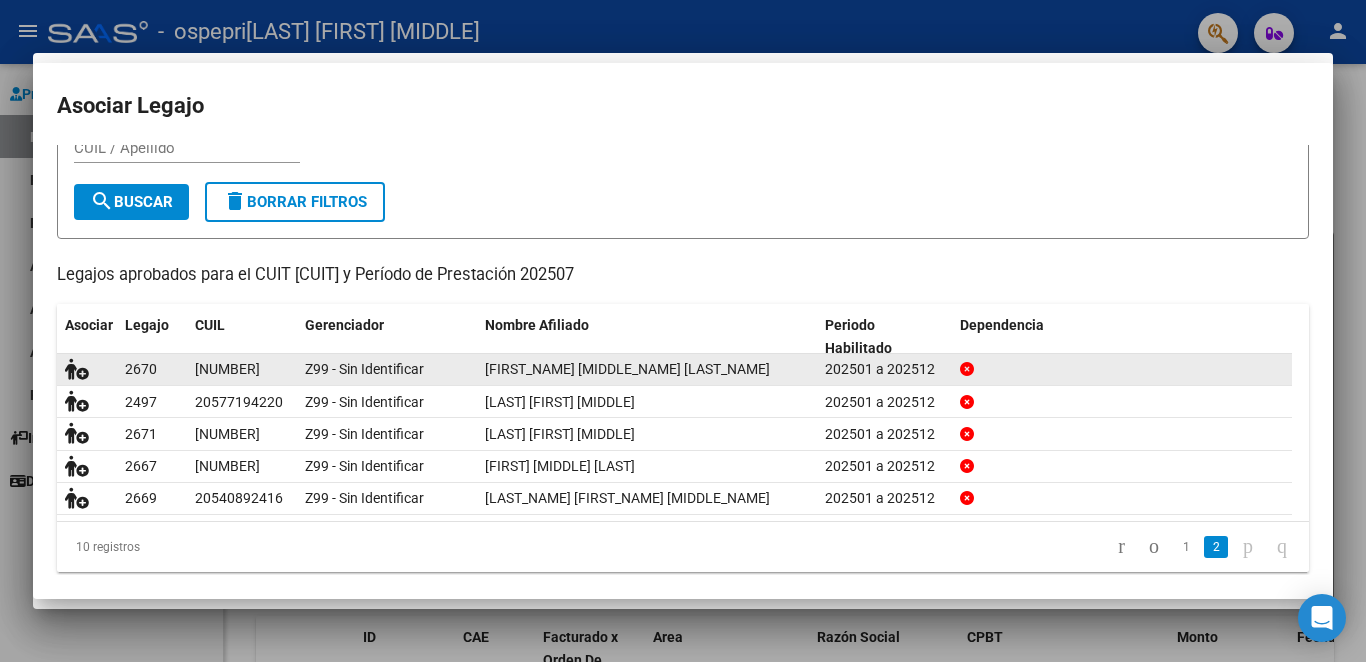 scroll, scrollTop: 0, scrollLeft: 0, axis: both 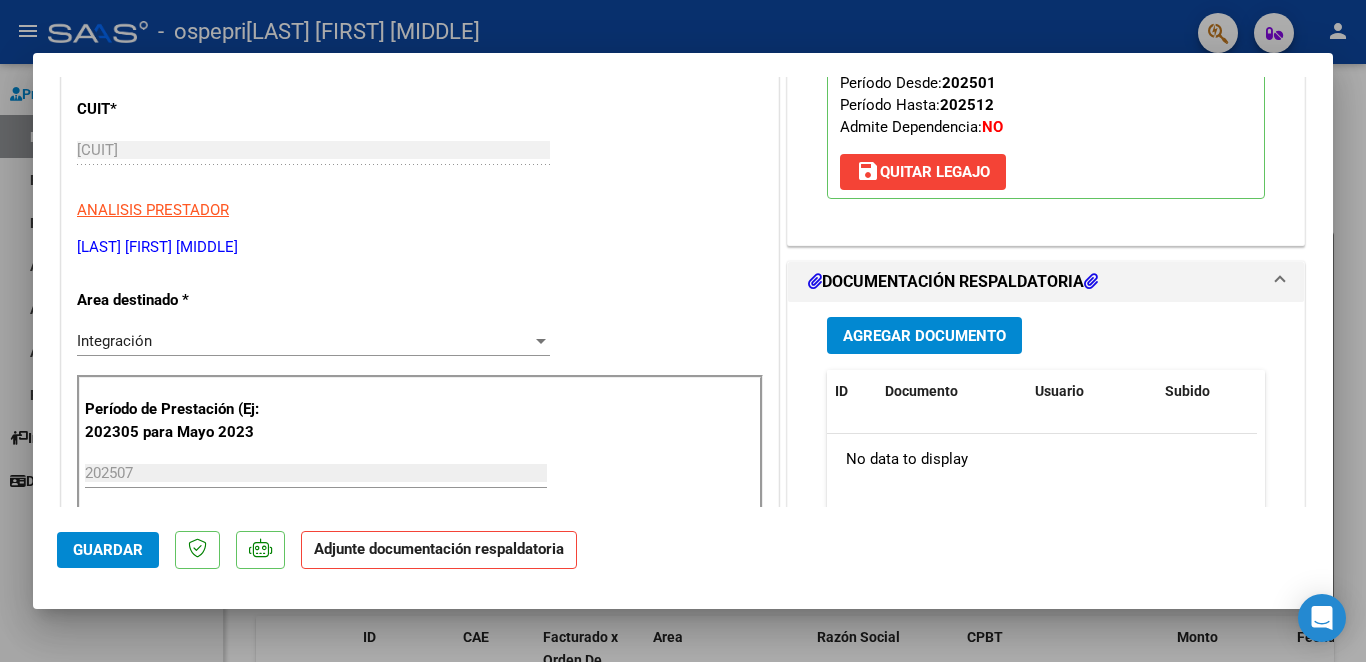 click on "Agregar Documento" at bounding box center (924, 336) 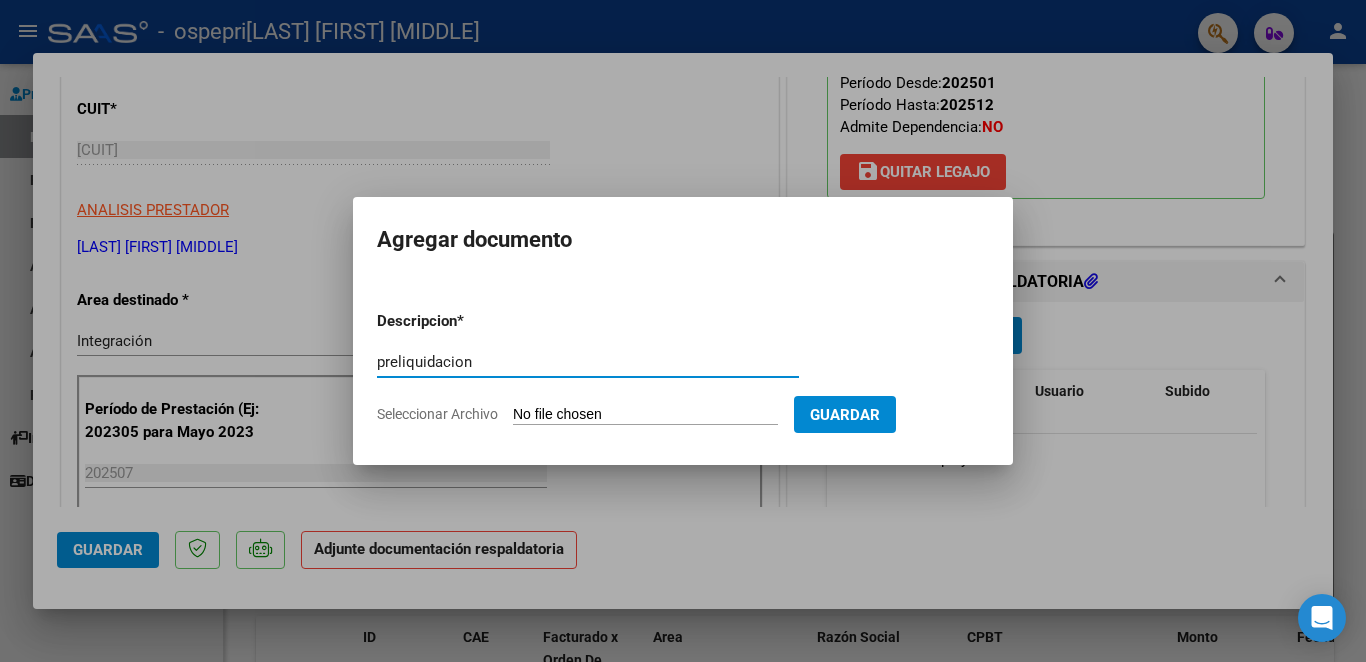 type on "preliquidacion" 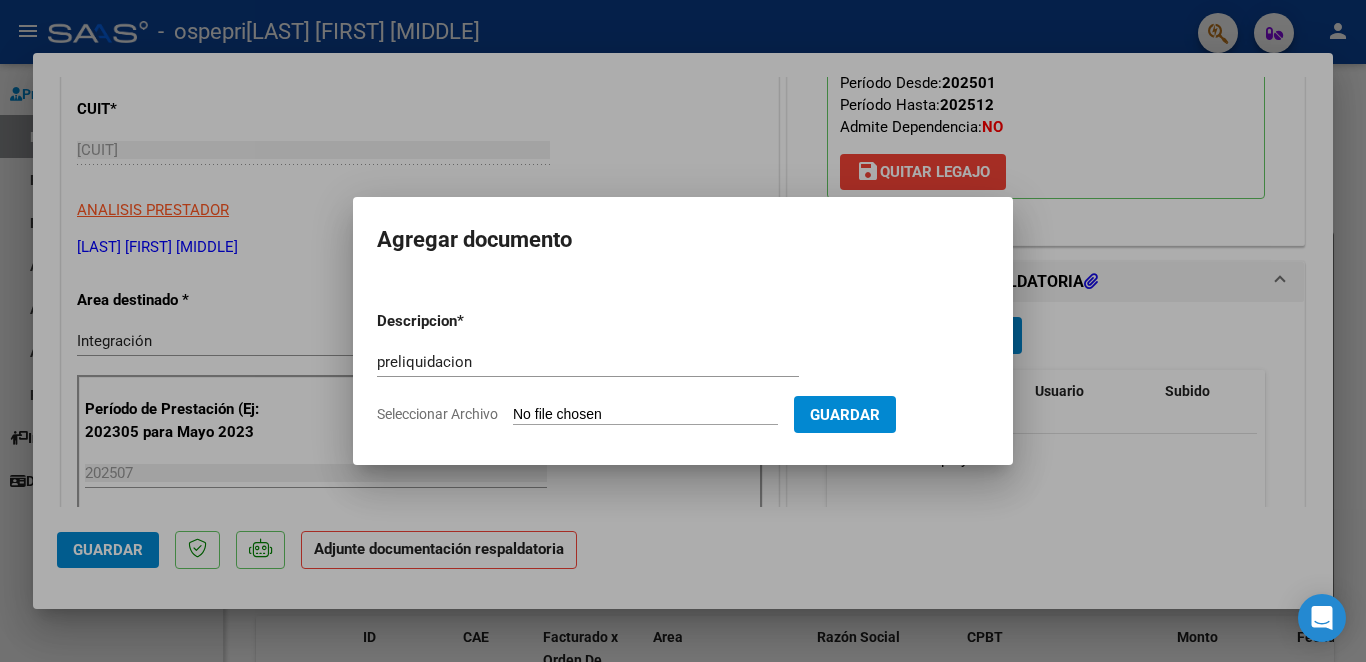 click on "Seleccionar Archivo" 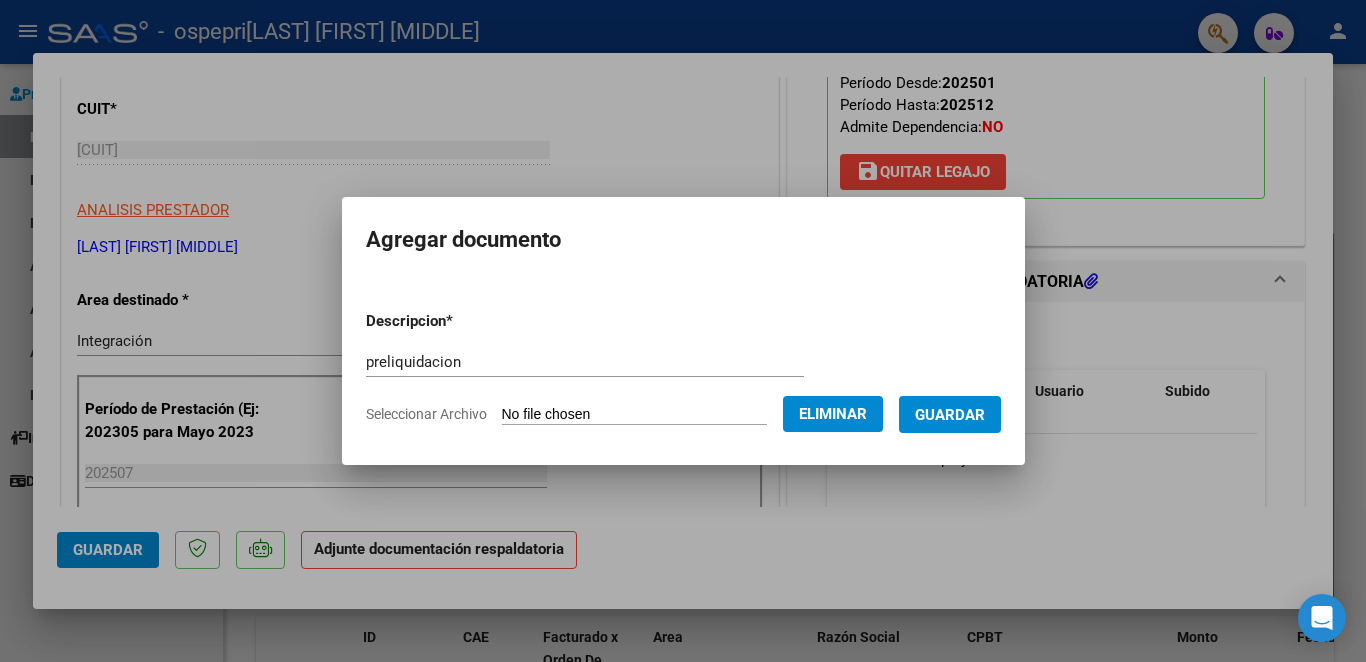 click on "Guardar" at bounding box center [950, 415] 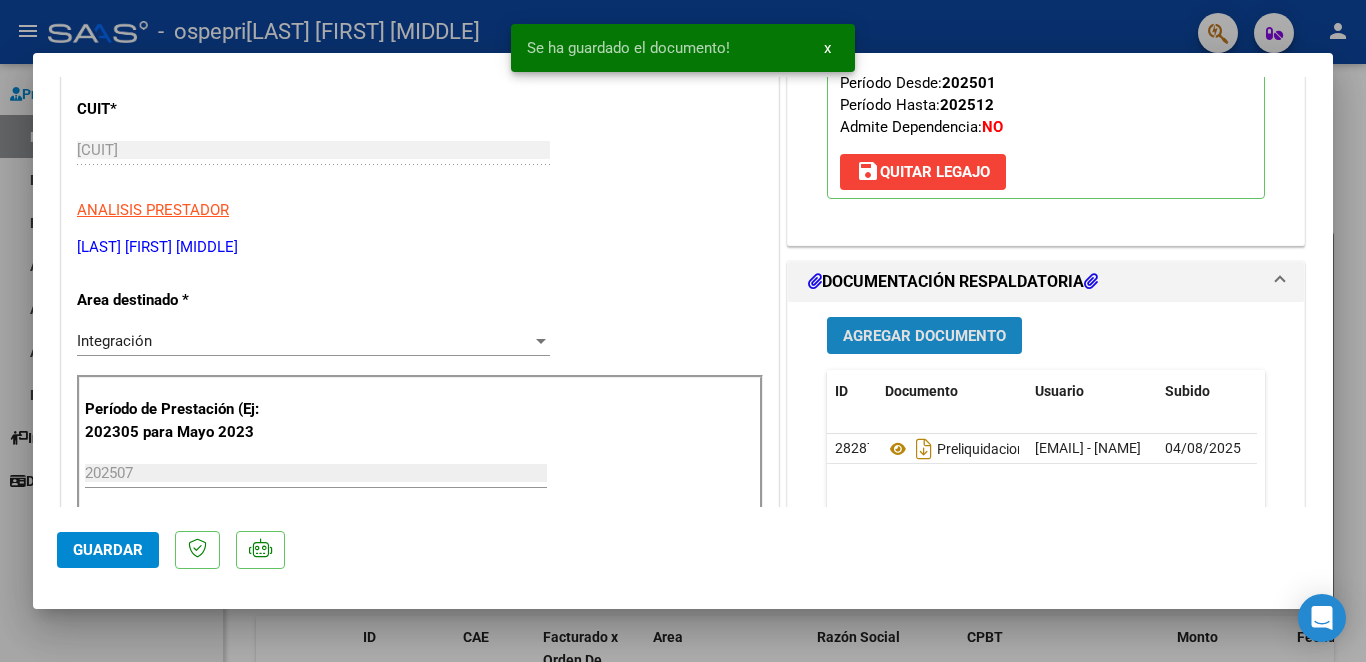 click on "Agregar Documento" at bounding box center [924, 336] 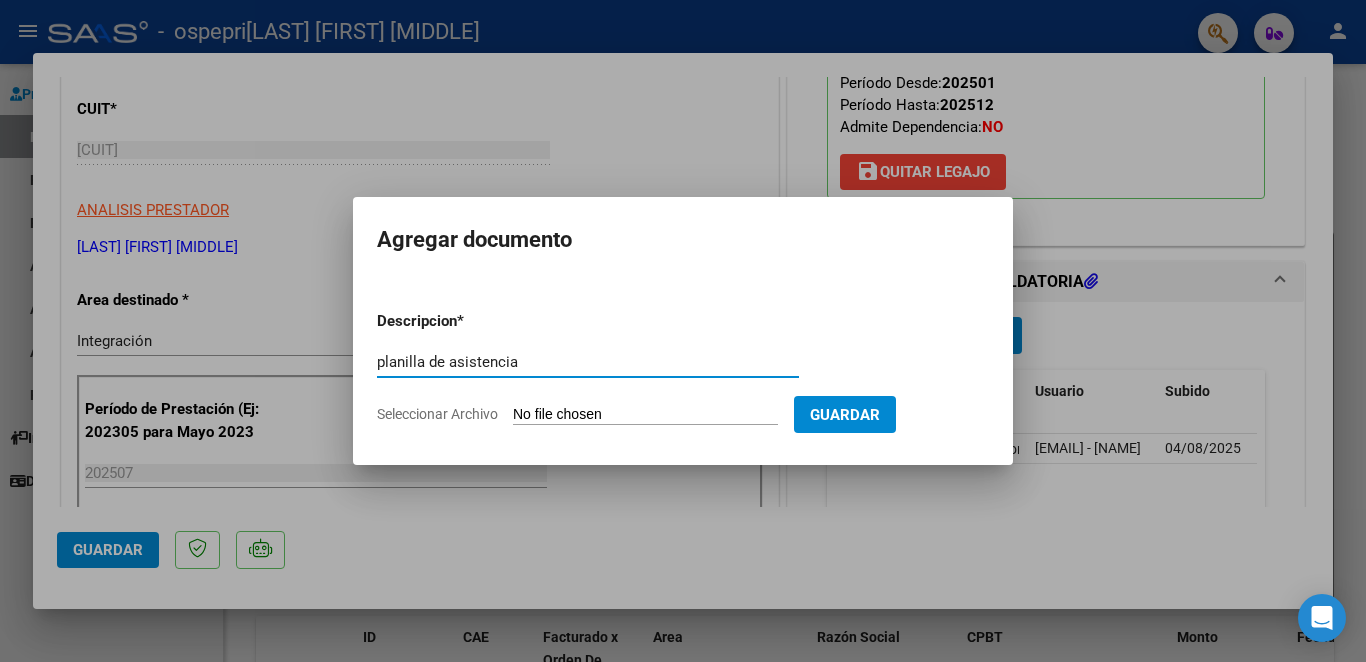 type on "planilla de asistencia" 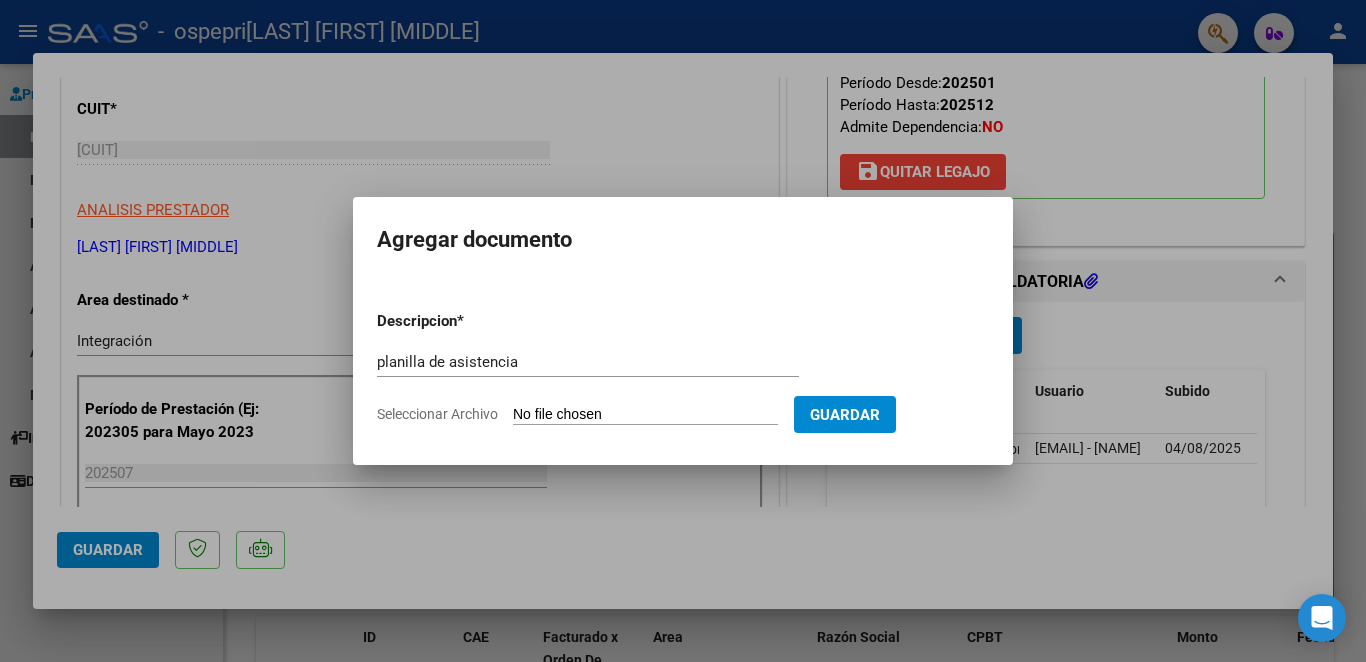 type on "C:\fakepath\CamScanner 4-8-25 17.29 [LAST].pdf" 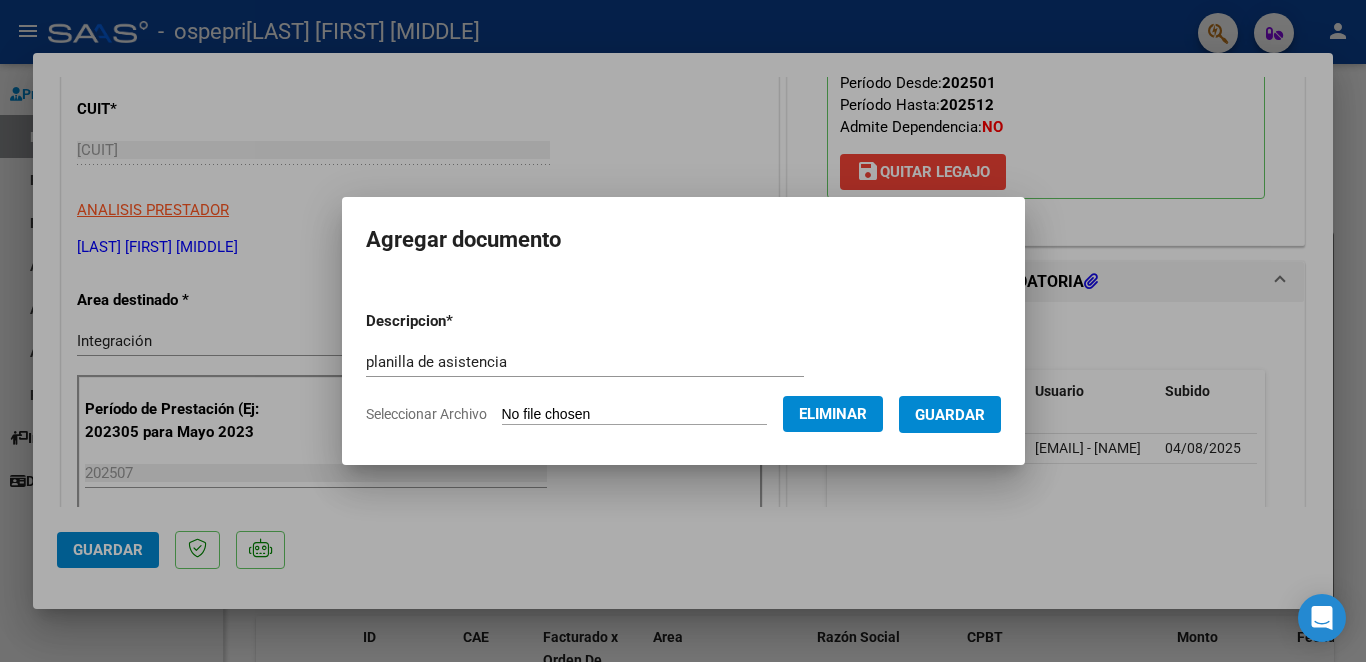click on "Guardar" at bounding box center (950, 415) 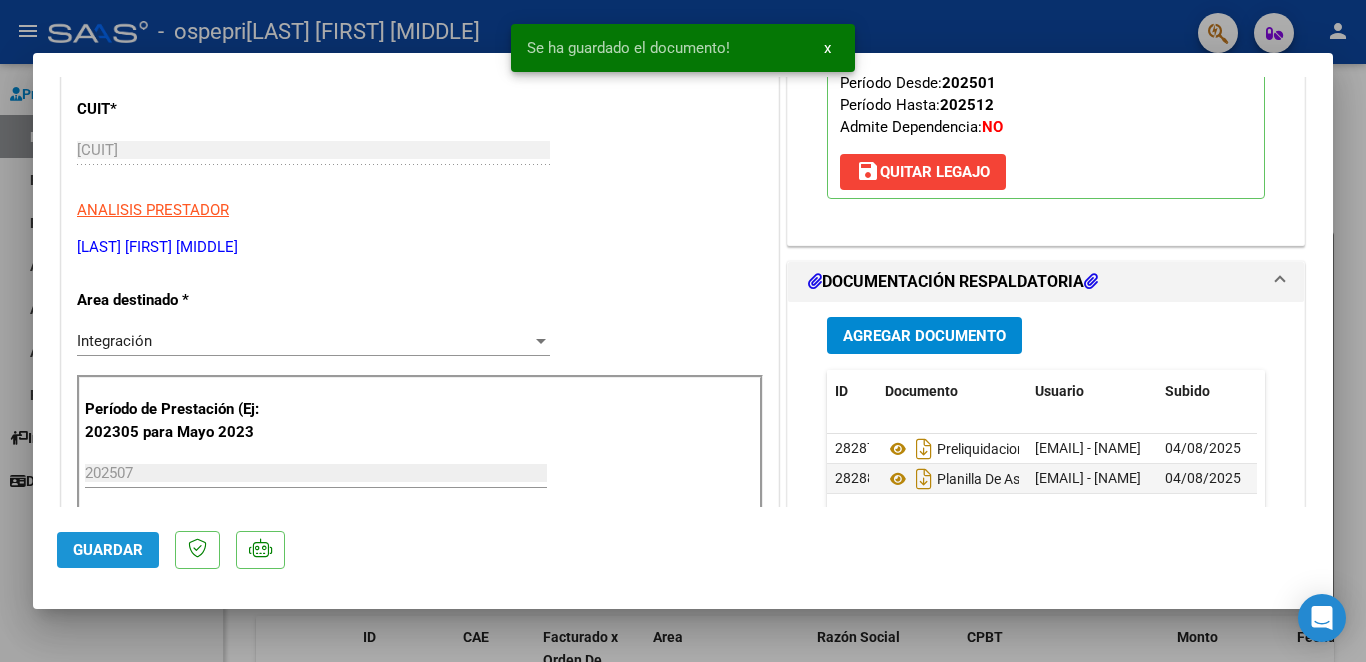 click on "Guardar" 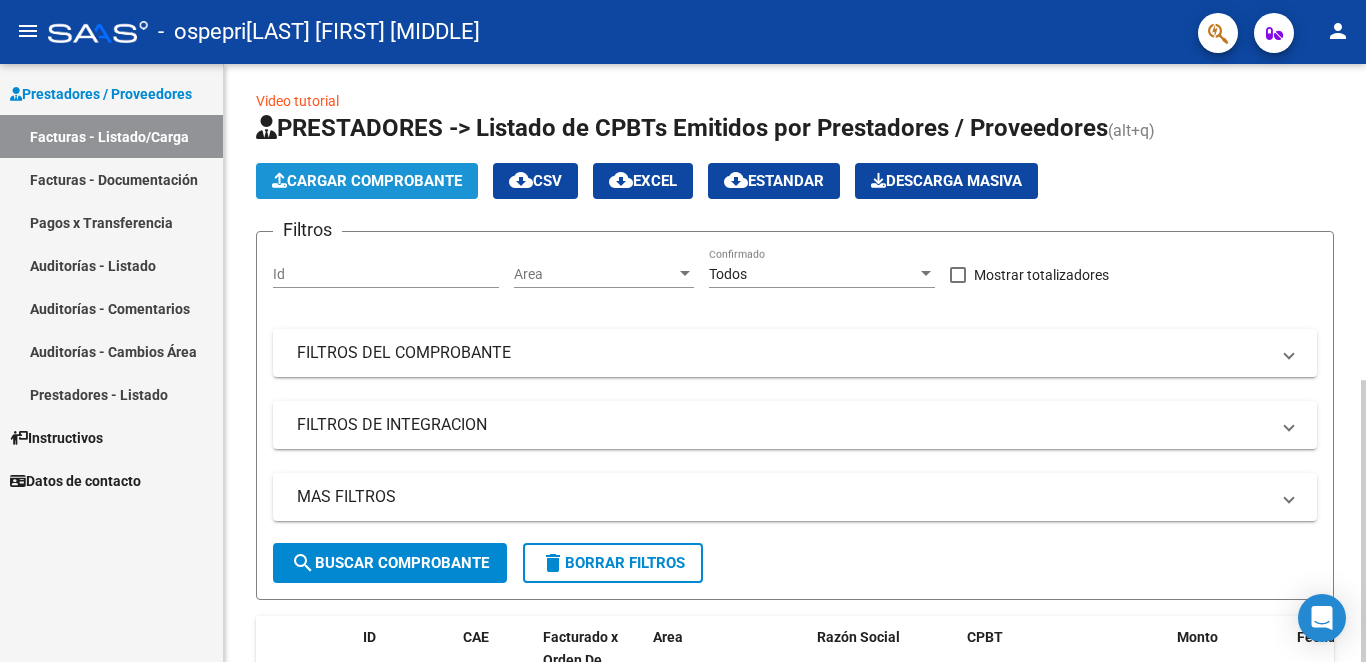 click on "Cargar Comprobante" 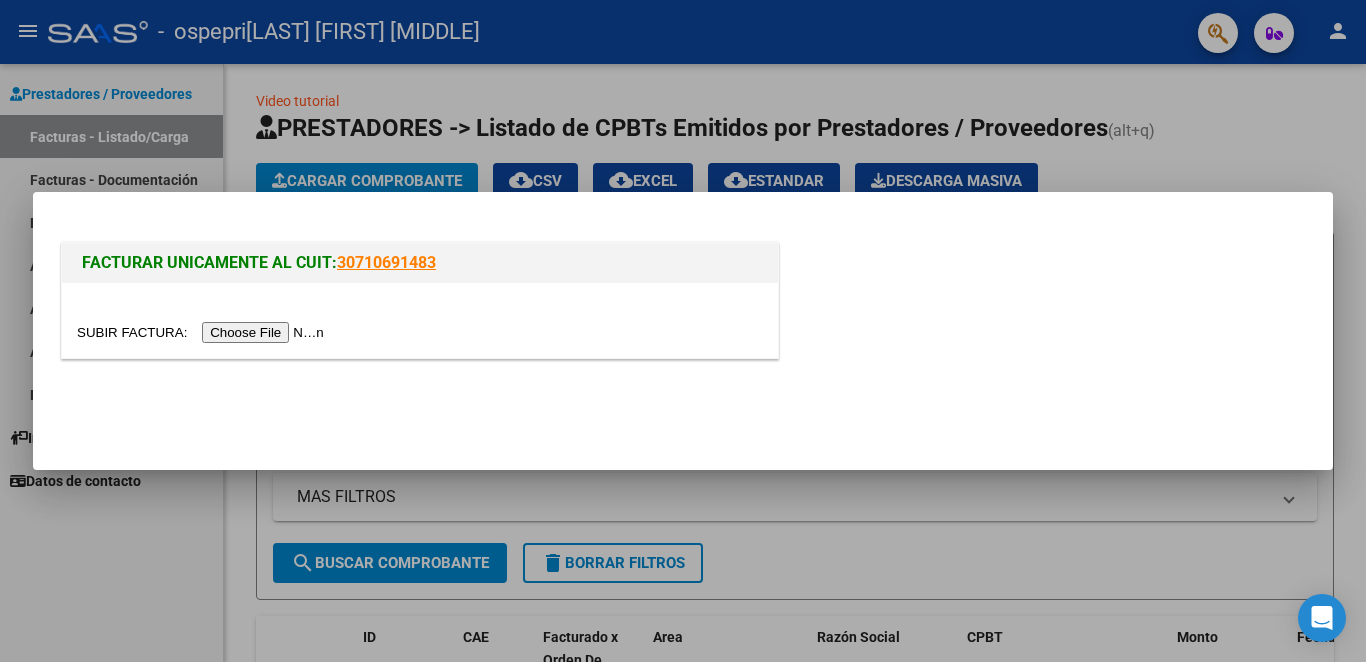 click at bounding box center [203, 332] 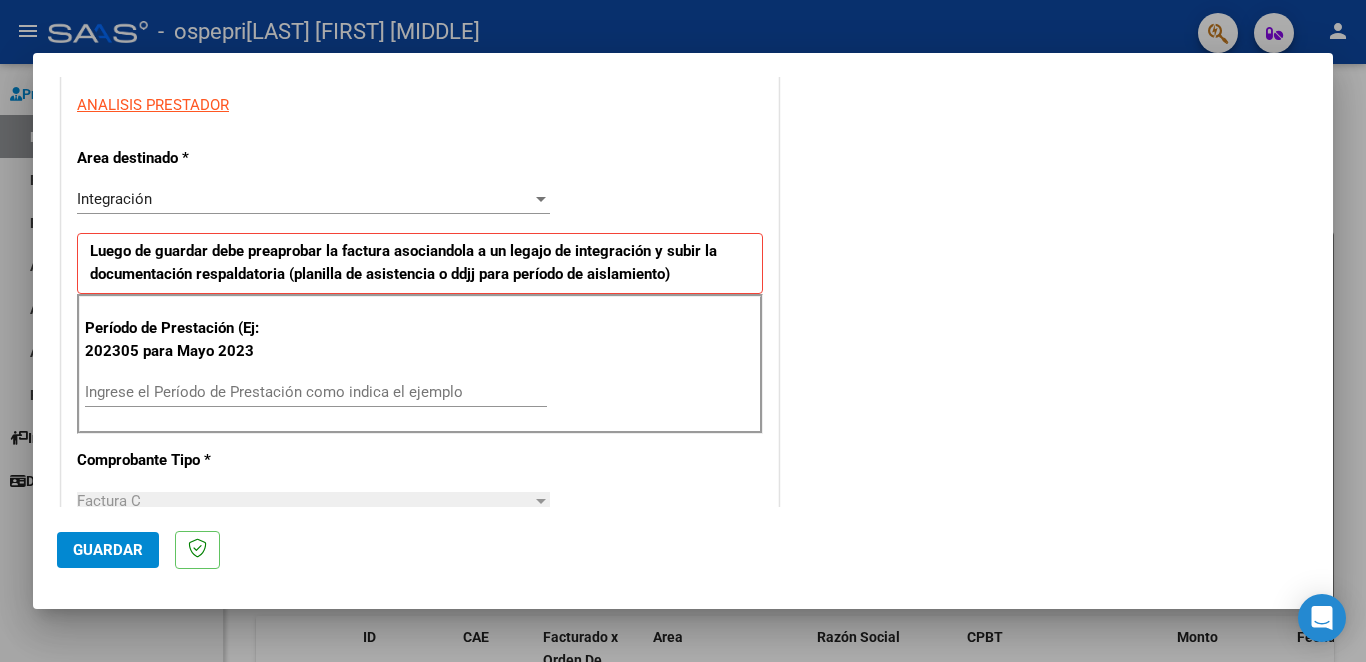 scroll, scrollTop: 381, scrollLeft: 0, axis: vertical 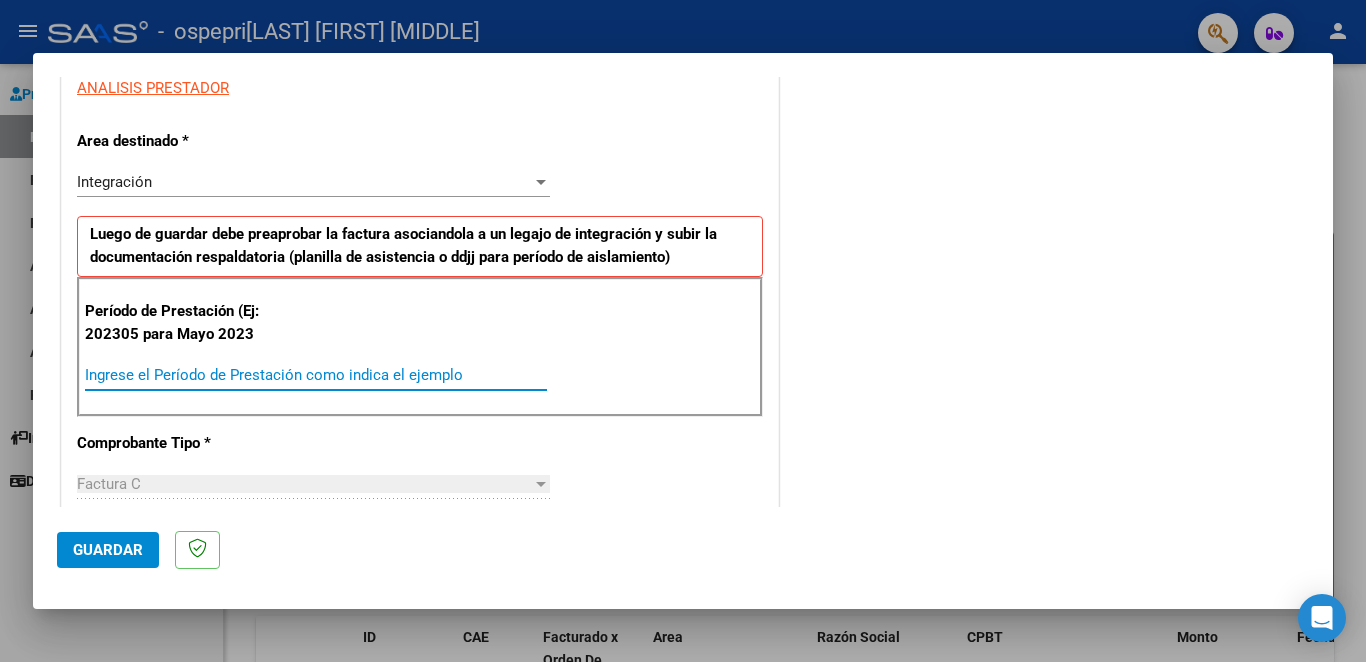 click on "Ingrese el Período de Prestación como indica el ejemplo" at bounding box center (316, 375) 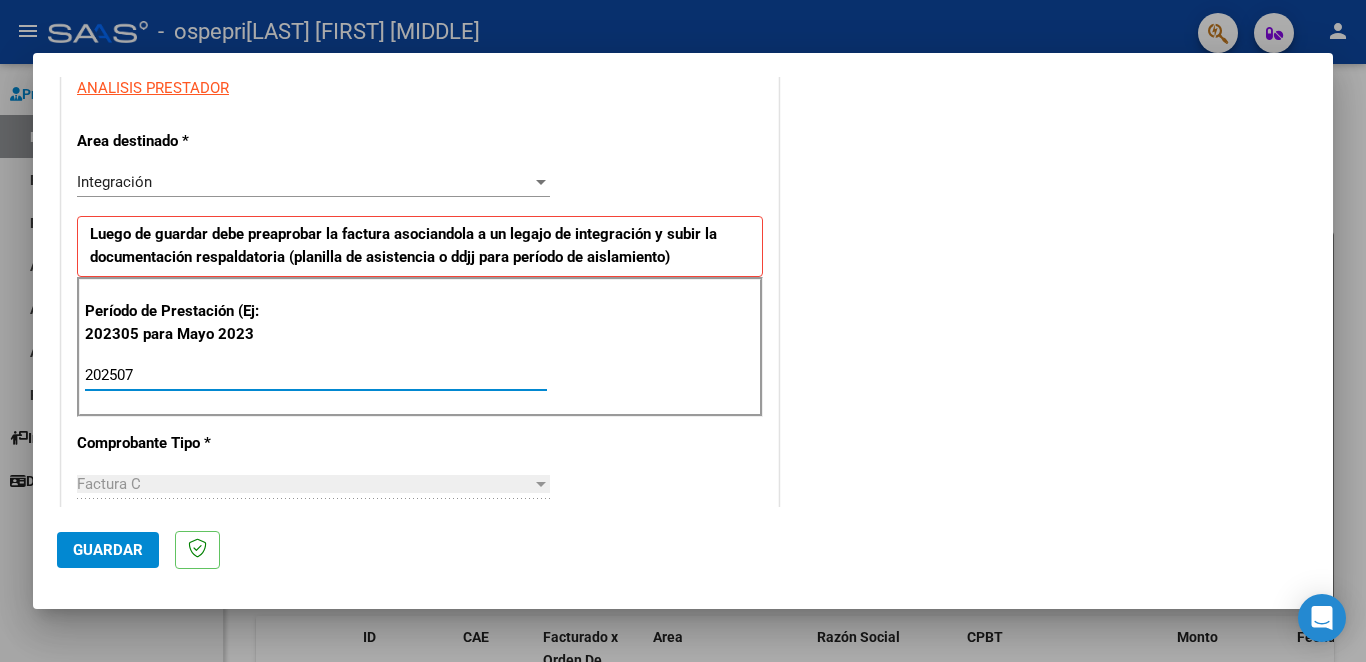 type on "202507" 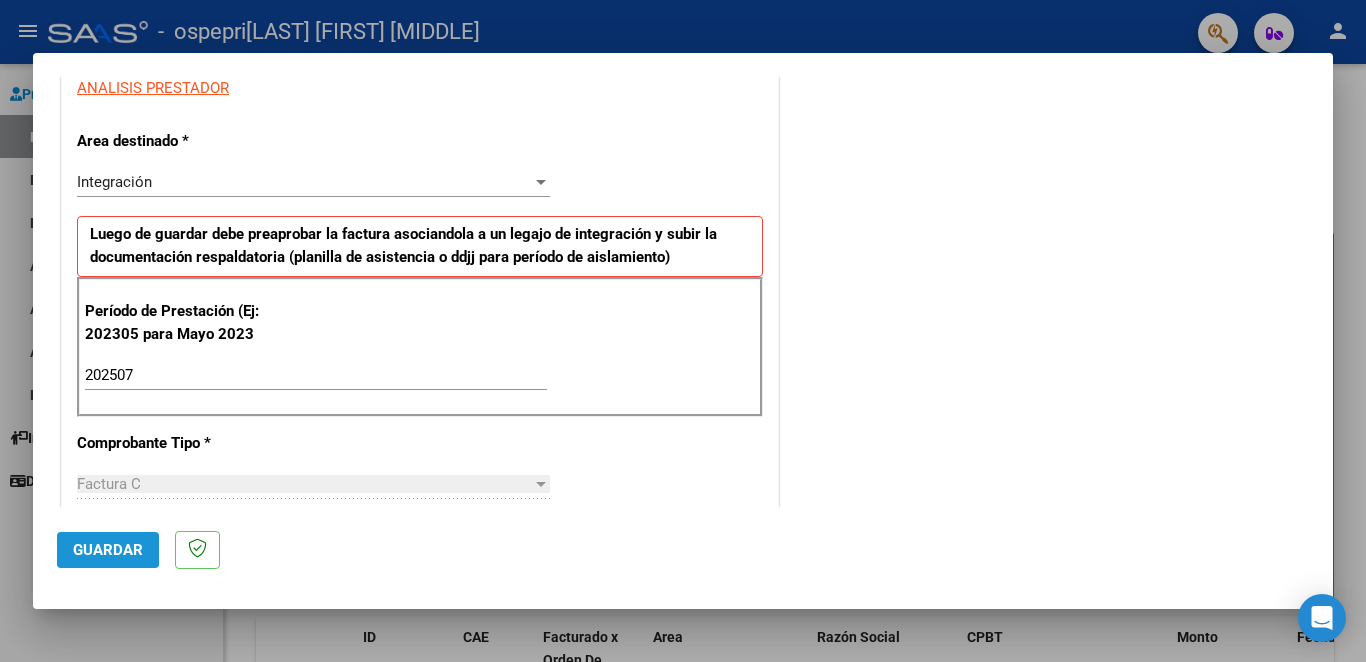 click on "Guardar" 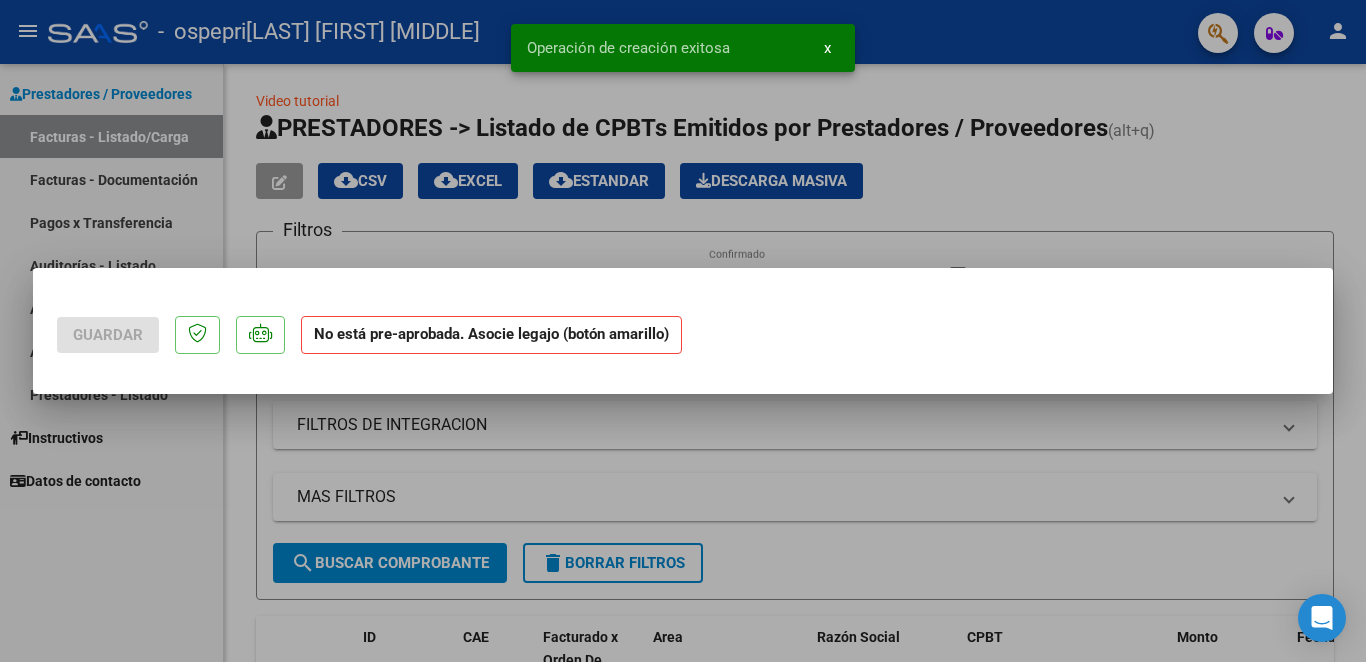 scroll, scrollTop: 0, scrollLeft: 0, axis: both 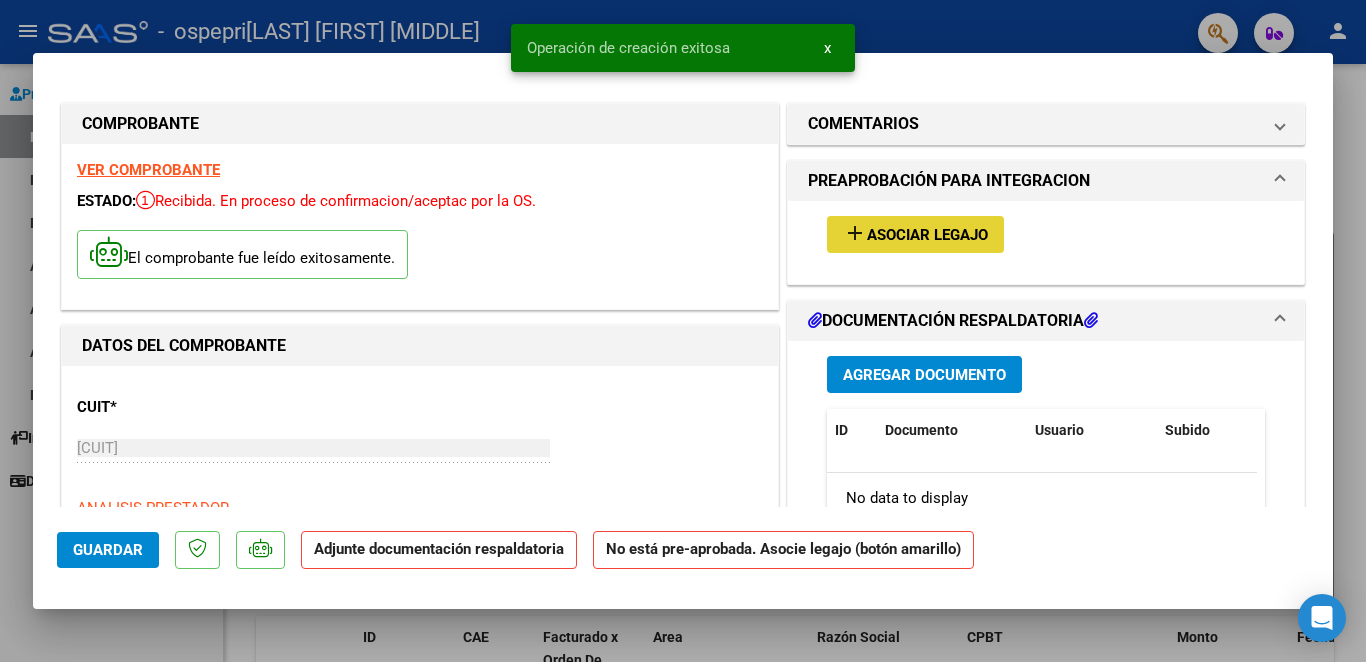 click on "add" at bounding box center [855, 233] 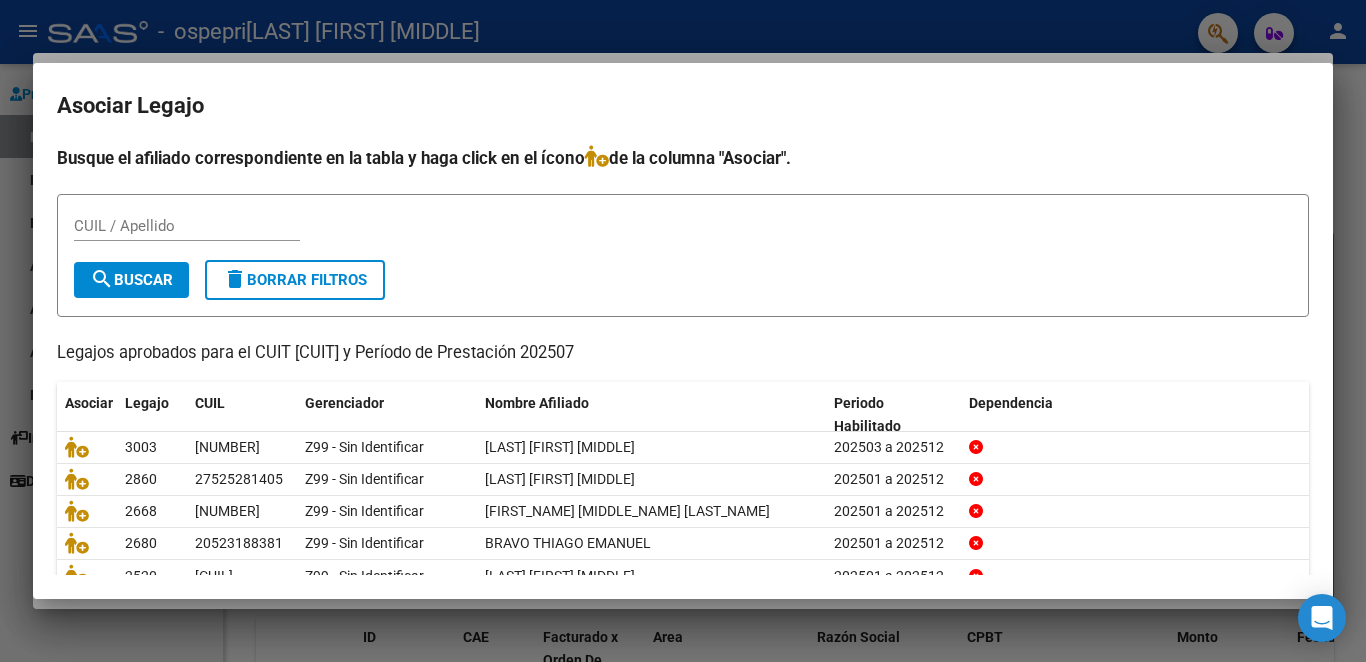 scroll, scrollTop: 60, scrollLeft: 0, axis: vertical 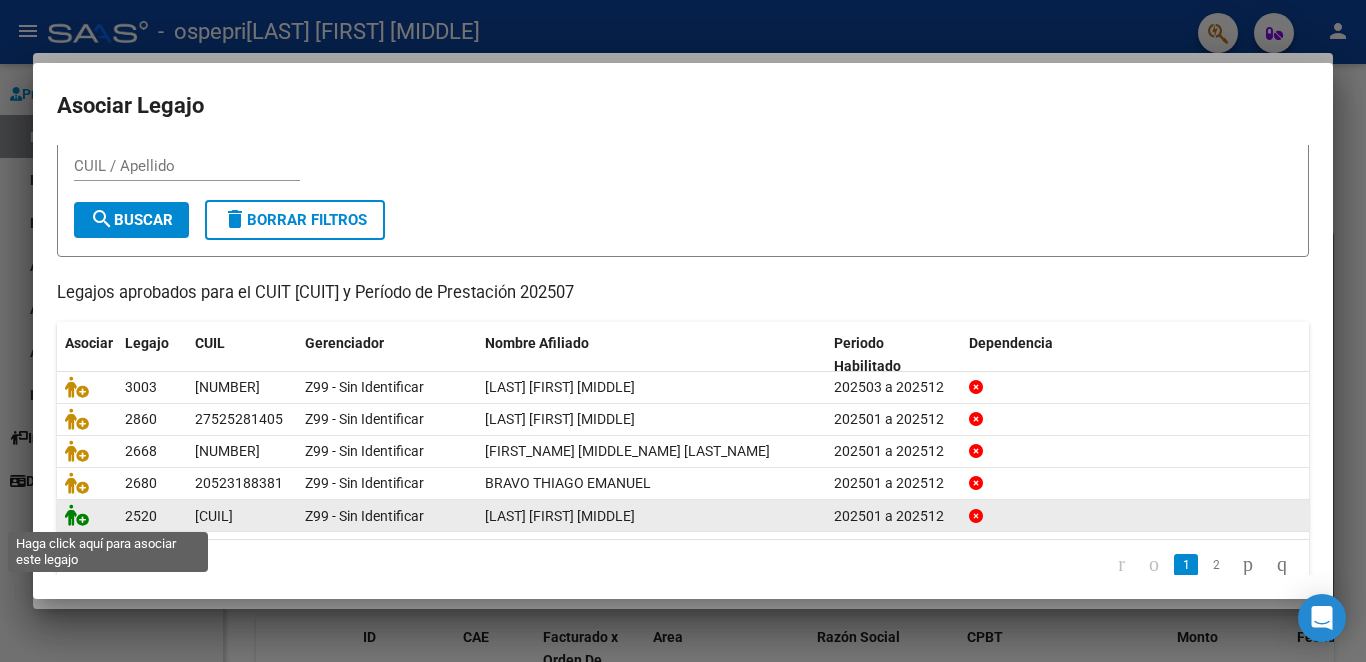 click 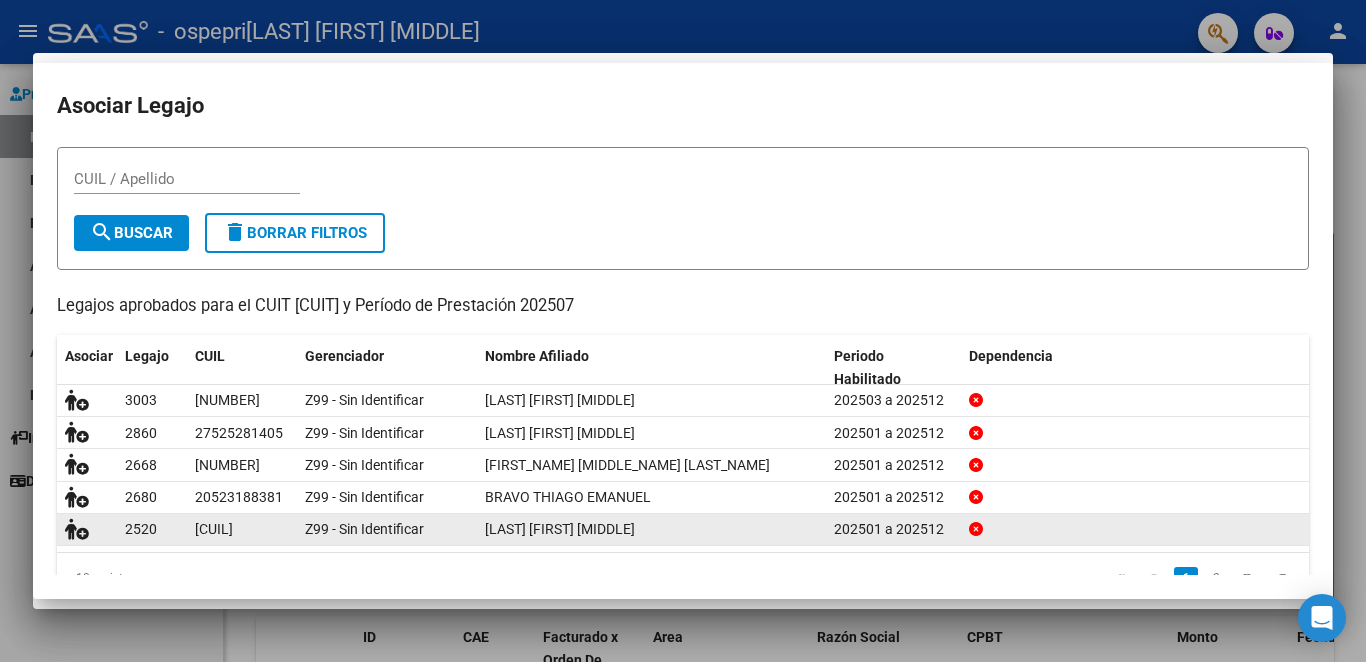 scroll, scrollTop: 0, scrollLeft: 0, axis: both 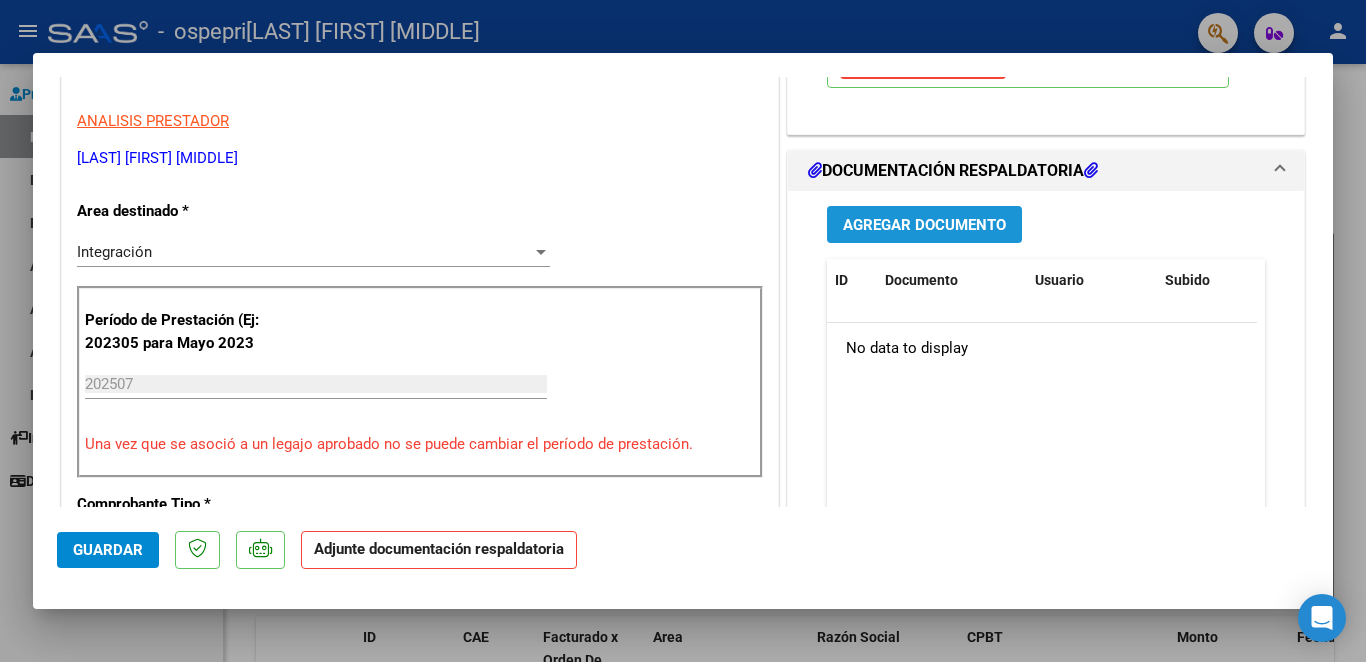 click on "Agregar Documento" at bounding box center [924, 225] 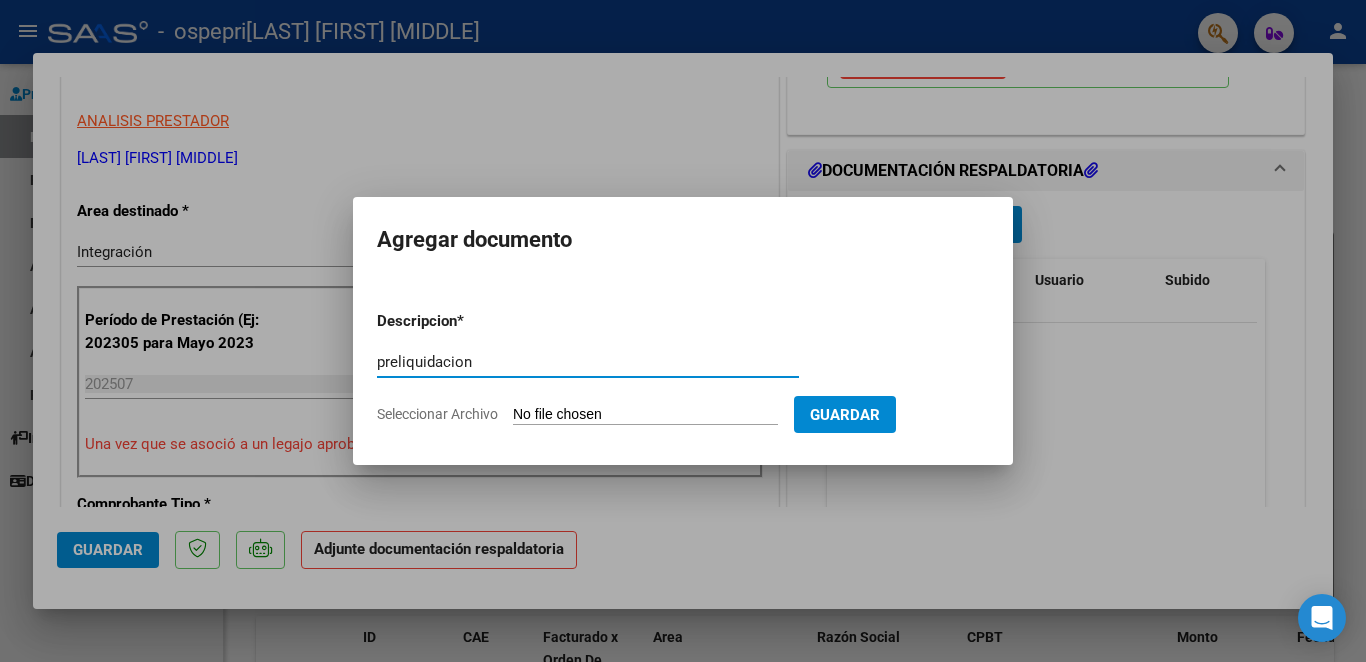 type on "preliquidacion" 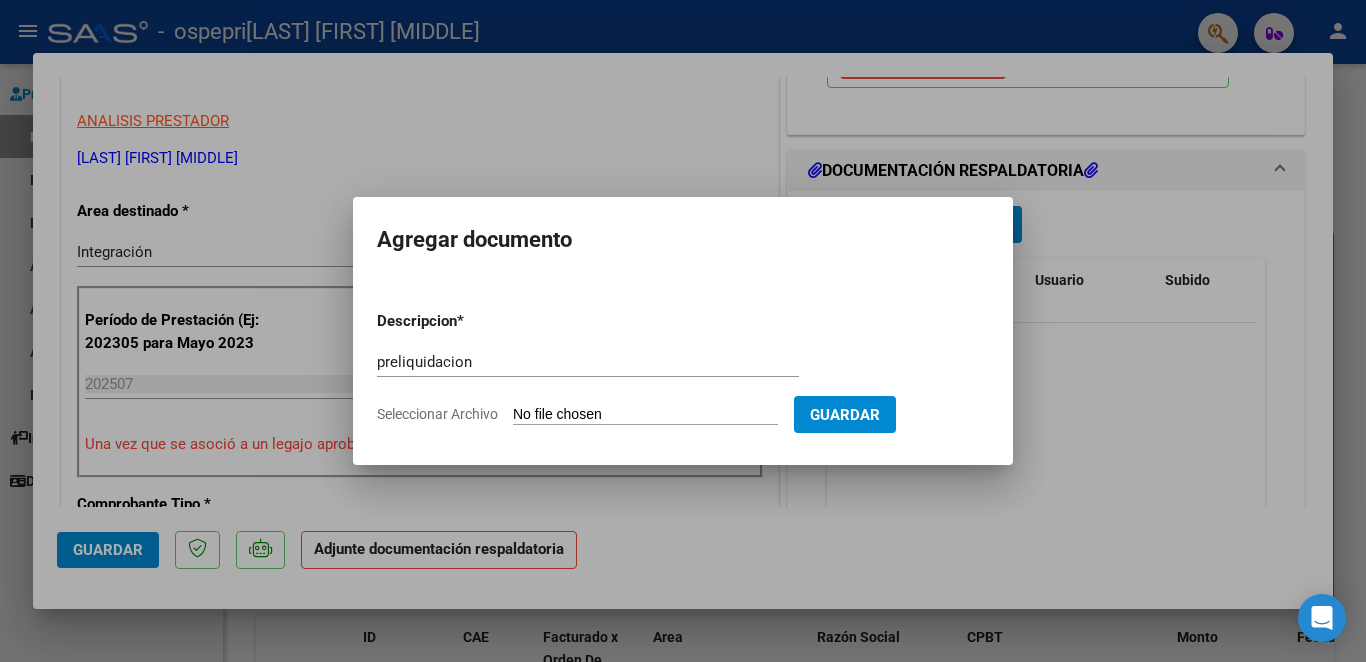 click on "Seleccionar Archivo" 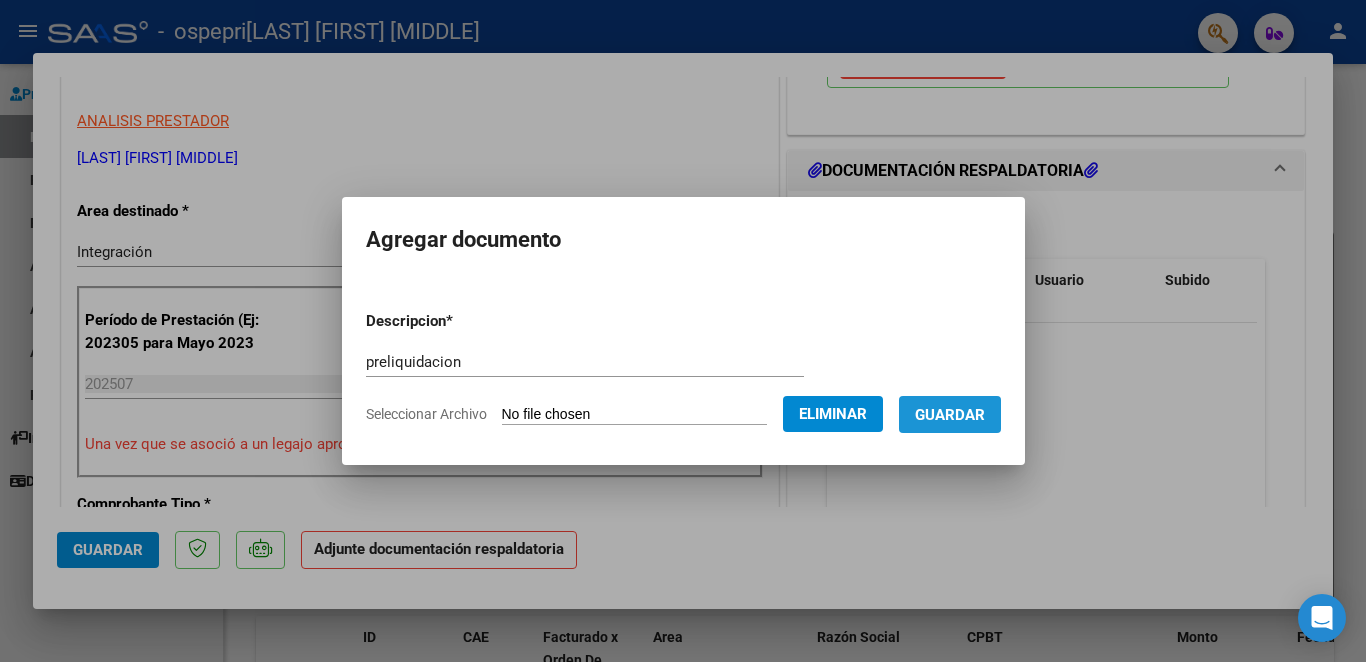 click on "Guardar" at bounding box center [950, 415] 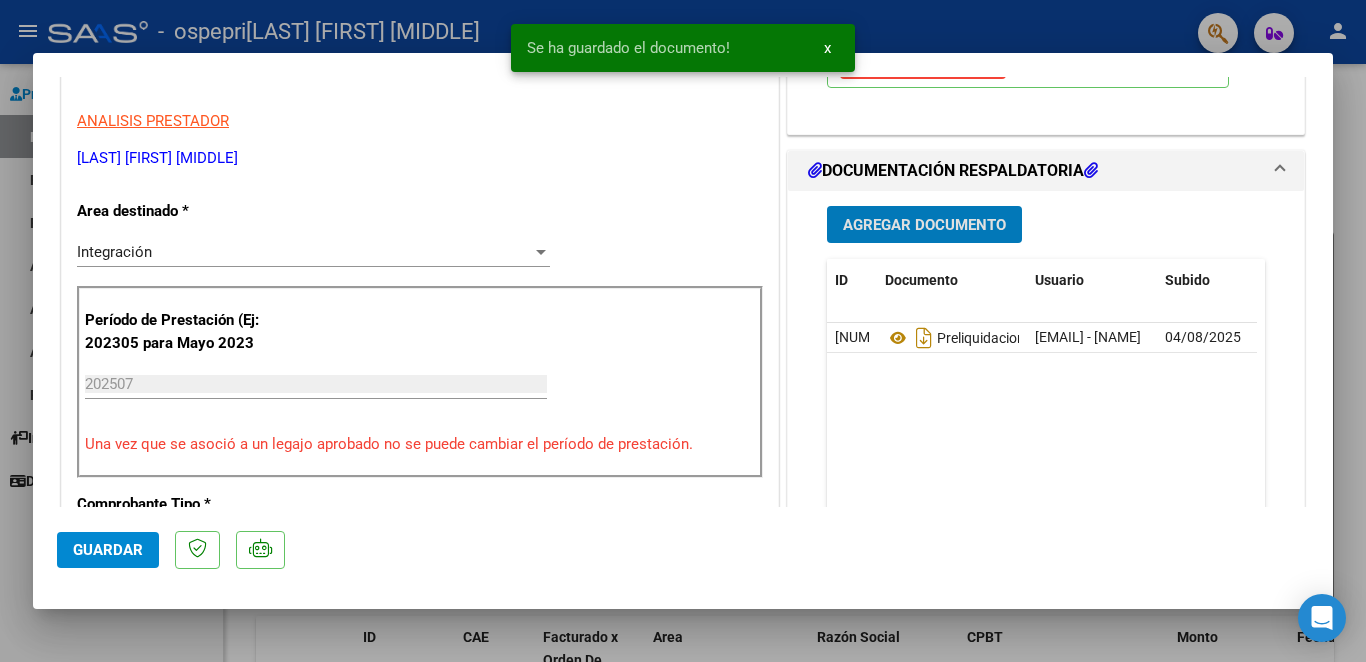 click on "Agregar Documento" at bounding box center (924, 225) 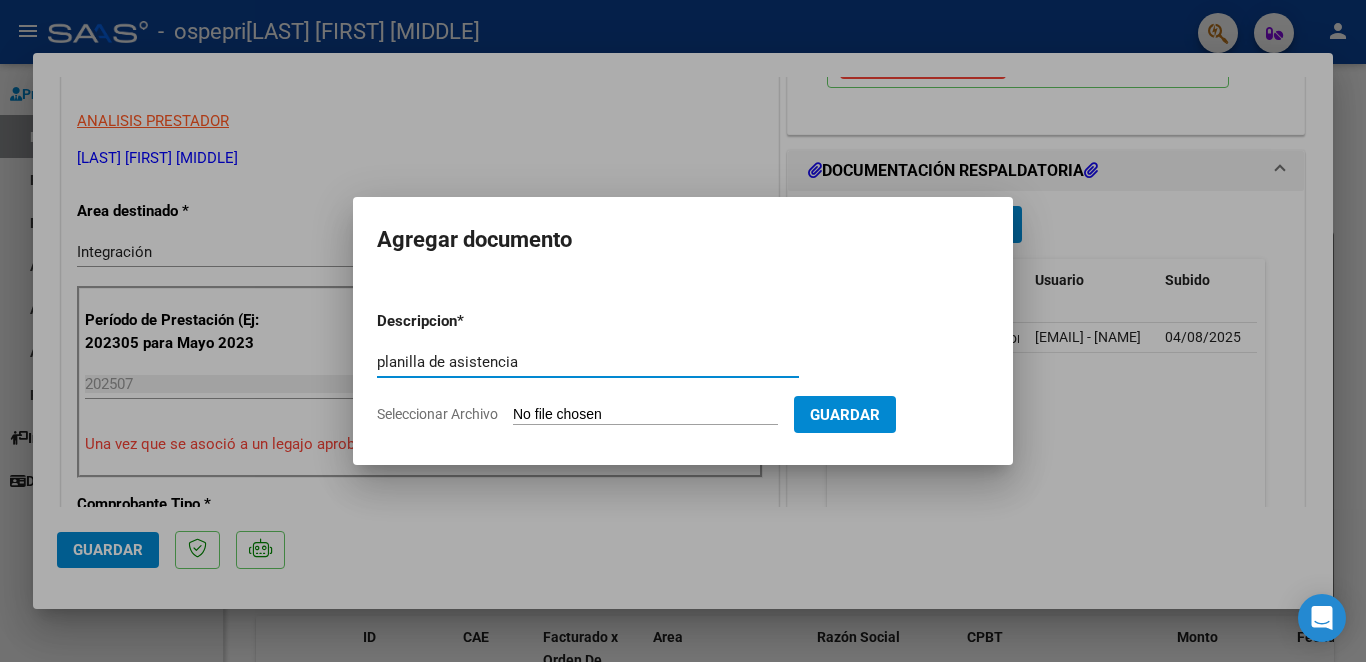 type on "planilla de asistencia" 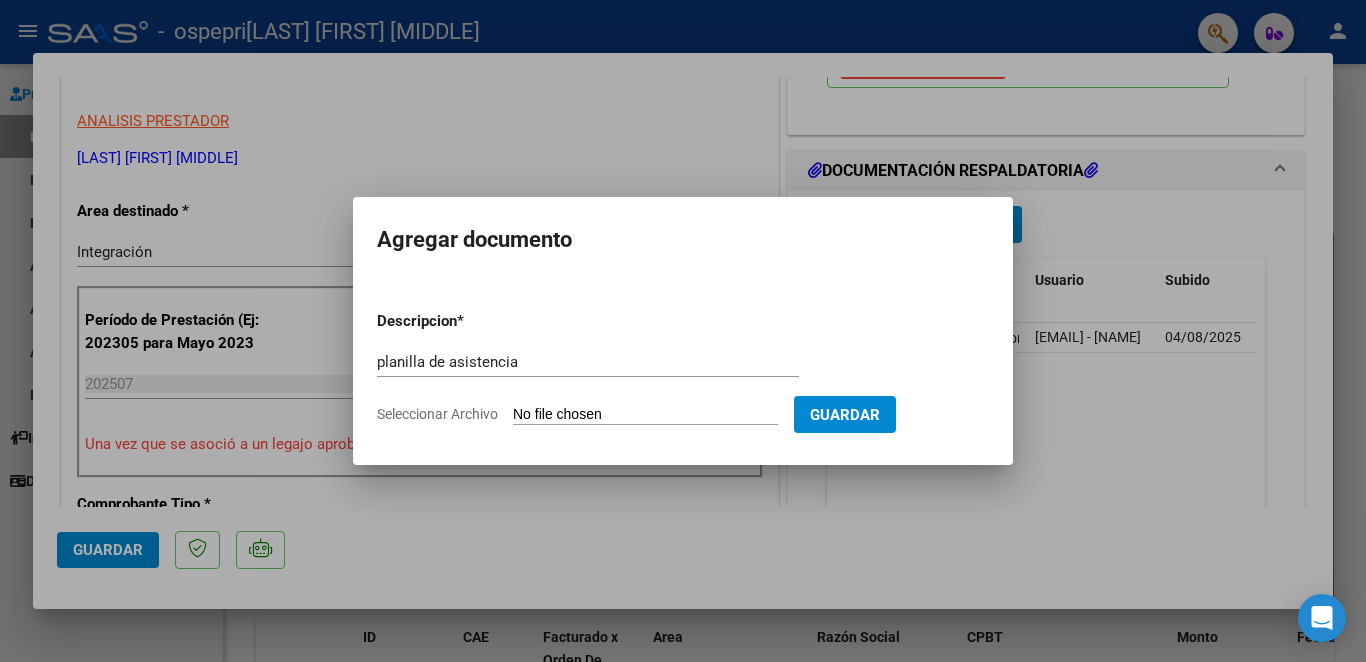 click on "Seleccionar Archivo" 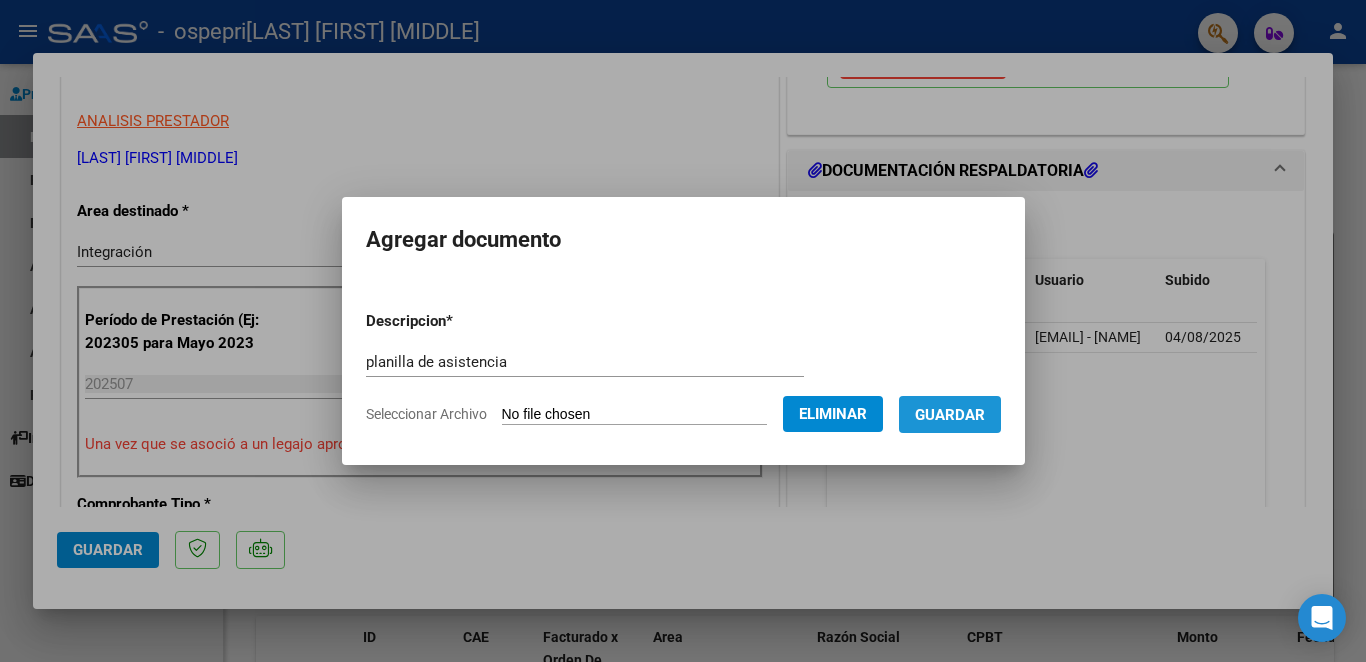 click on "Guardar" at bounding box center [950, 415] 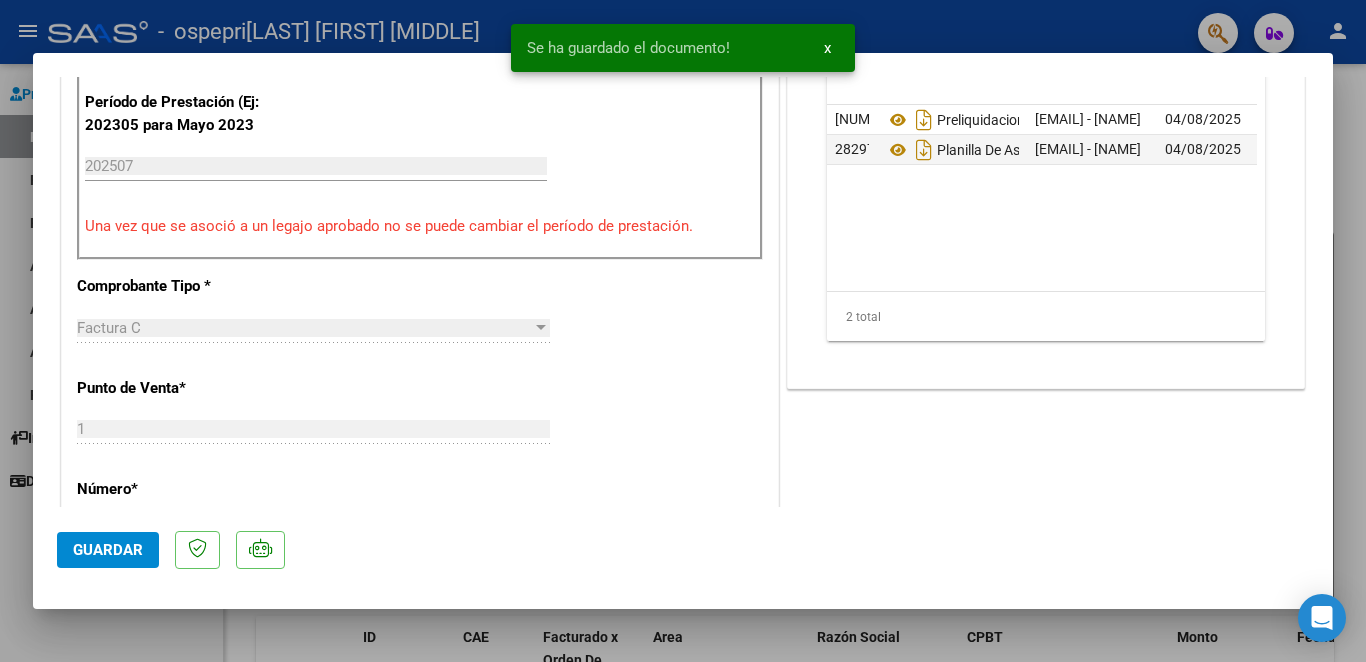 scroll, scrollTop: 801, scrollLeft: 0, axis: vertical 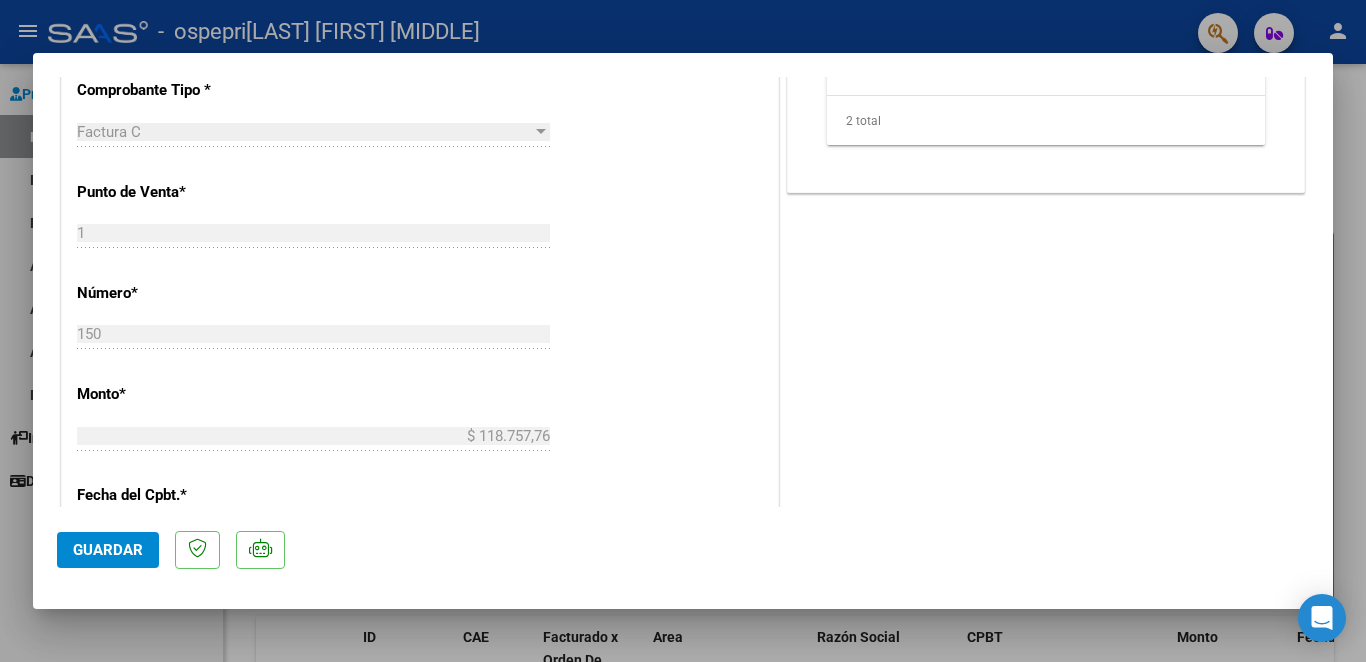 click on "Guardar" 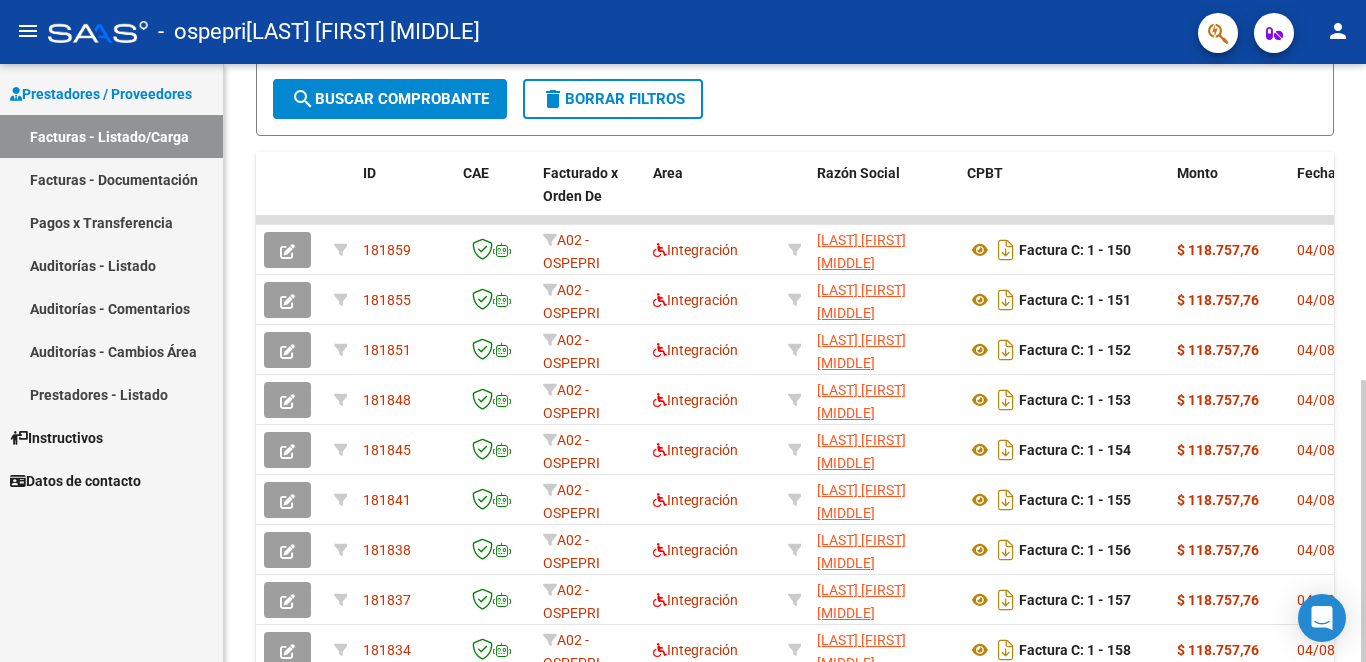 scroll, scrollTop: 472, scrollLeft: 0, axis: vertical 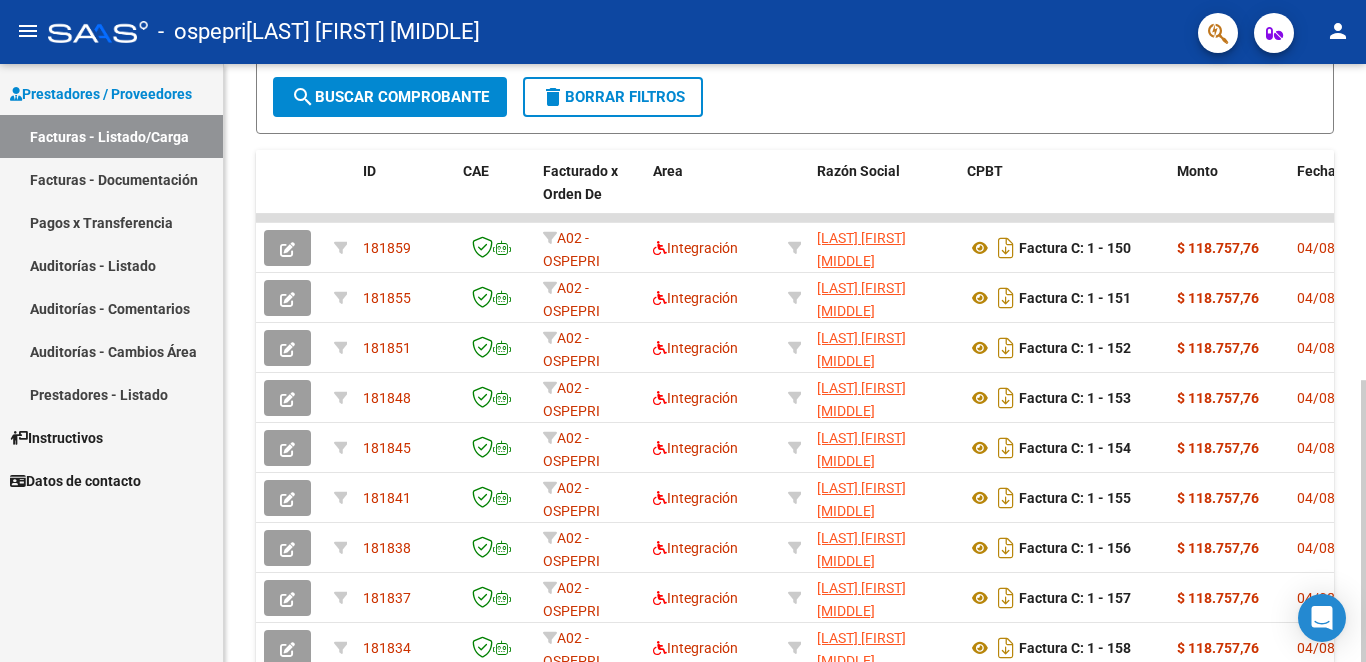 click 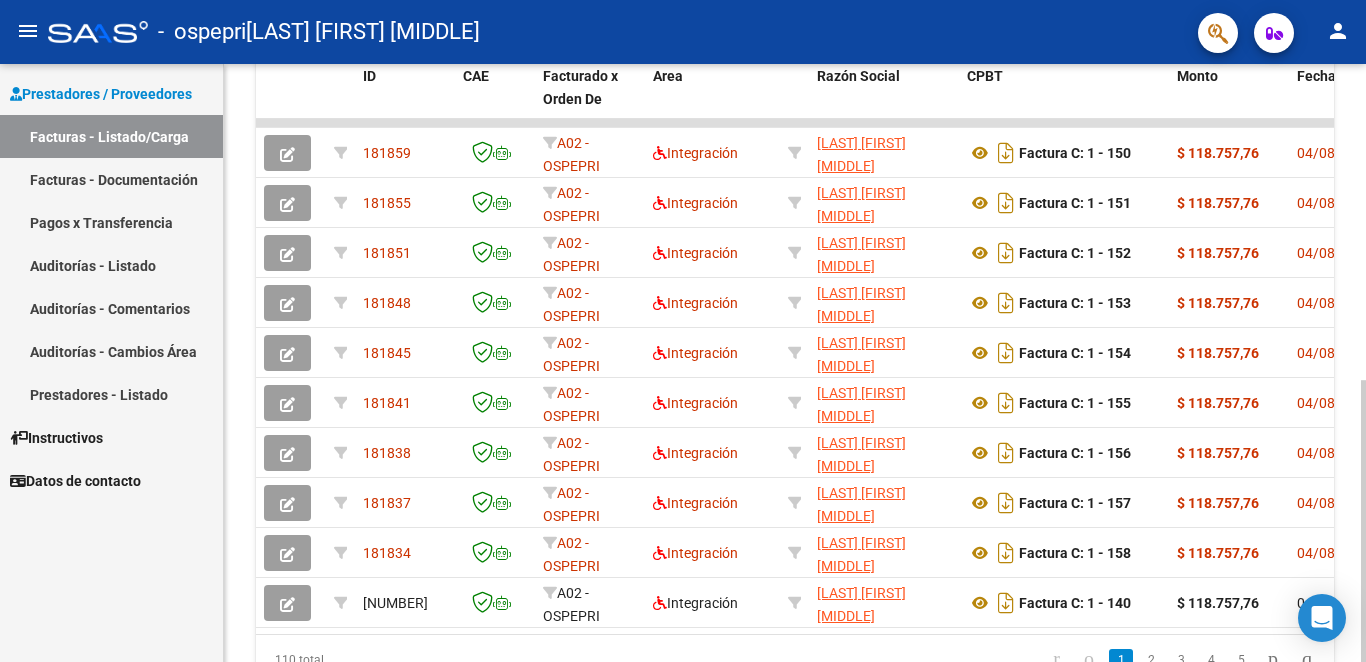 scroll, scrollTop: 573, scrollLeft: 0, axis: vertical 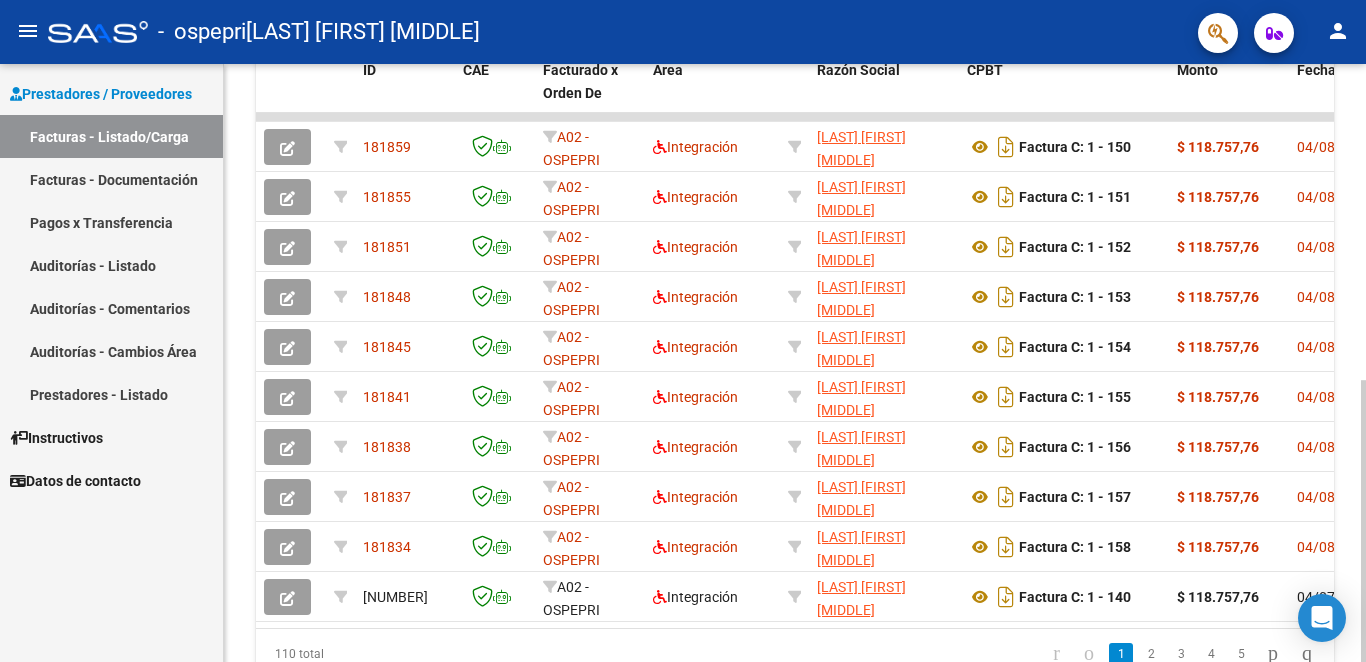 click 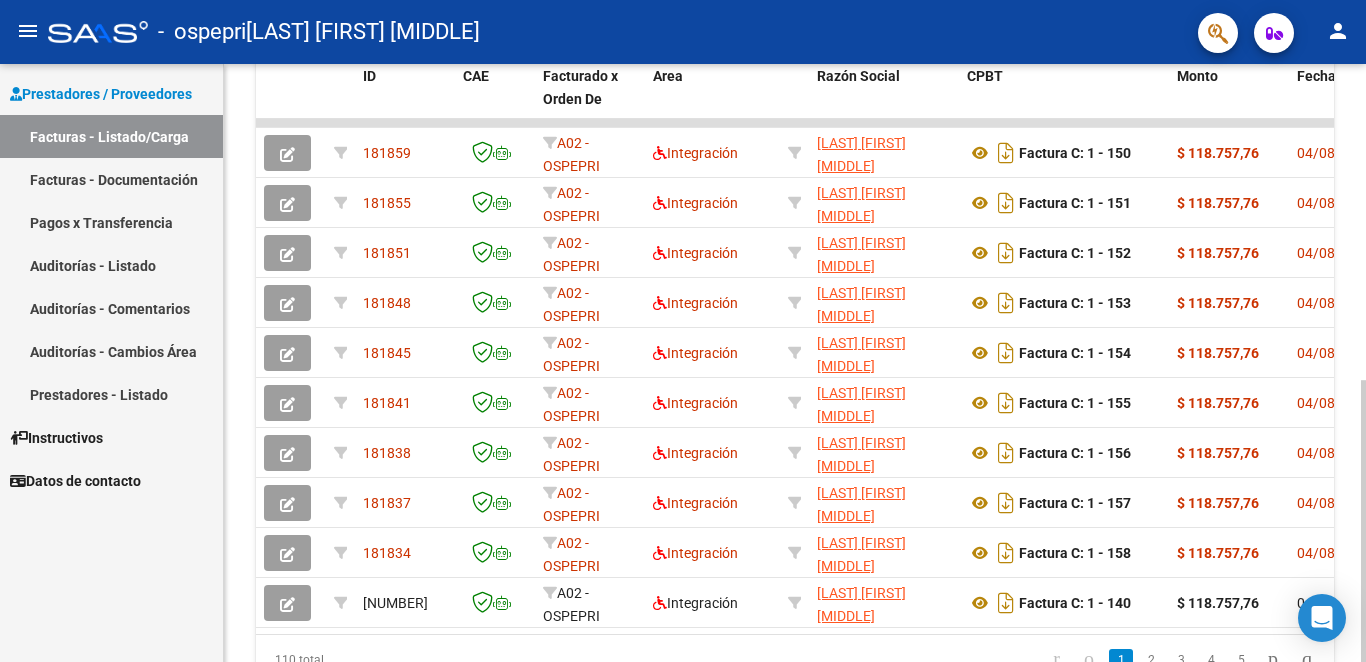 scroll, scrollTop: 671, scrollLeft: 0, axis: vertical 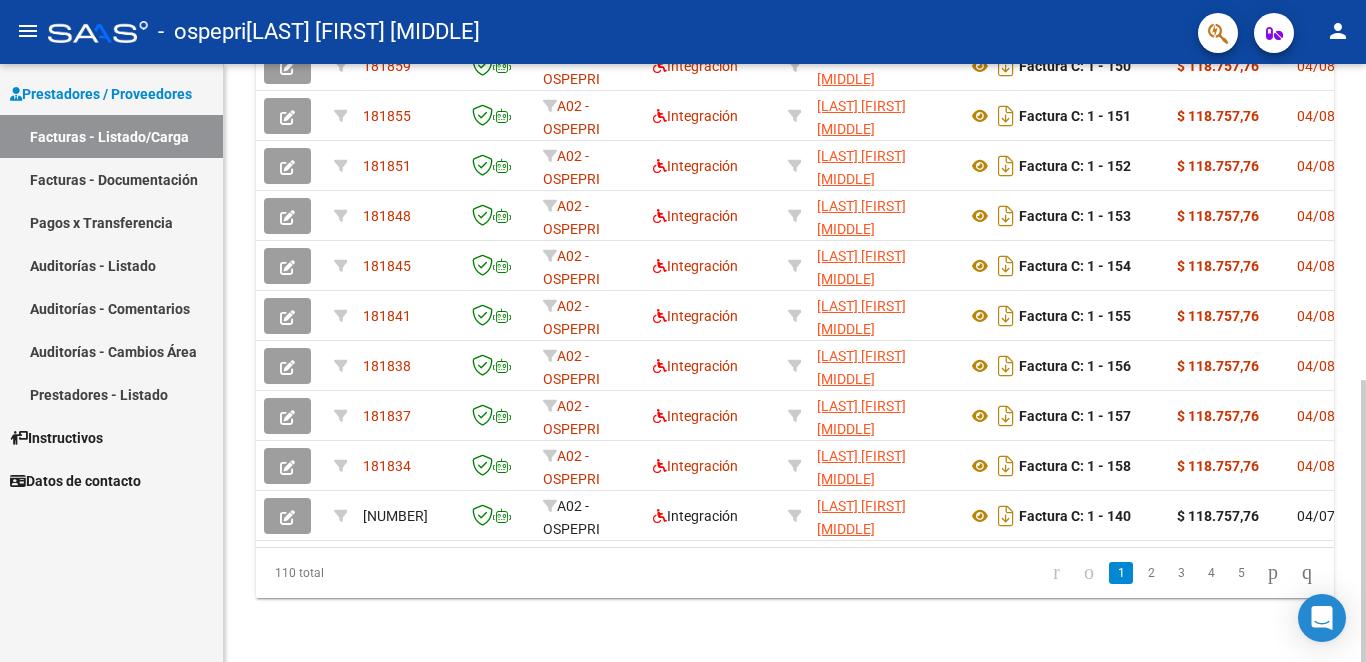 click 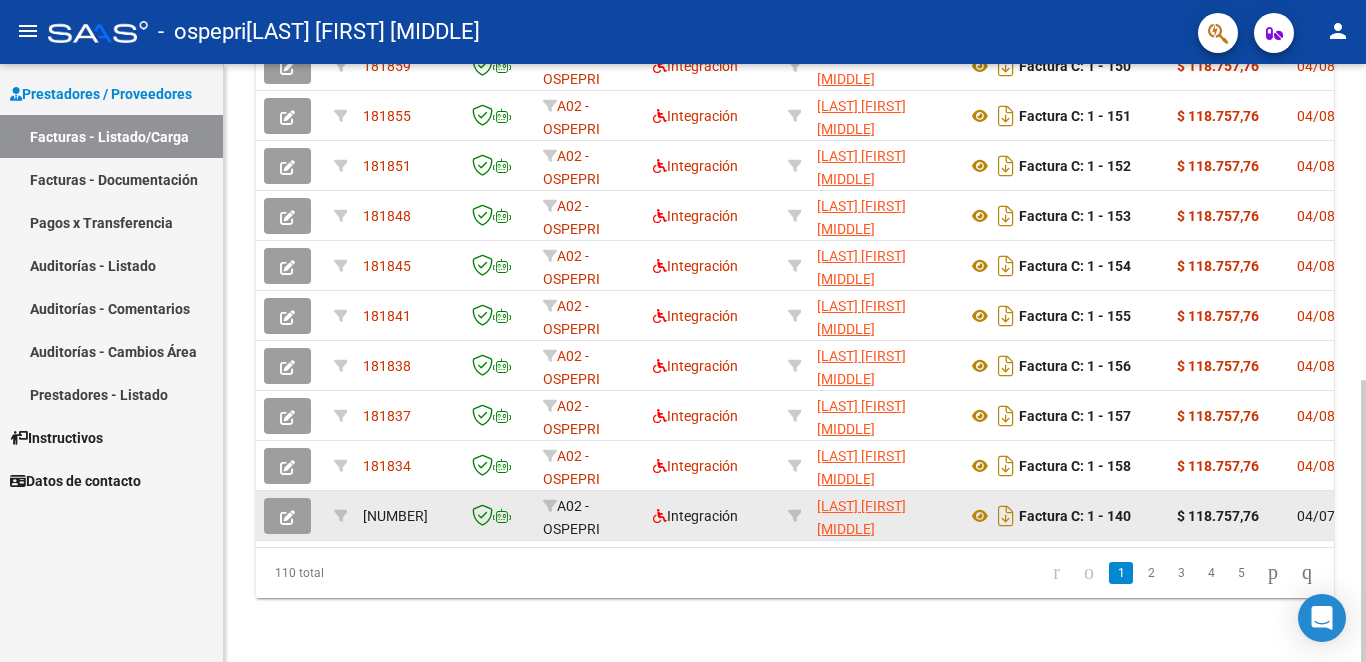 click 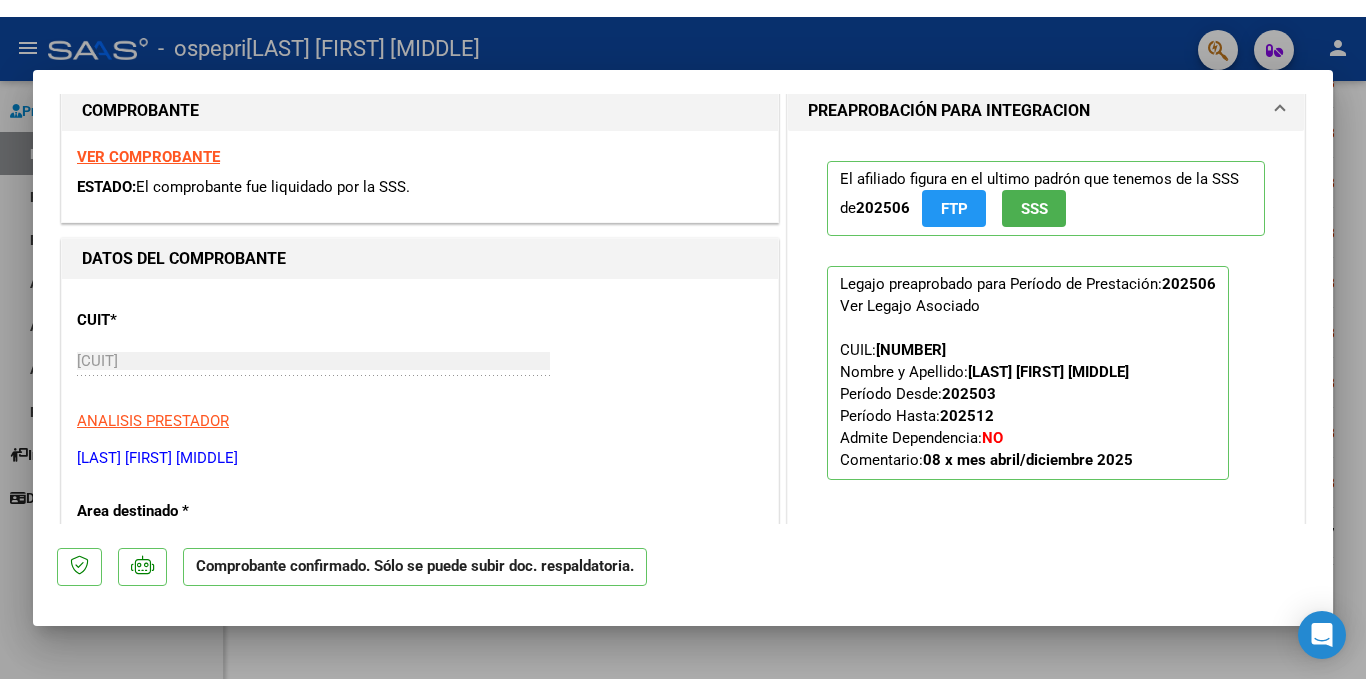 scroll, scrollTop: 0, scrollLeft: 0, axis: both 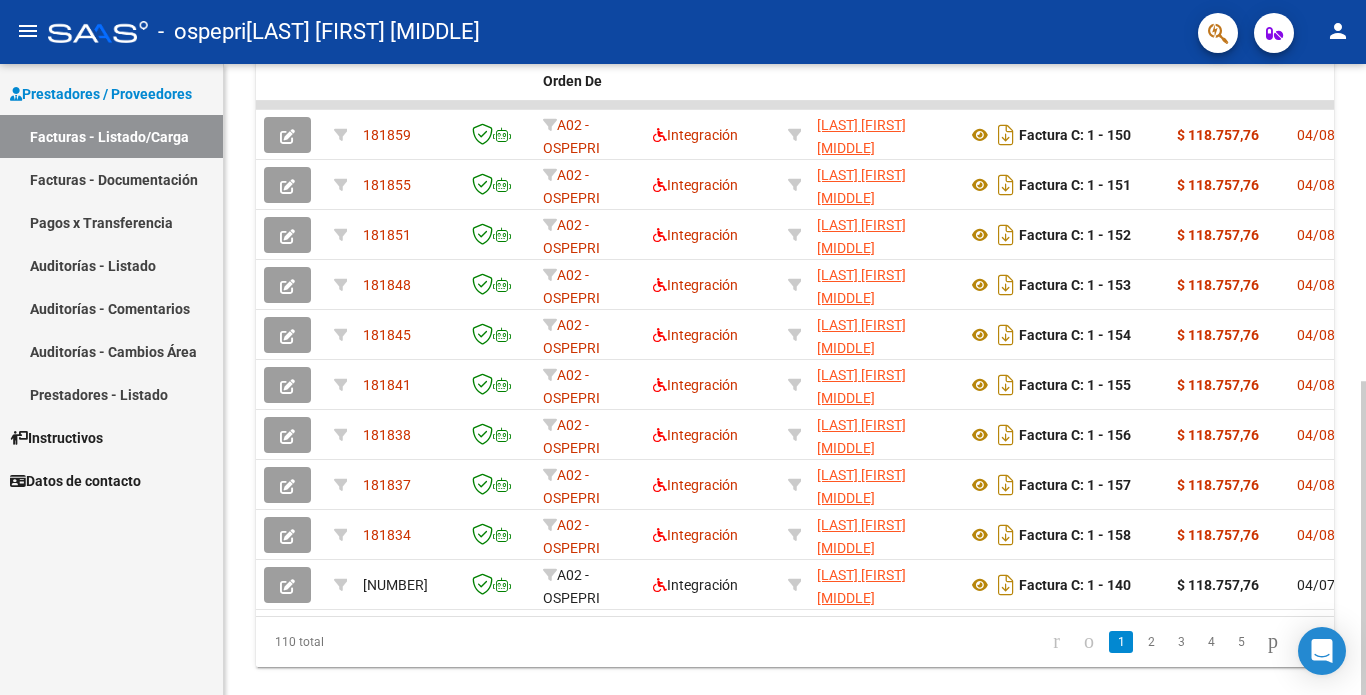 click 